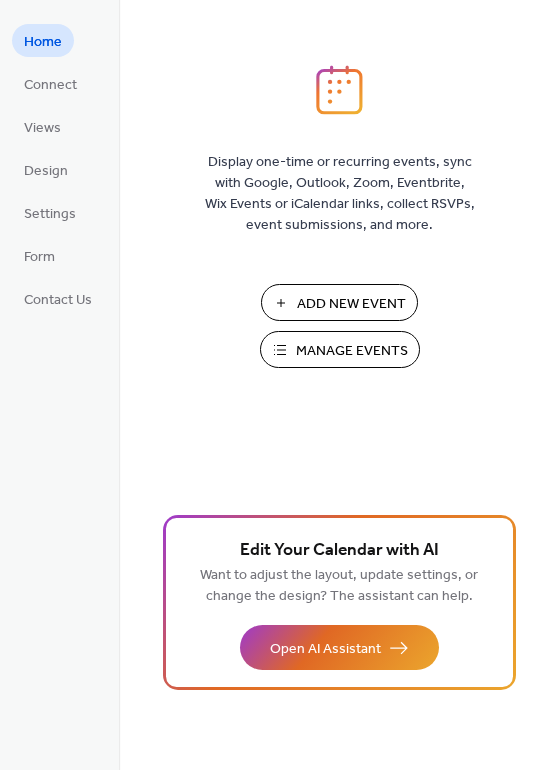 scroll, scrollTop: 0, scrollLeft: 0, axis: both 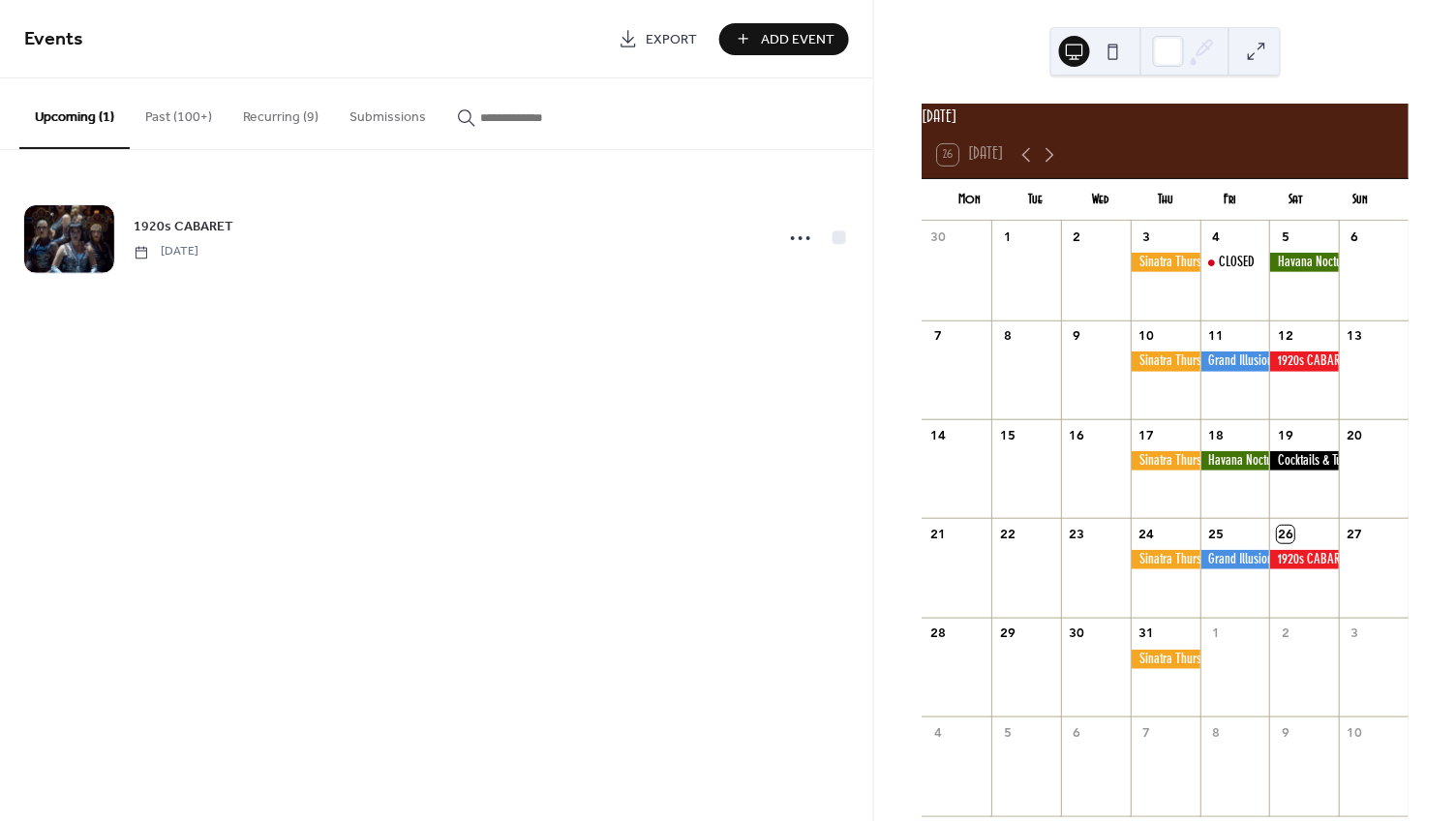 click on "Recurring (9)" at bounding box center [281, 112] 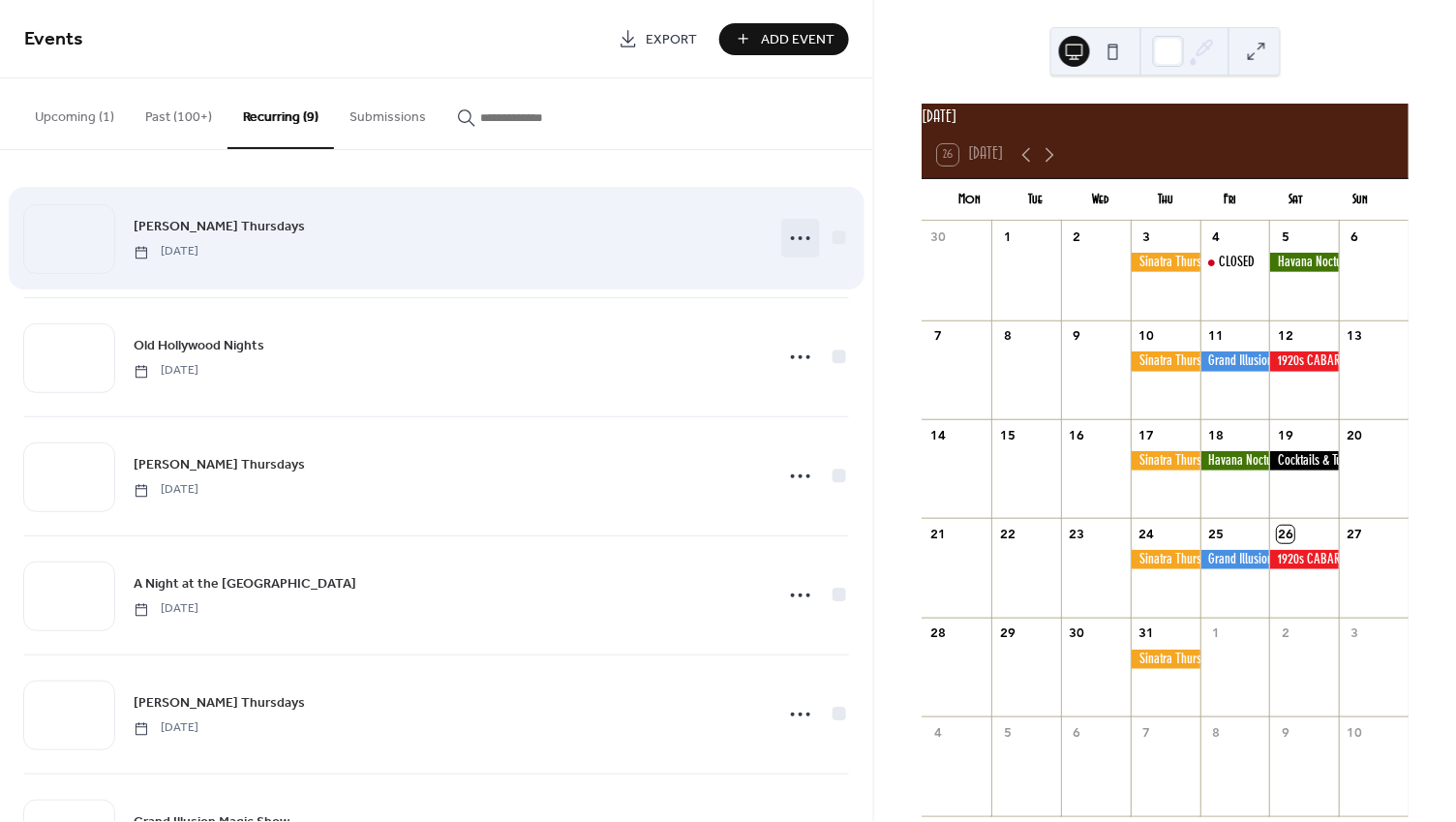 click 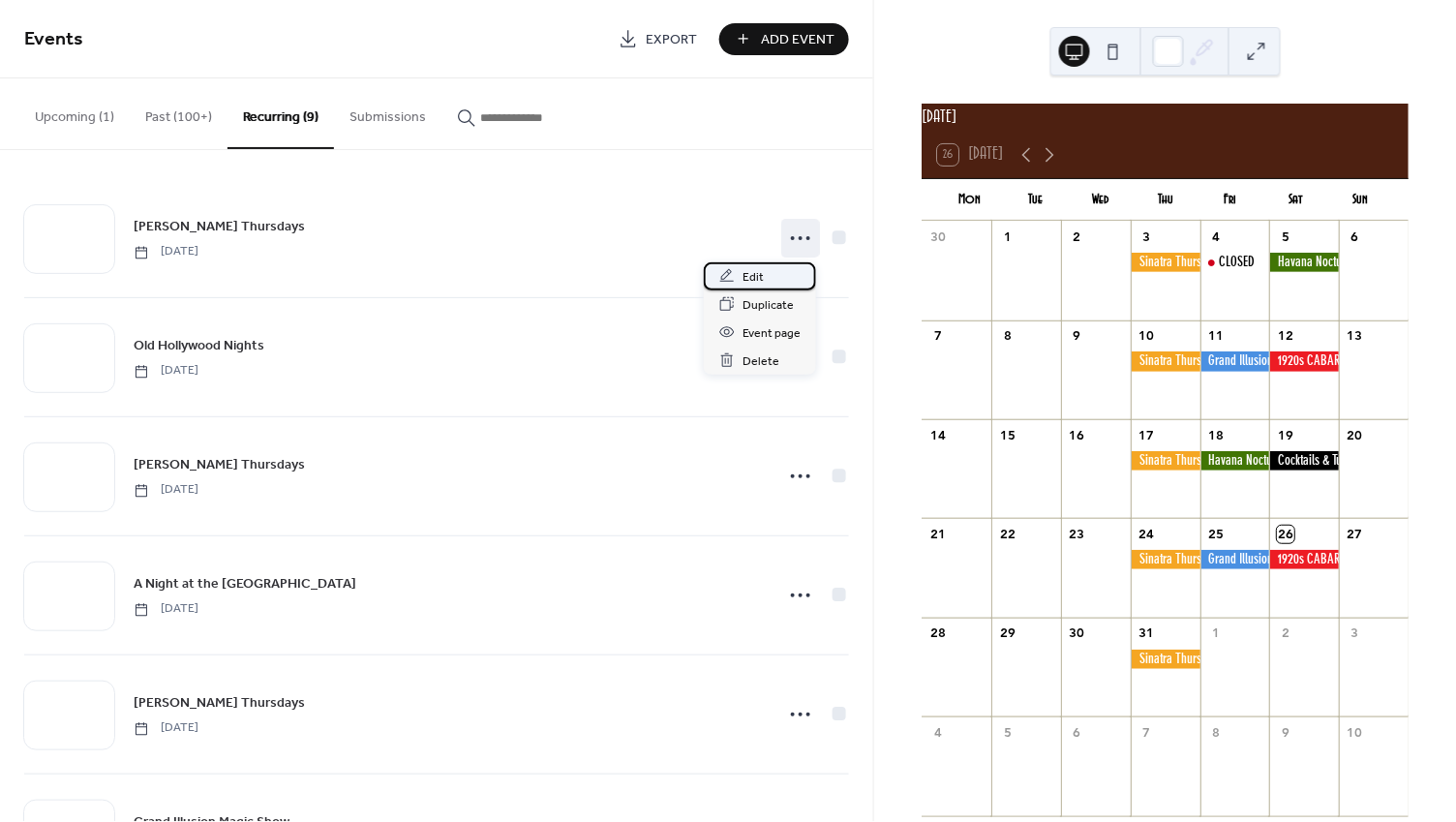 click on "Edit" at bounding box center [753, 277] 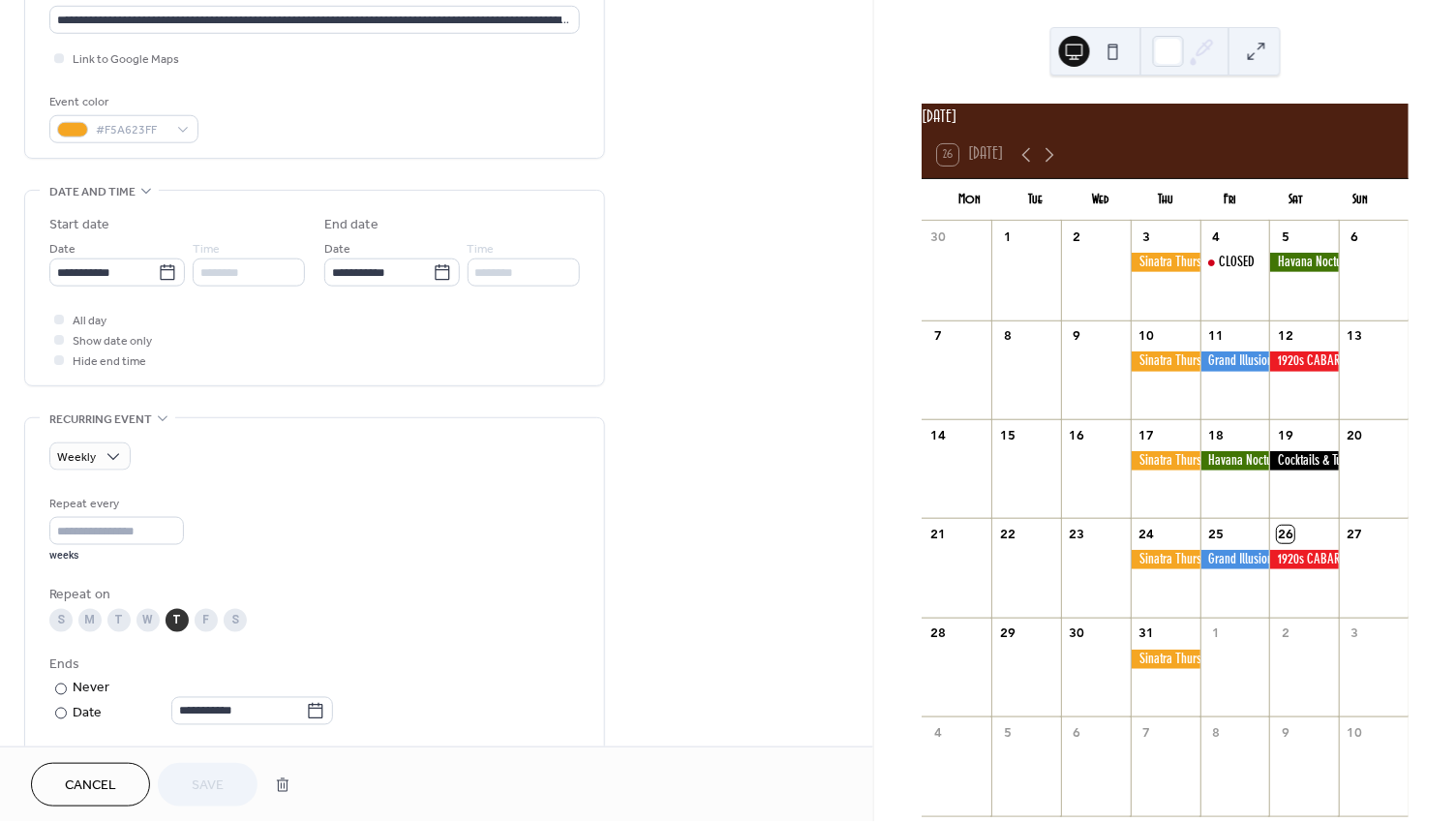 scroll, scrollTop: 442, scrollLeft: 0, axis: vertical 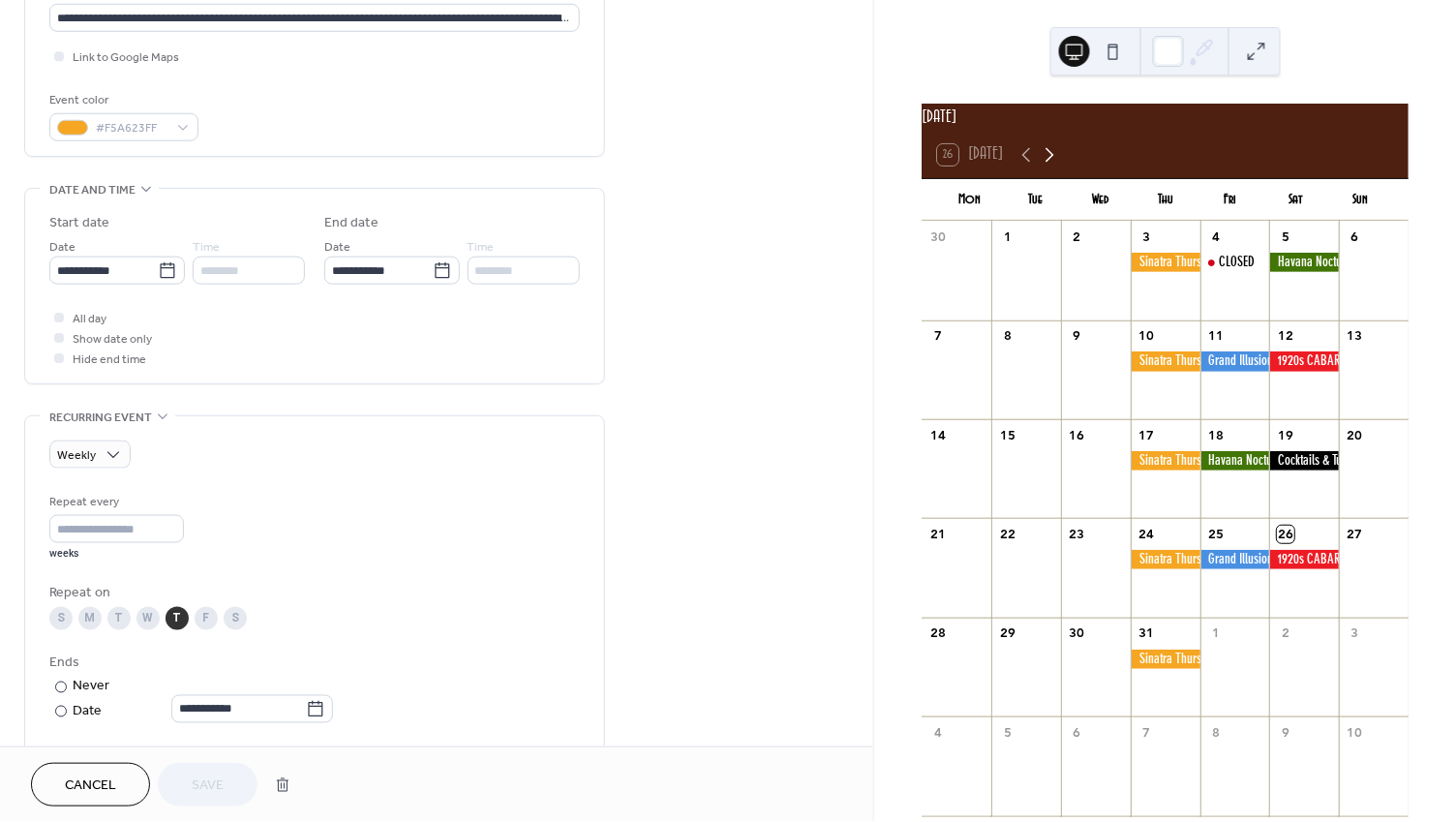 click 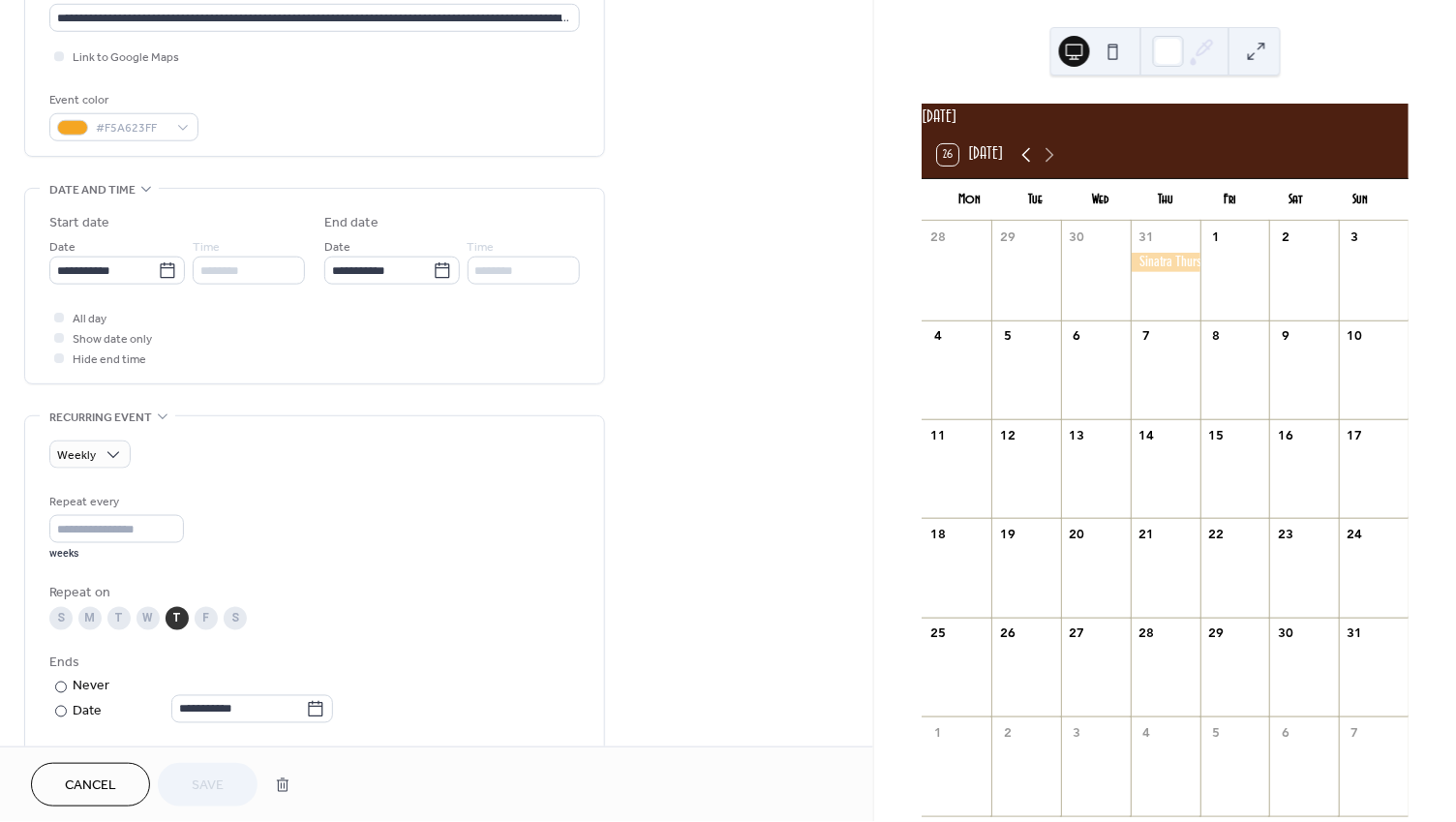 click 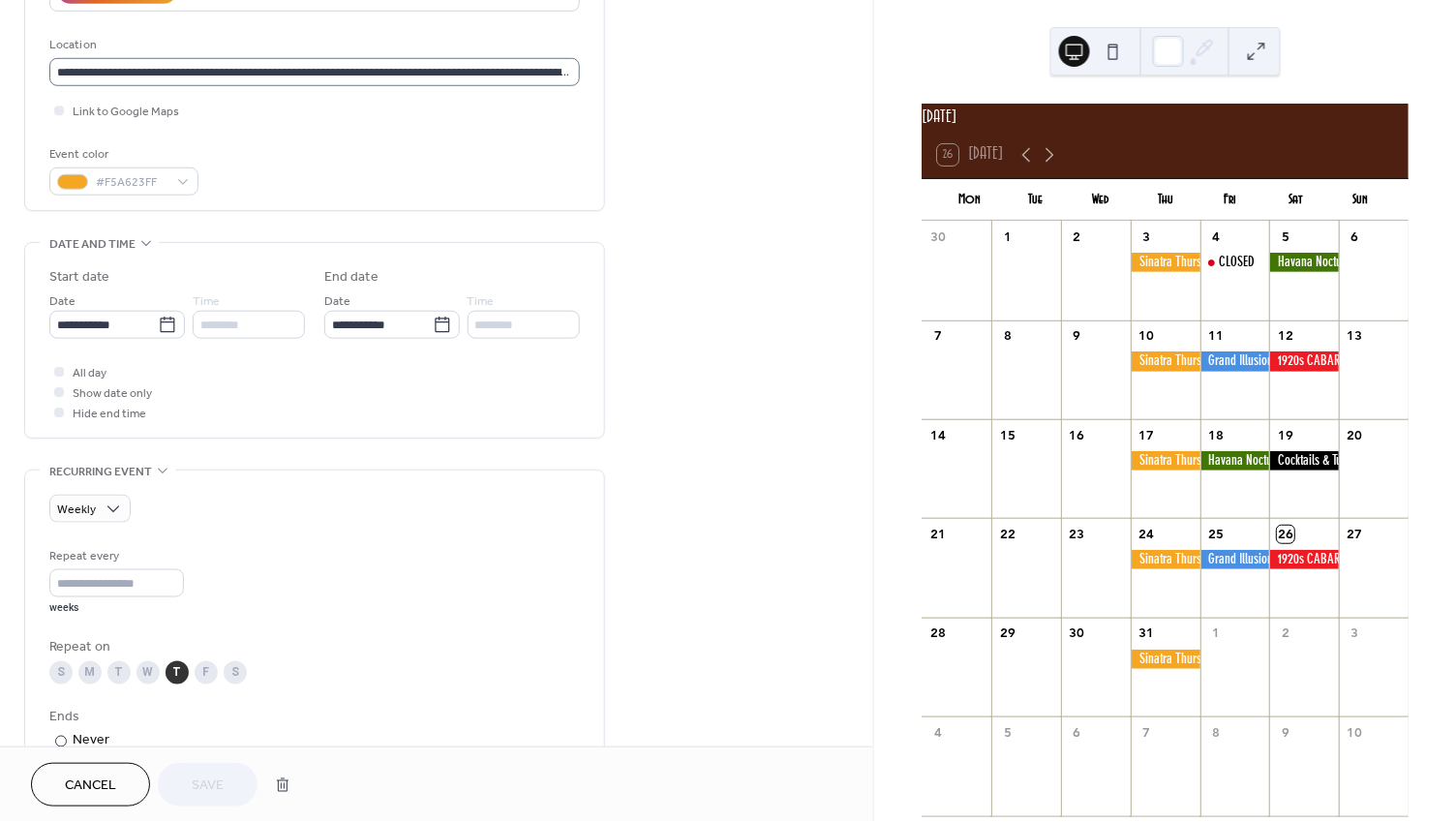scroll, scrollTop: 390, scrollLeft: 0, axis: vertical 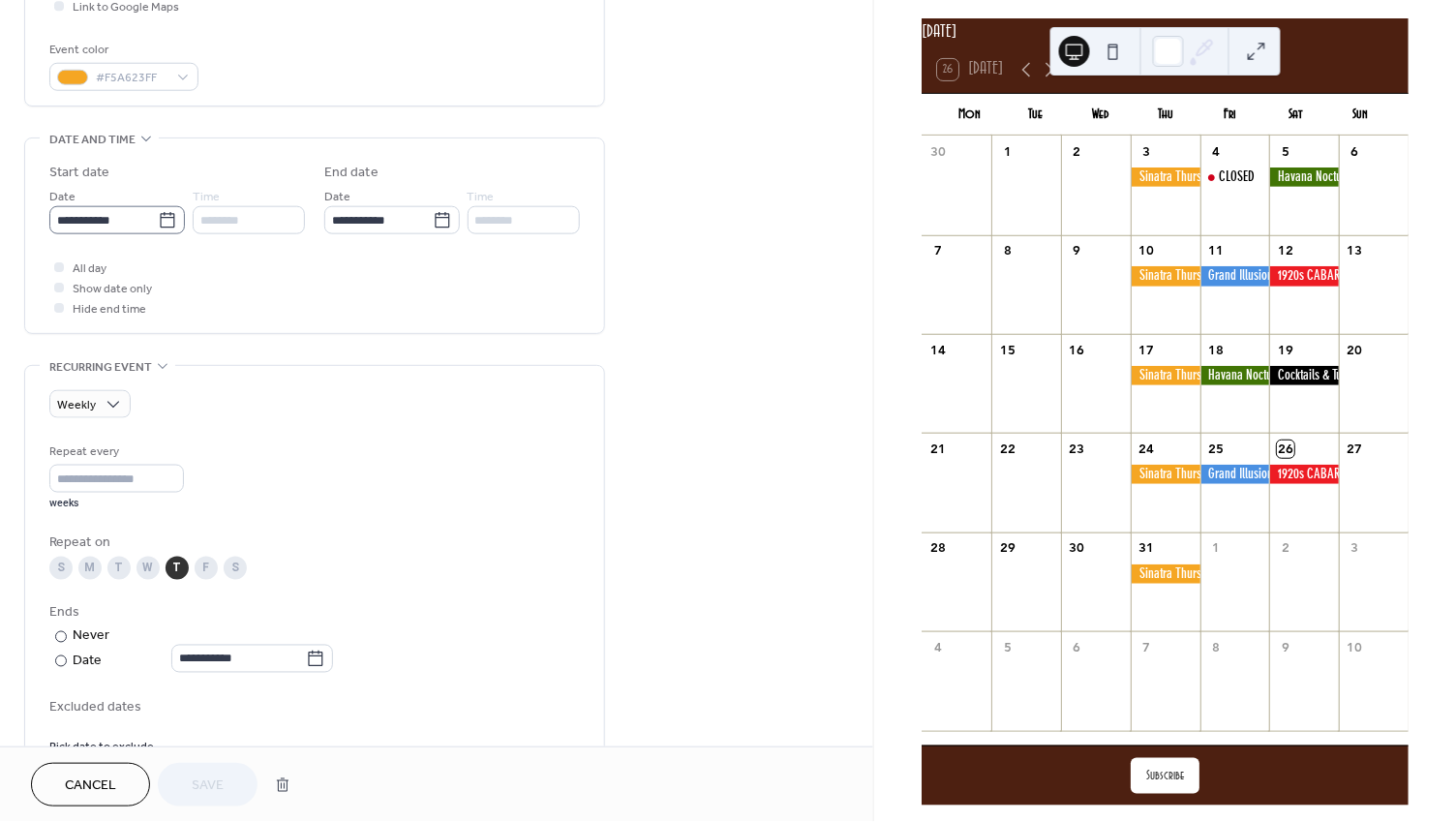 click 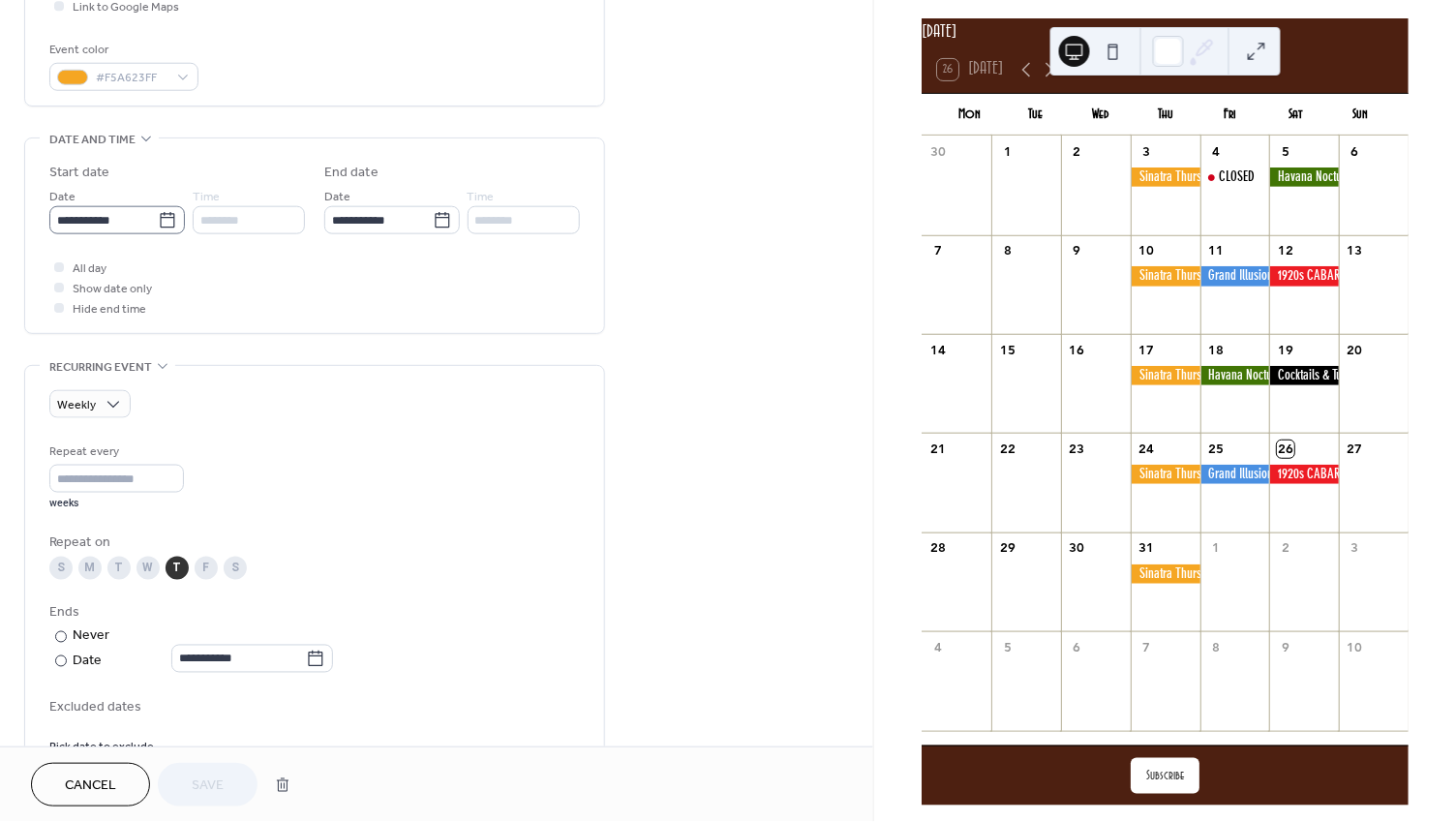 click on "**********" at bounding box center (104, 220) 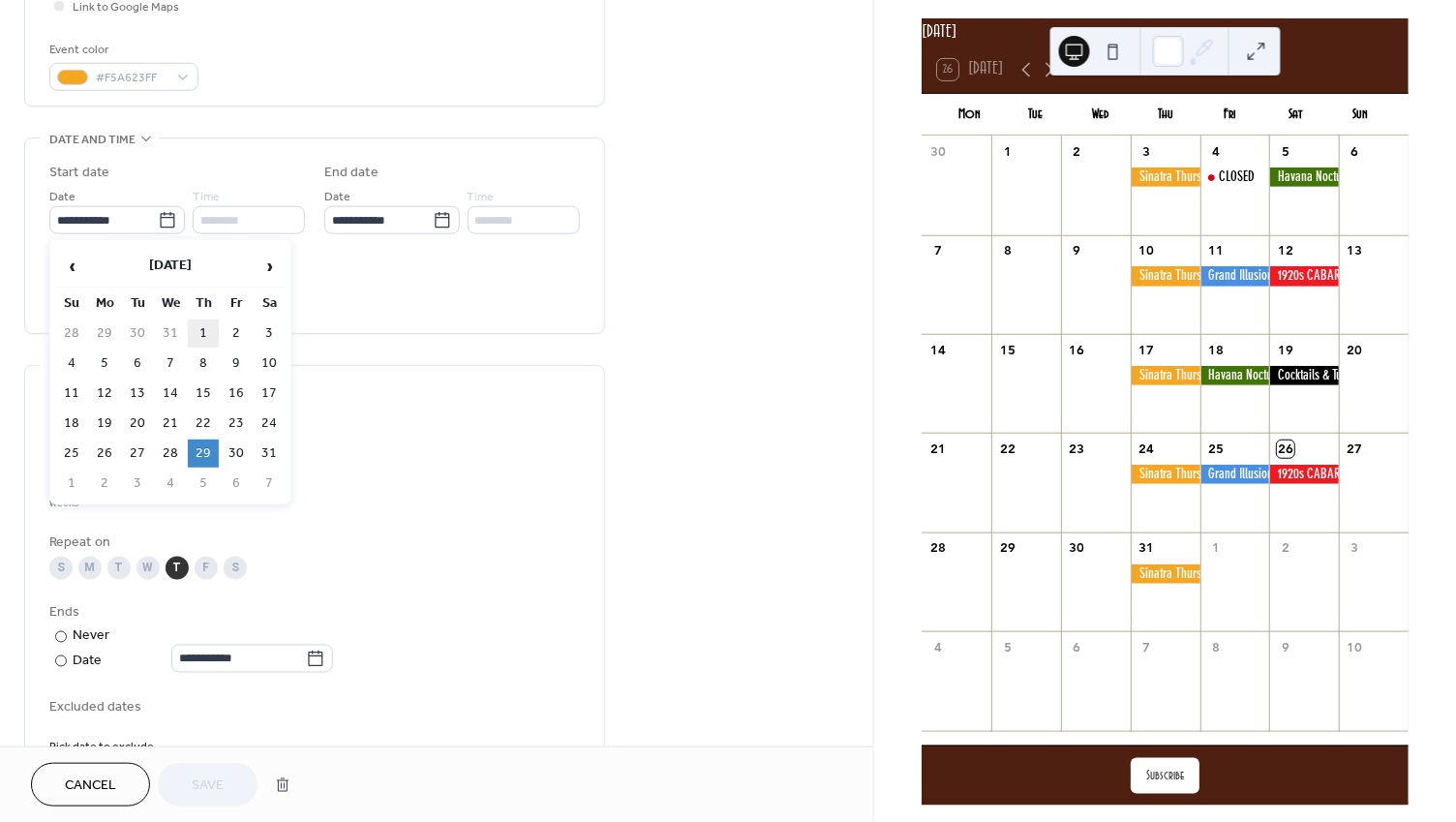 click on "1" at bounding box center (203, 333) 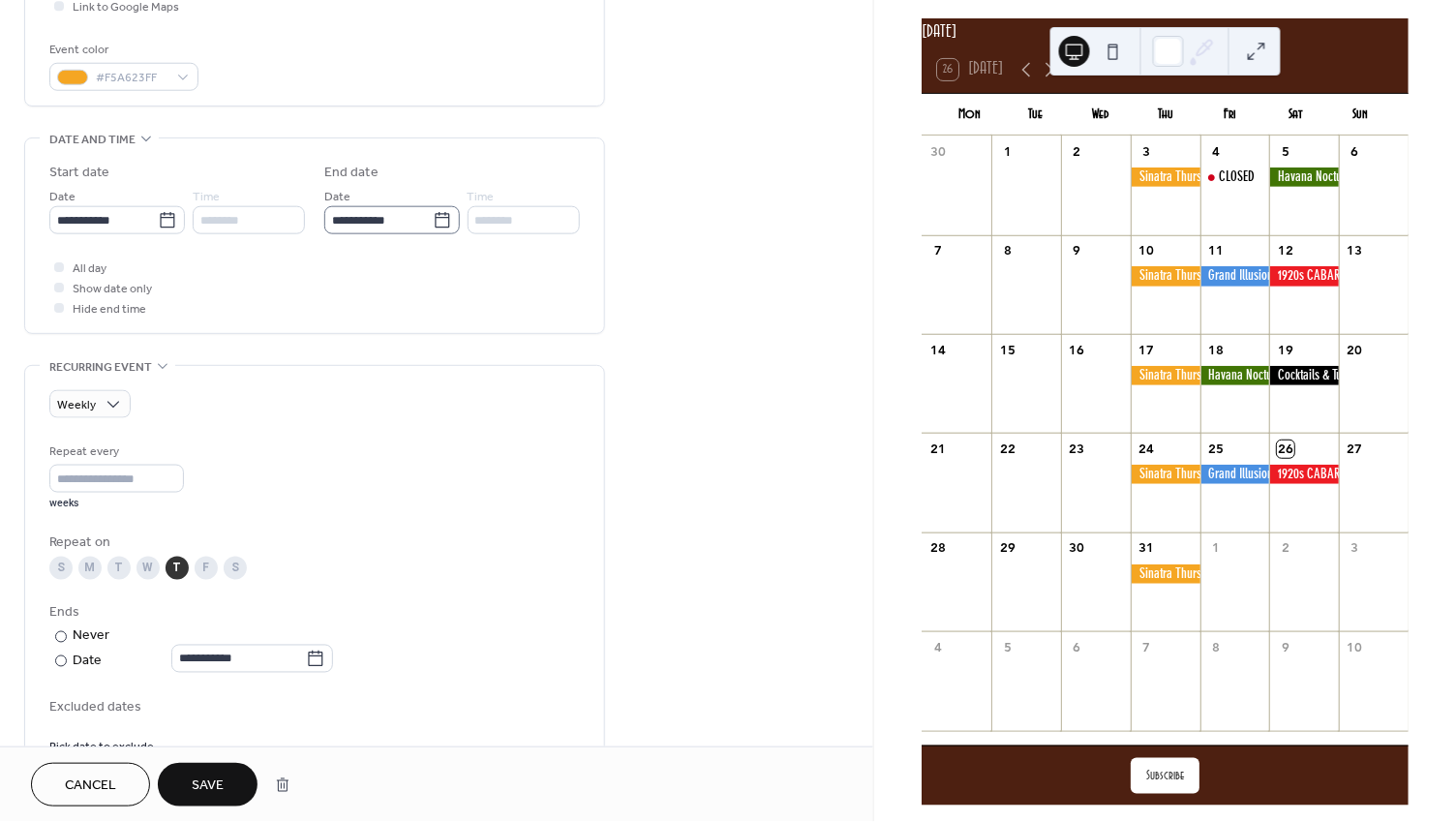 click 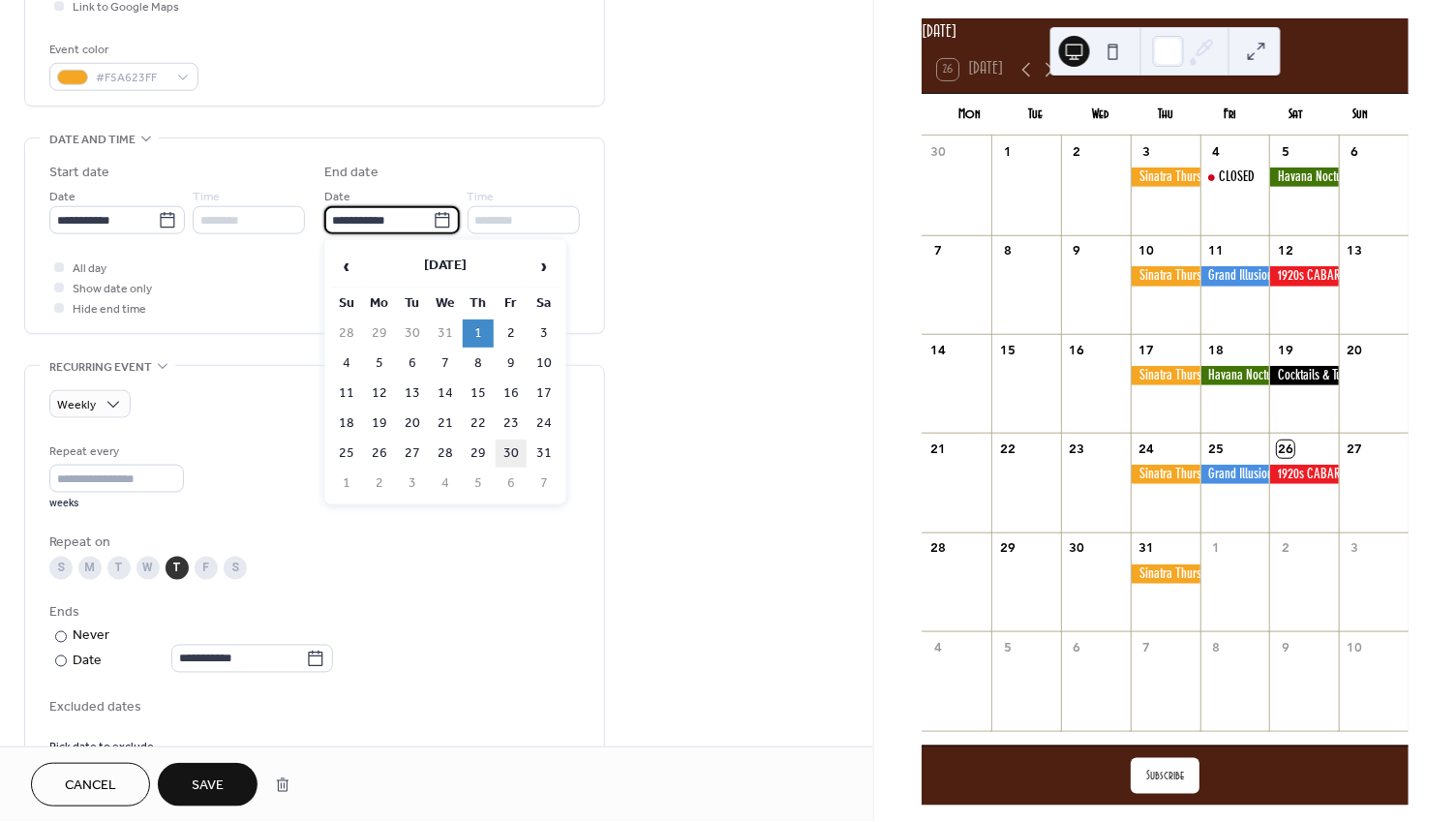 click on "30" at bounding box center (511, 453) 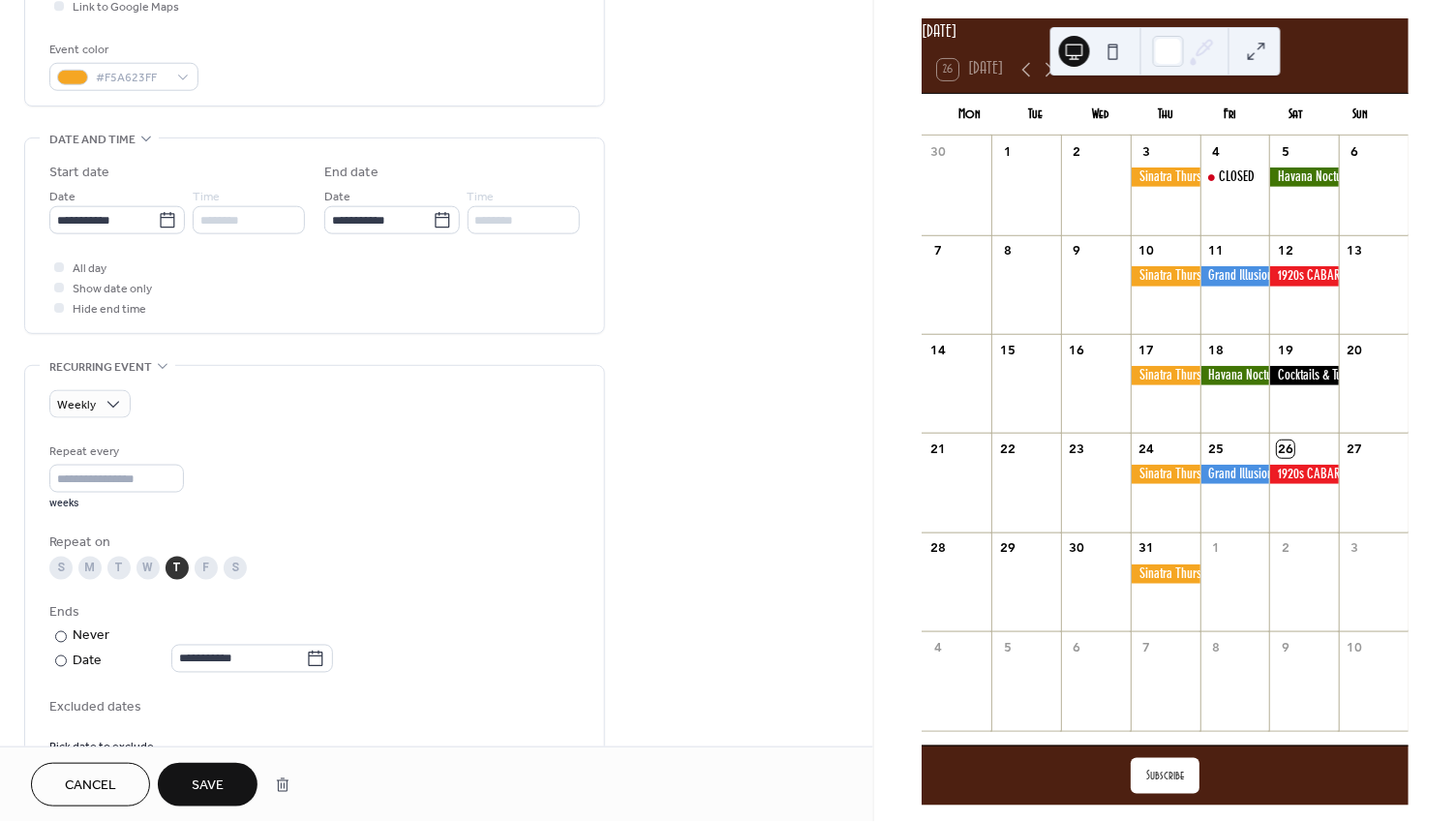 click on "Save" at bounding box center [207, 784] 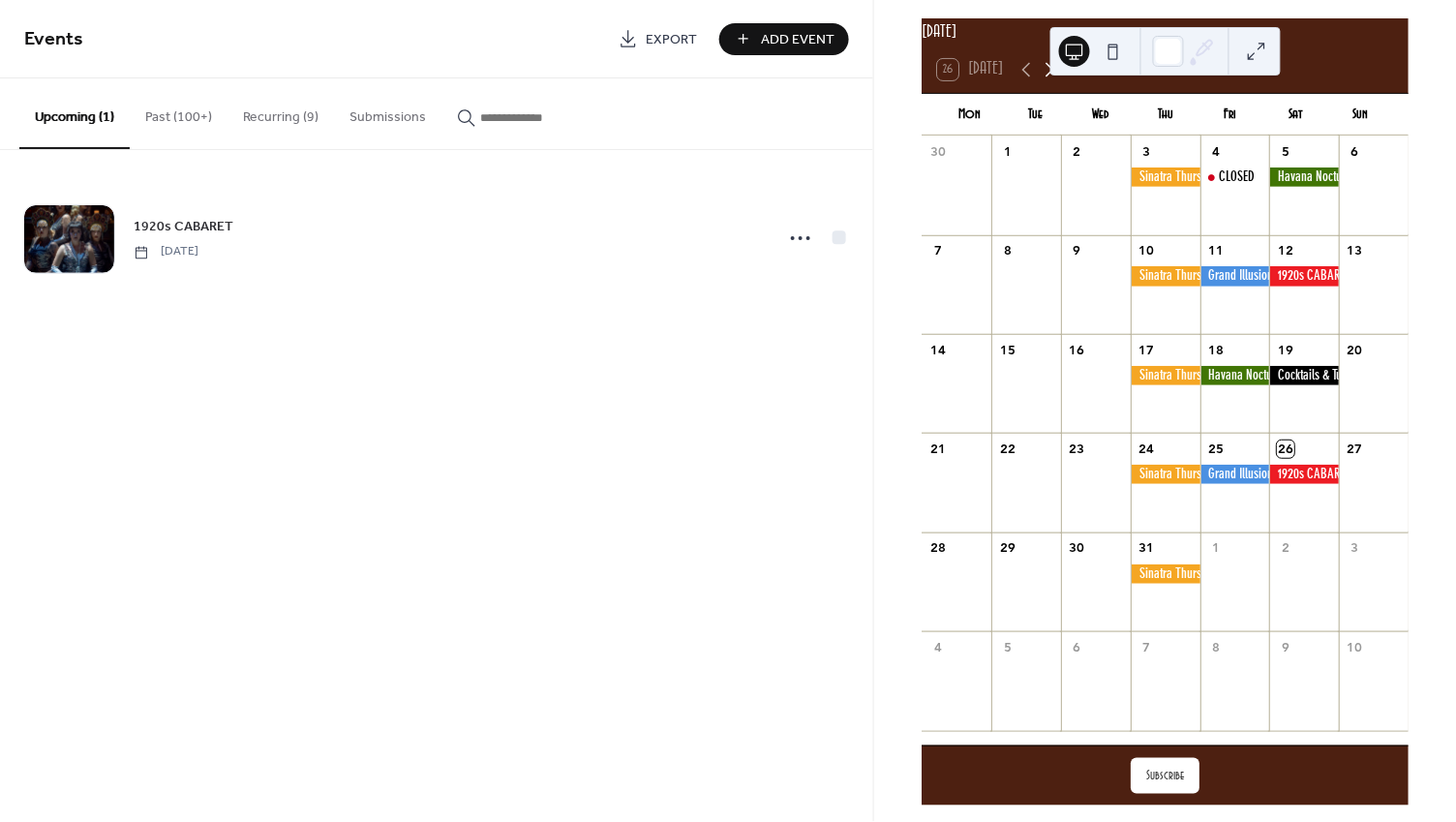 click 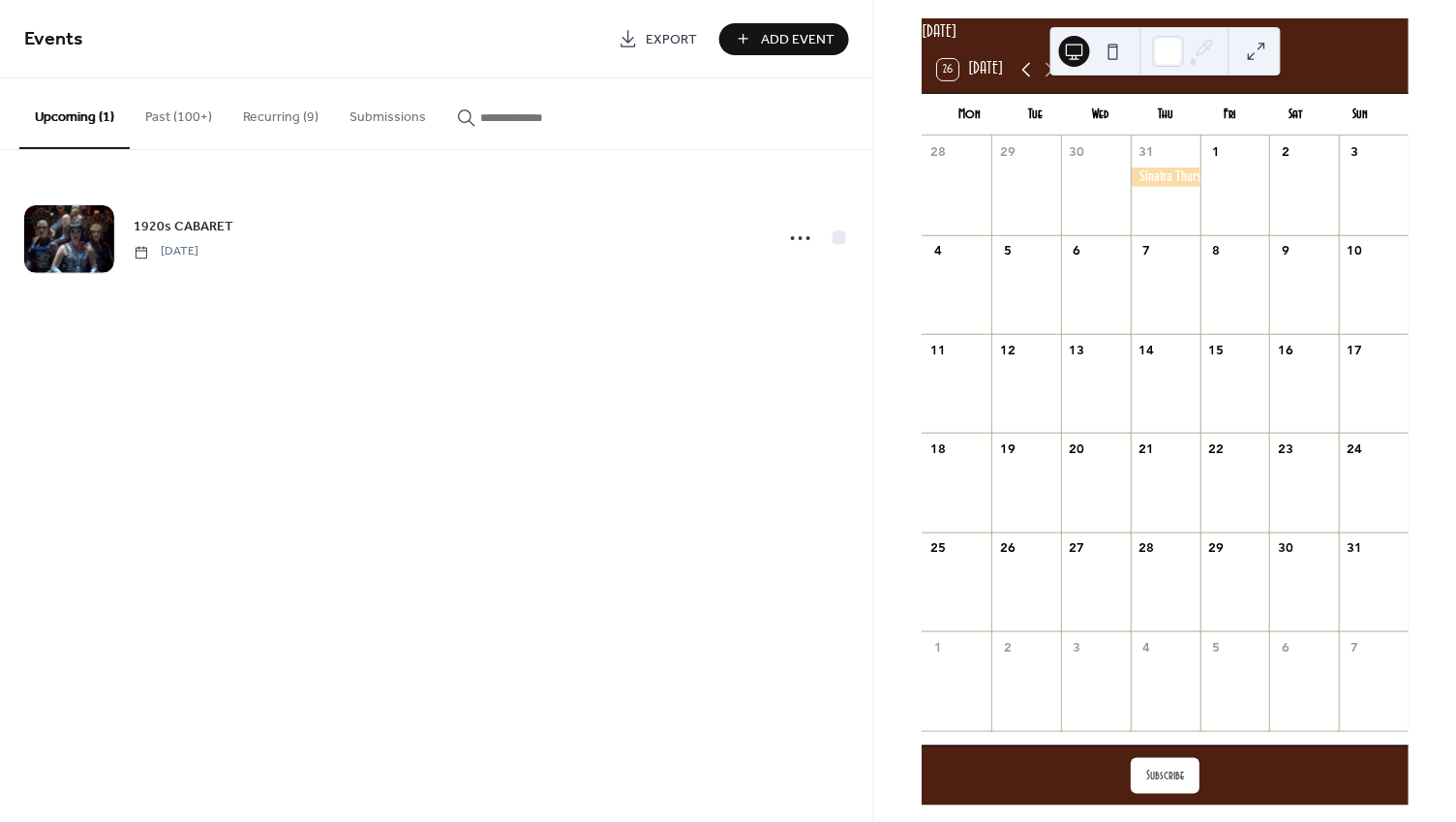 click 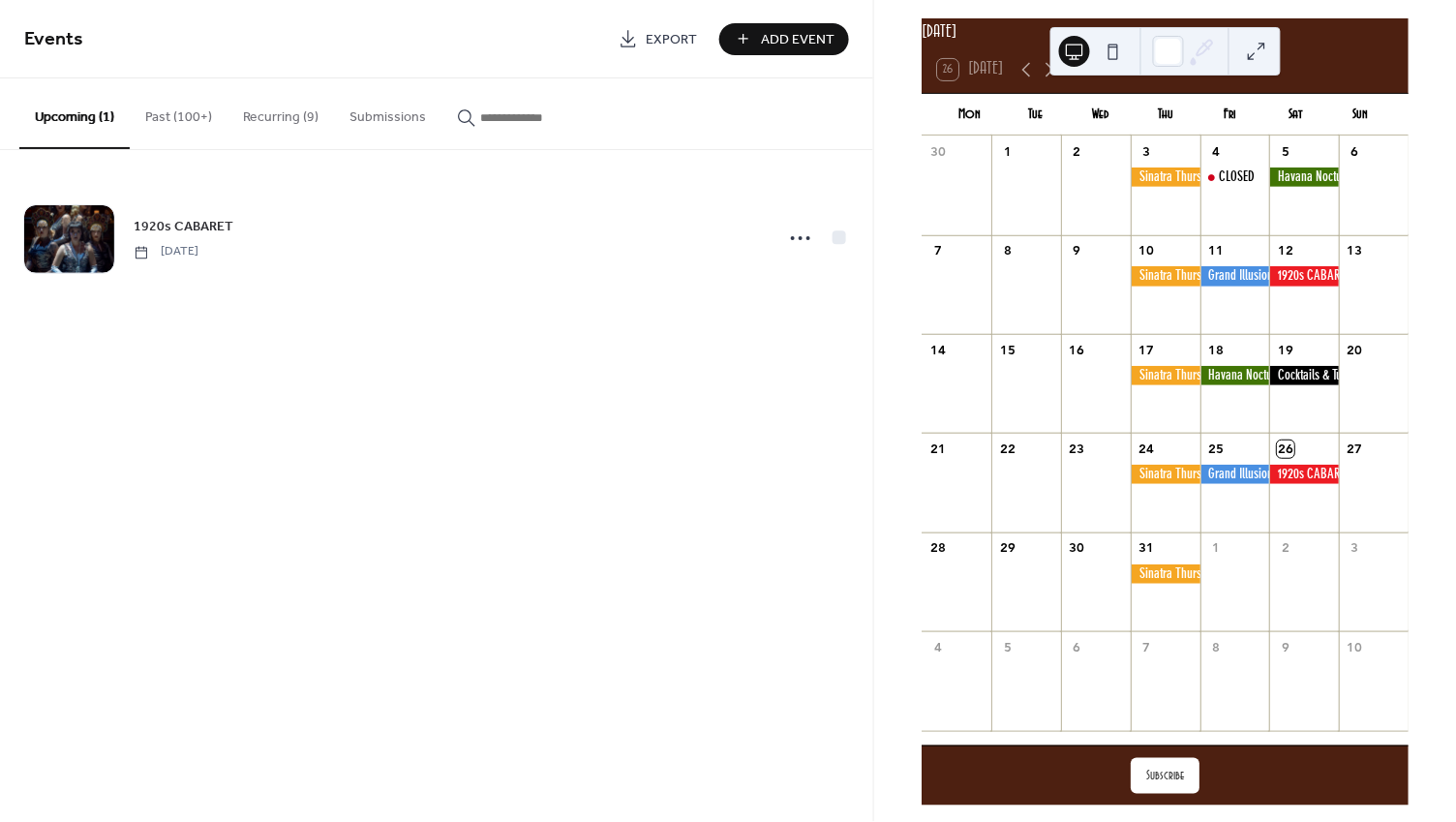click on "Recurring (9)" at bounding box center (281, 112) 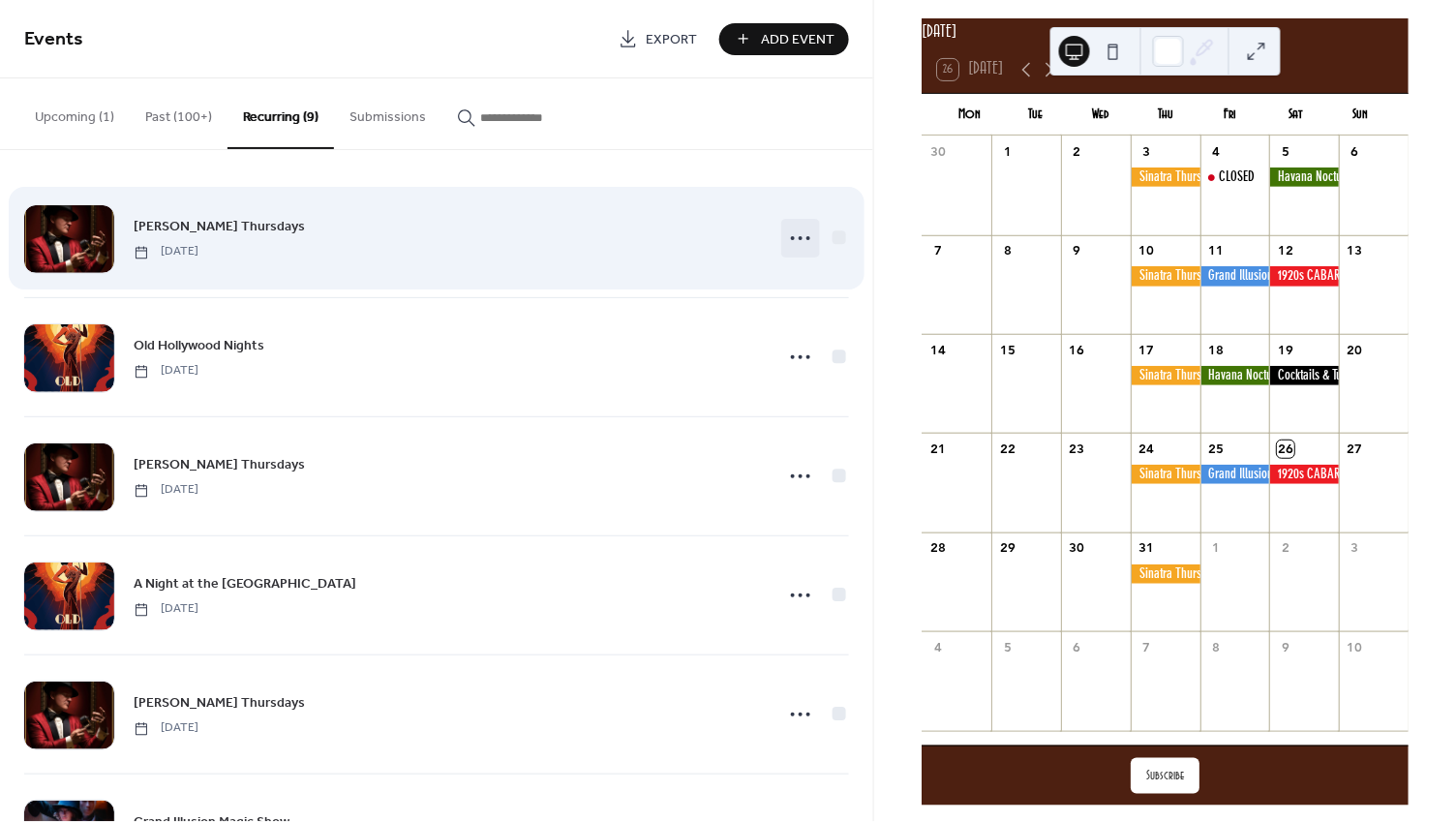 click 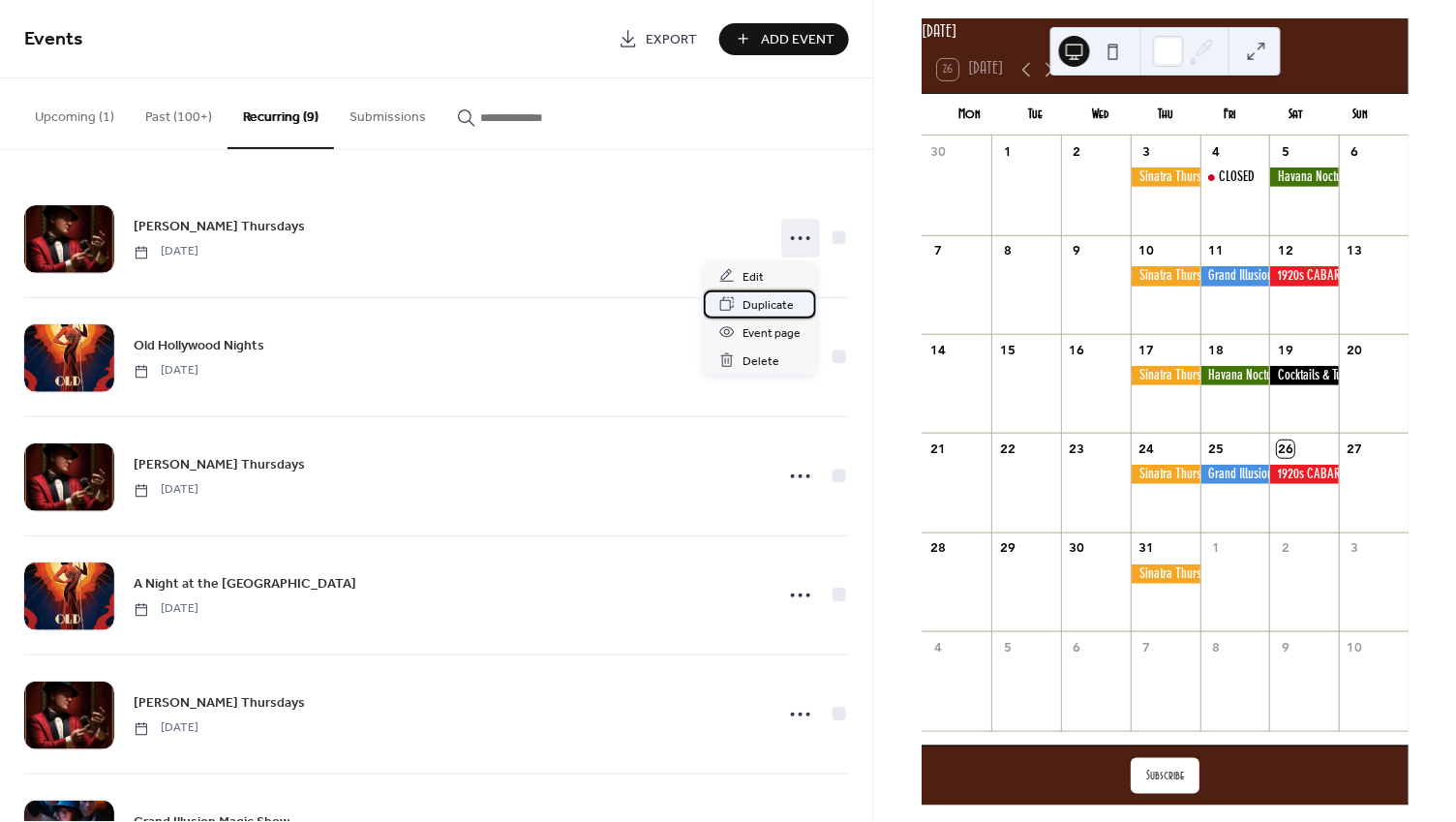 click on "Duplicate" at bounding box center [768, 305] 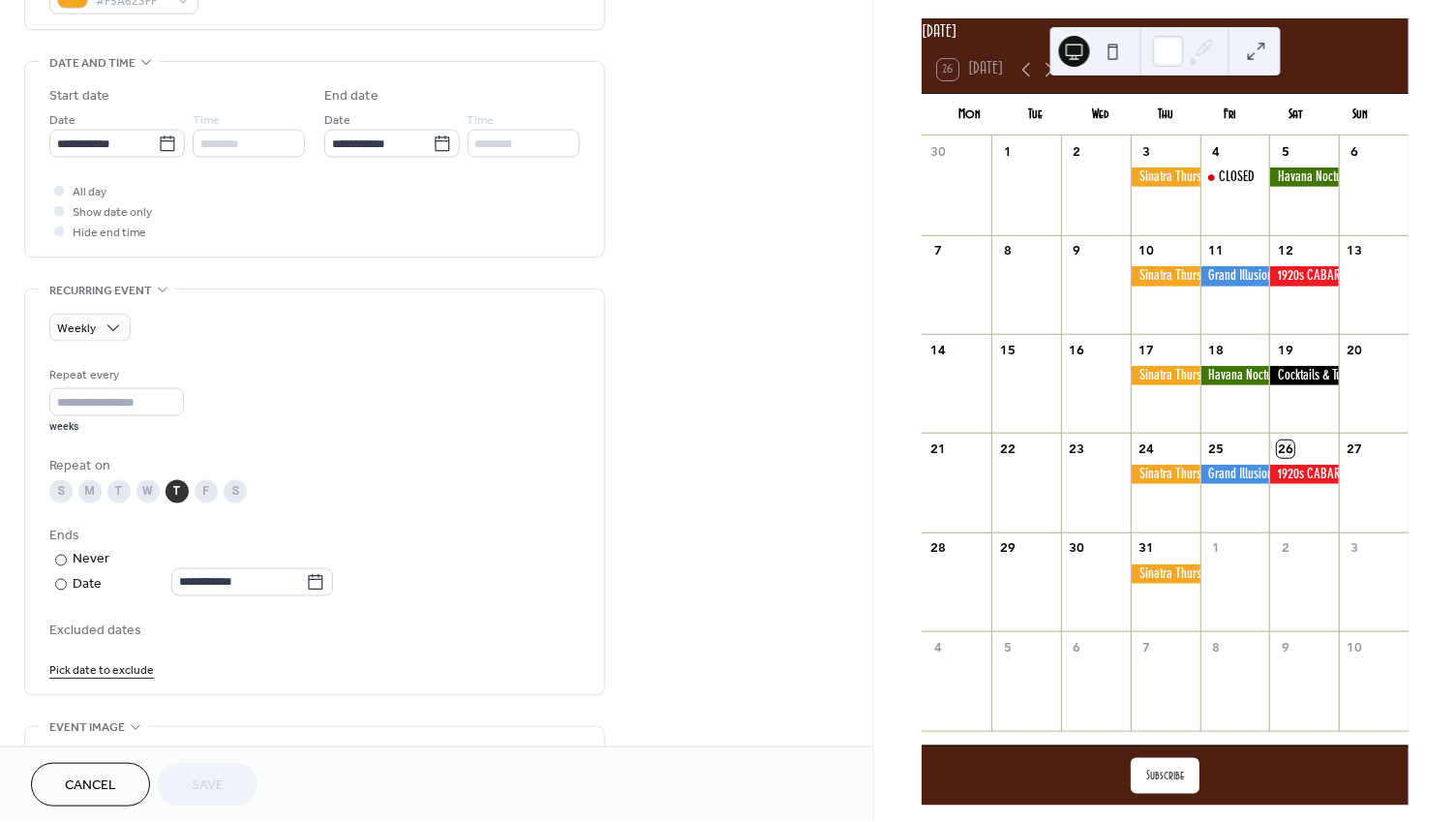 scroll, scrollTop: 577, scrollLeft: 0, axis: vertical 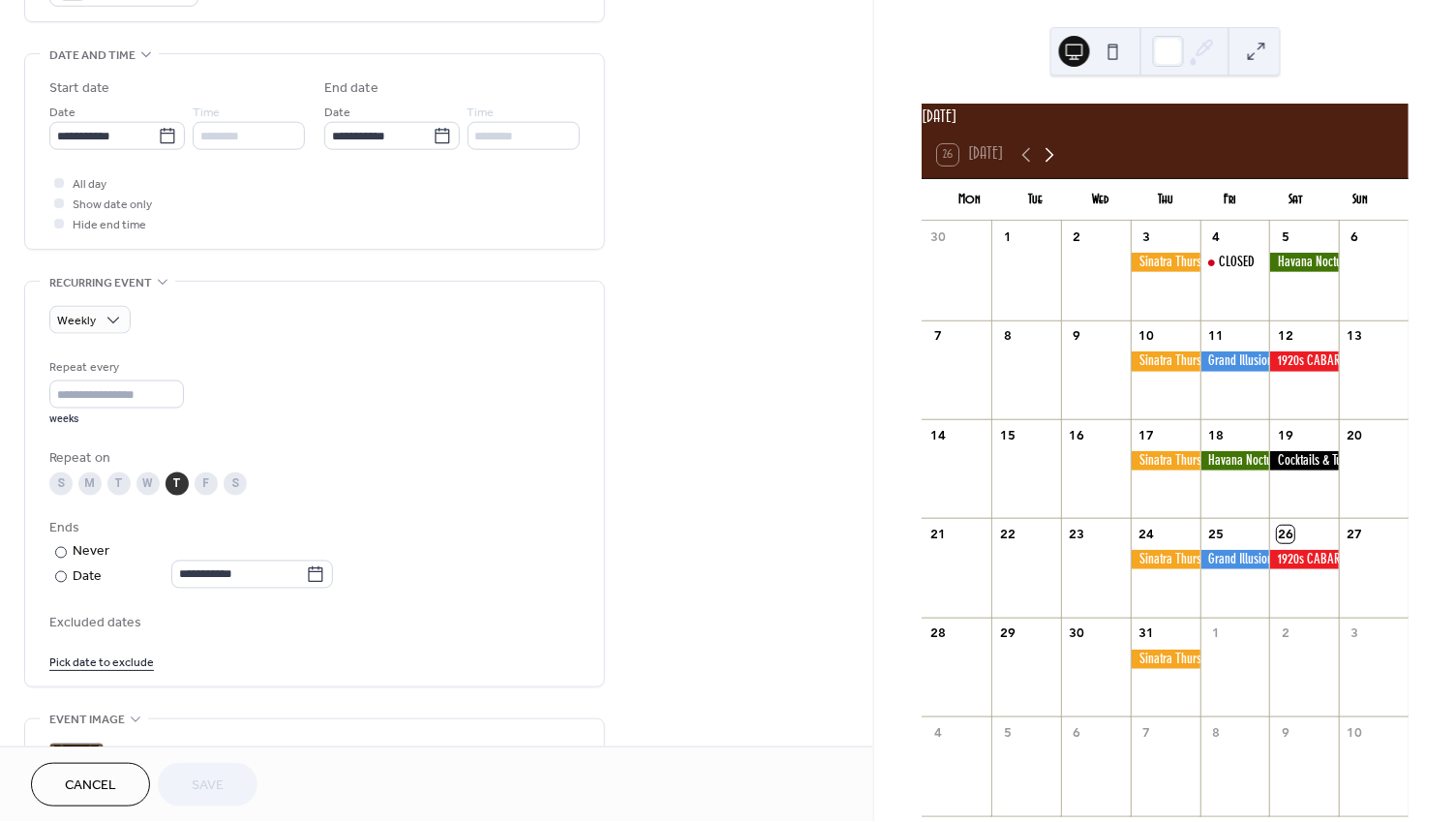 click 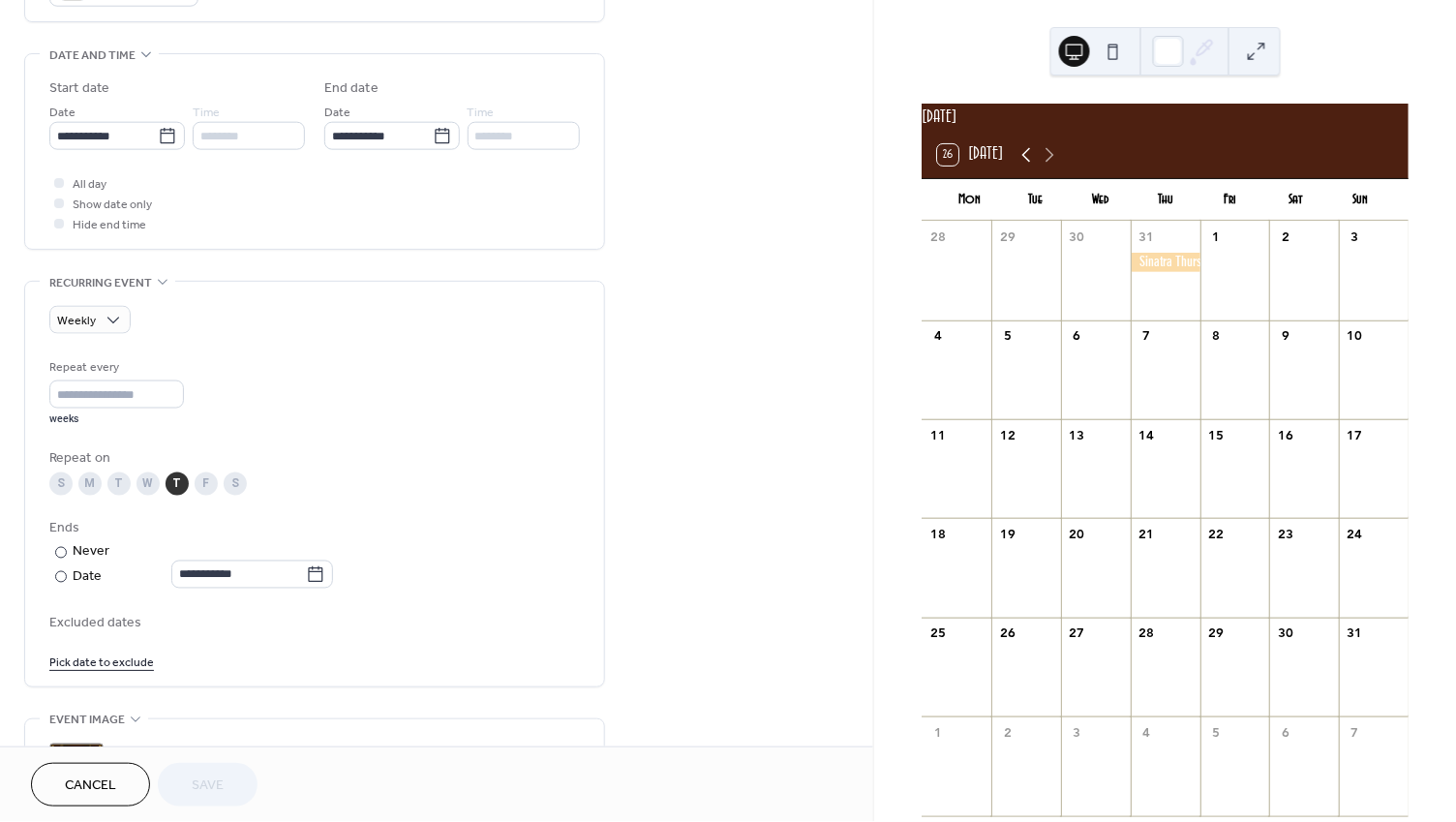 click 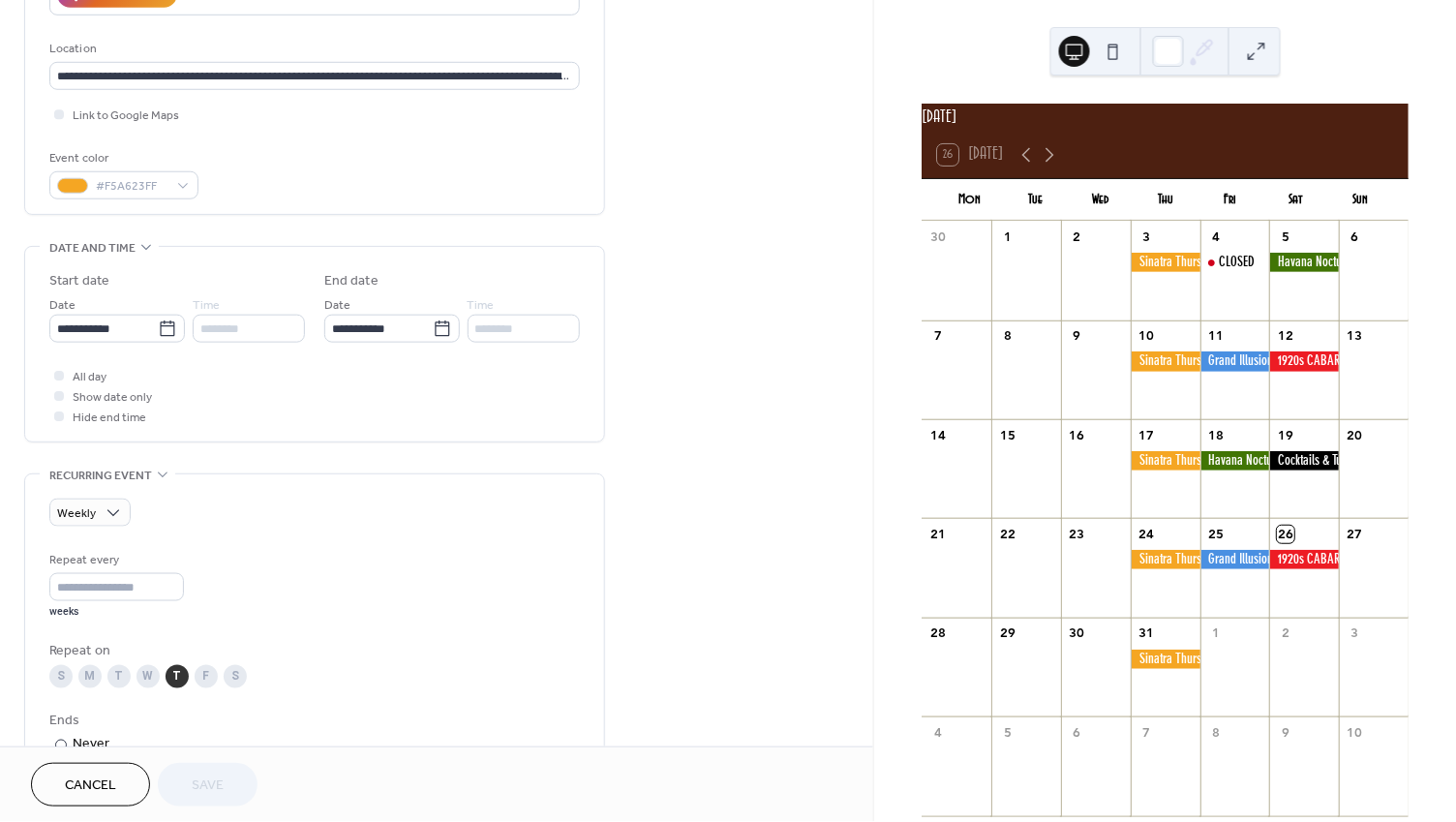 scroll, scrollTop: 391, scrollLeft: 0, axis: vertical 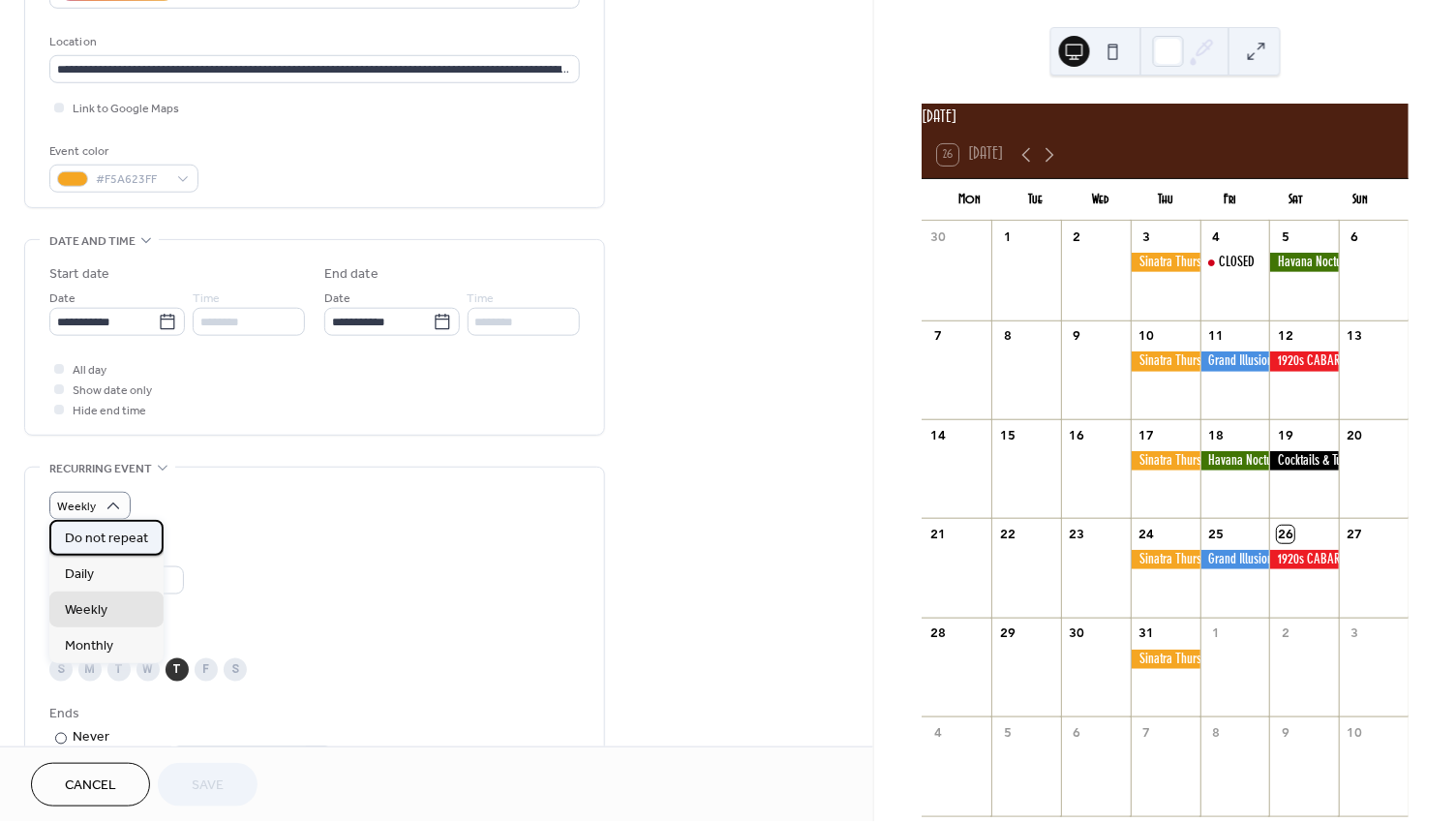 click on "Do not repeat" at bounding box center (106, 538) 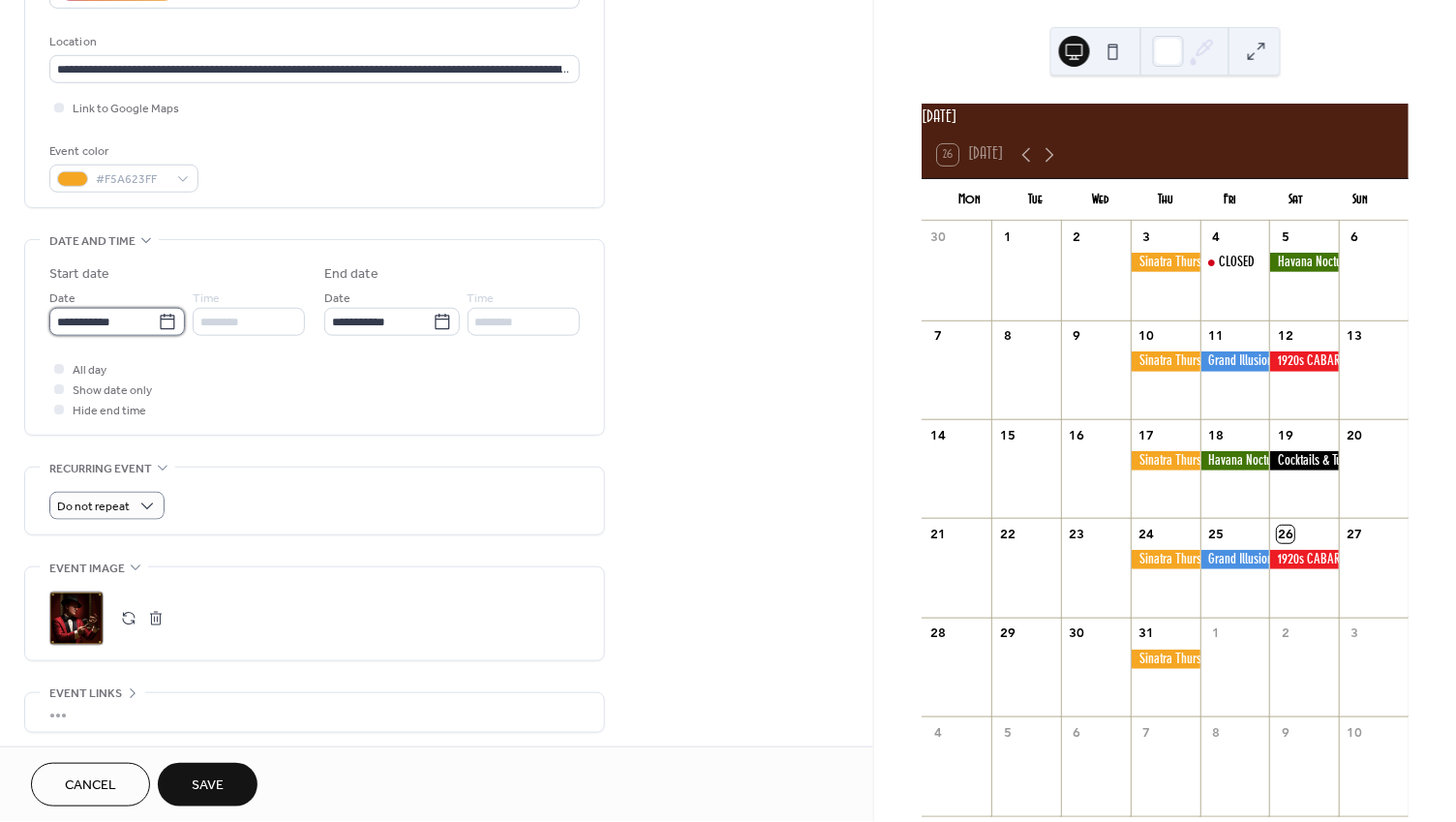 click on "**********" at bounding box center (104, 321) 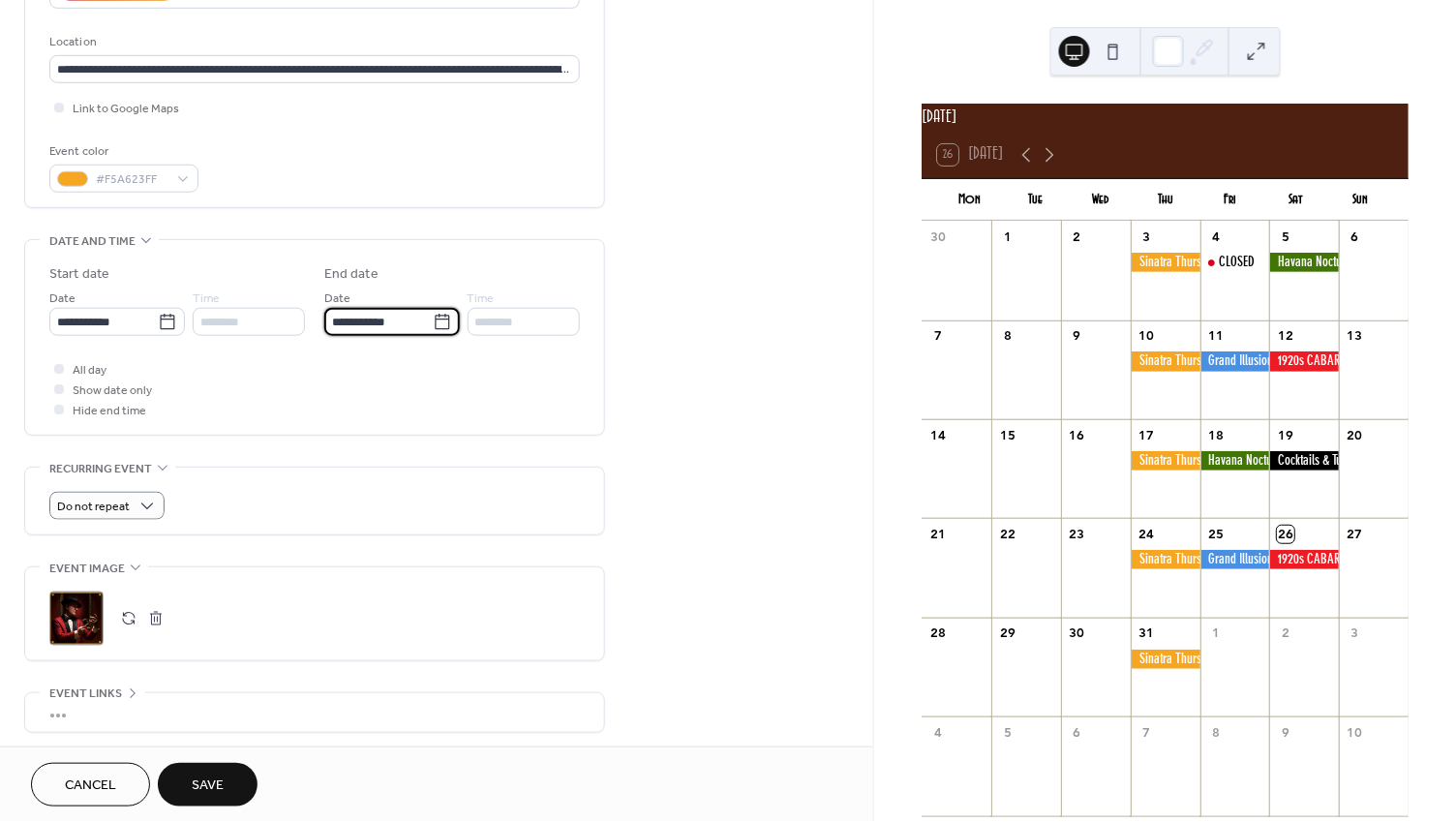 click on "**********" at bounding box center [379, 321] 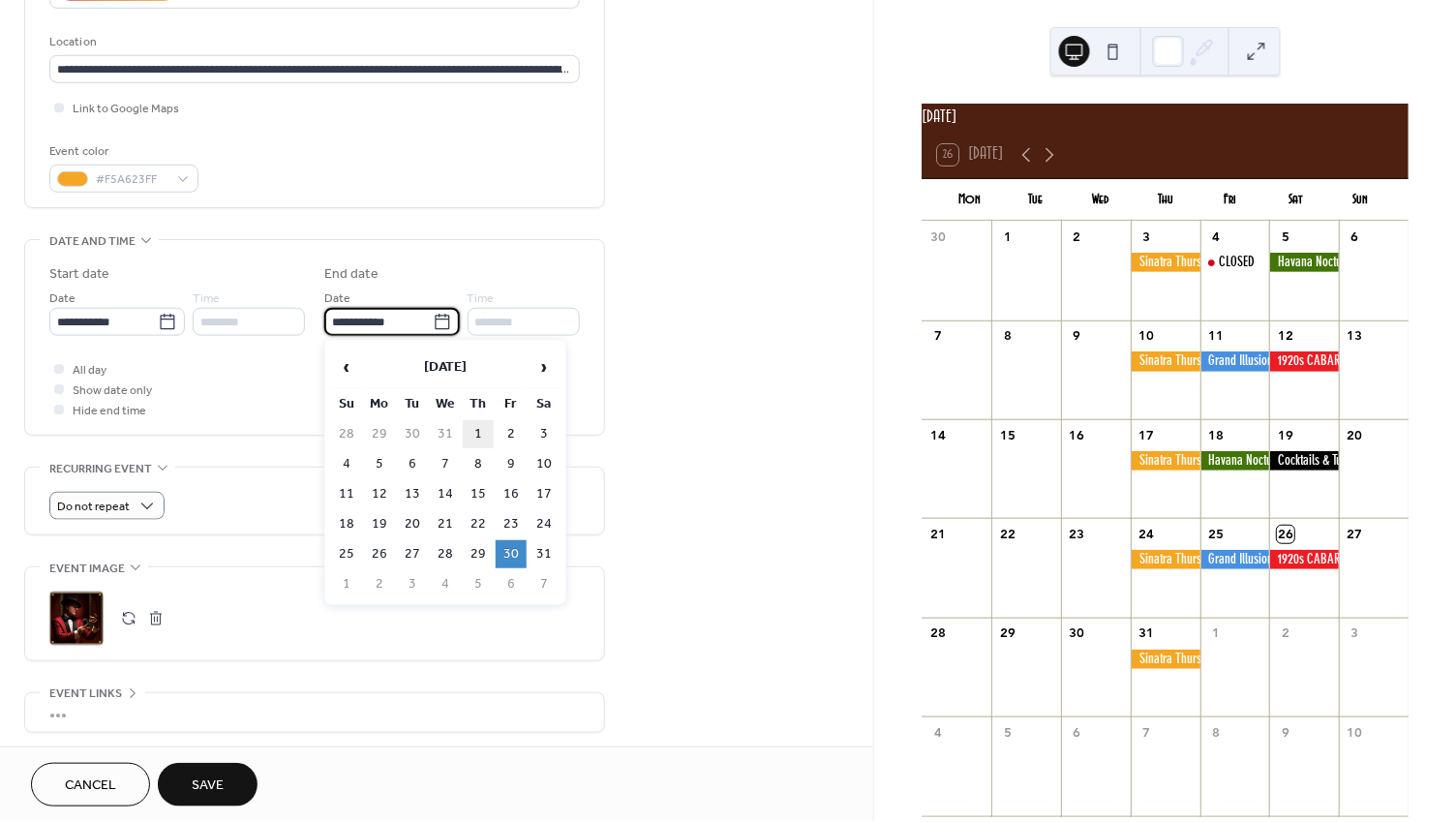 click on "1" at bounding box center (478, 434) 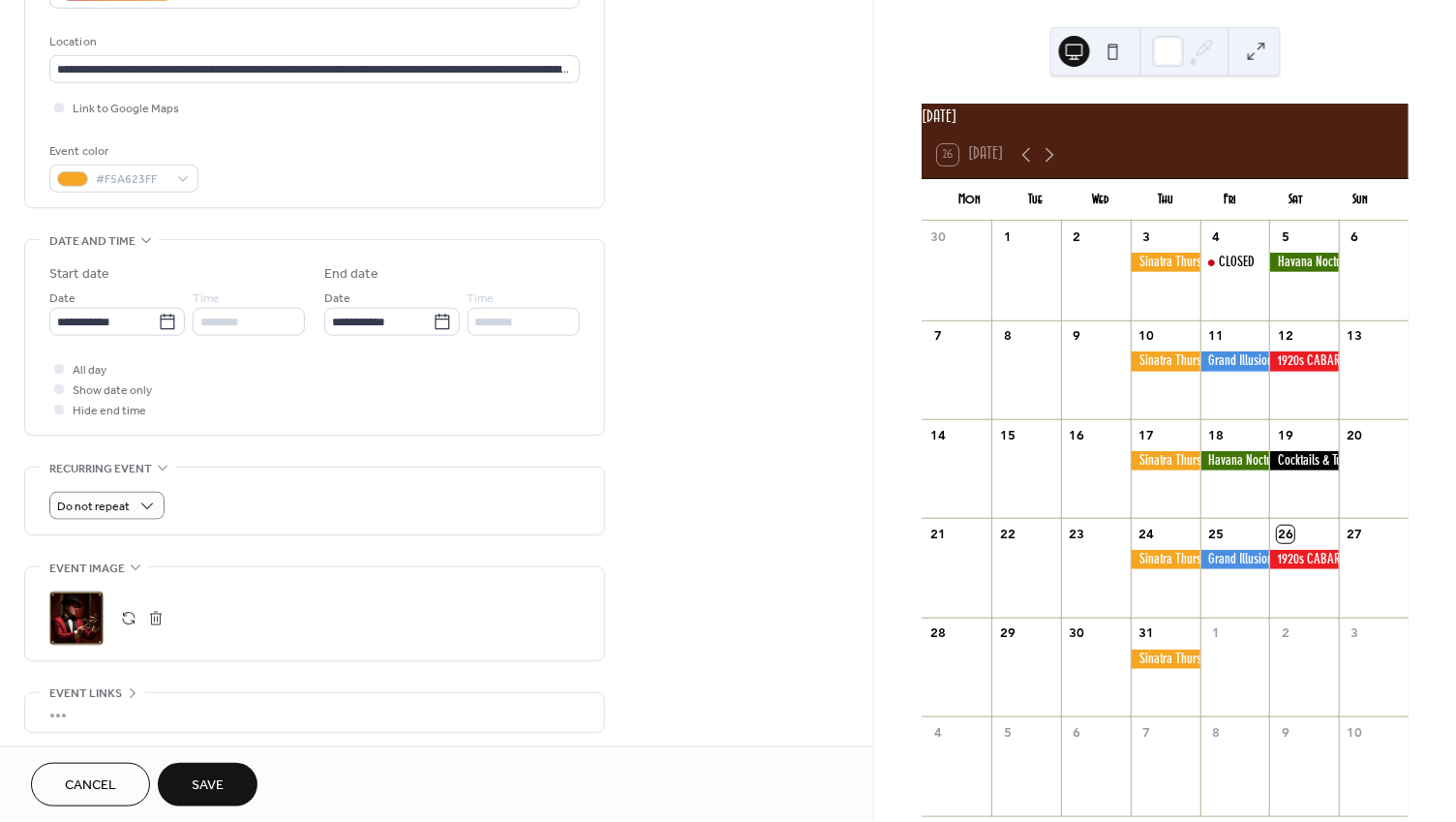 click on "Save" at bounding box center [207, 786] 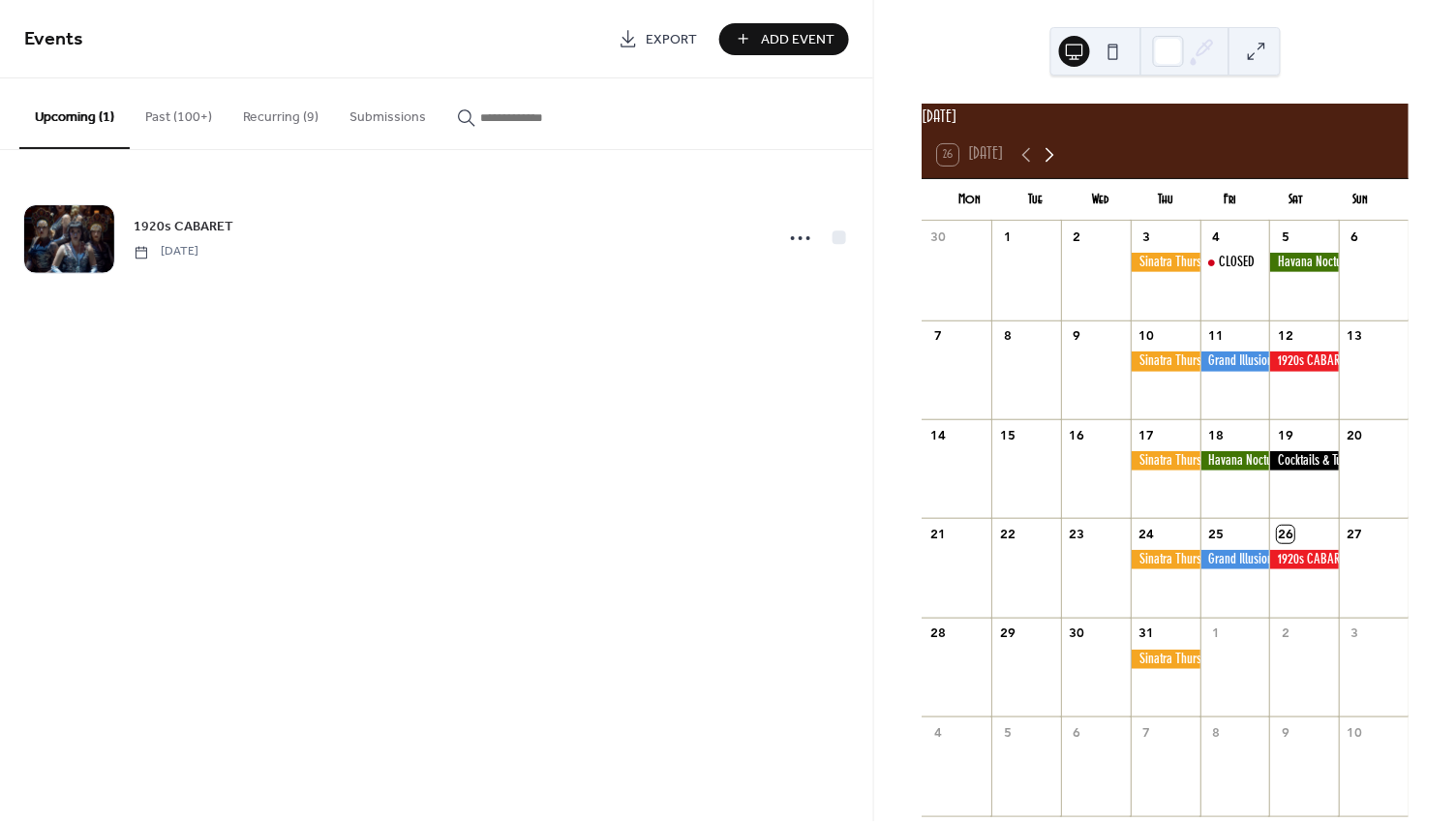 click 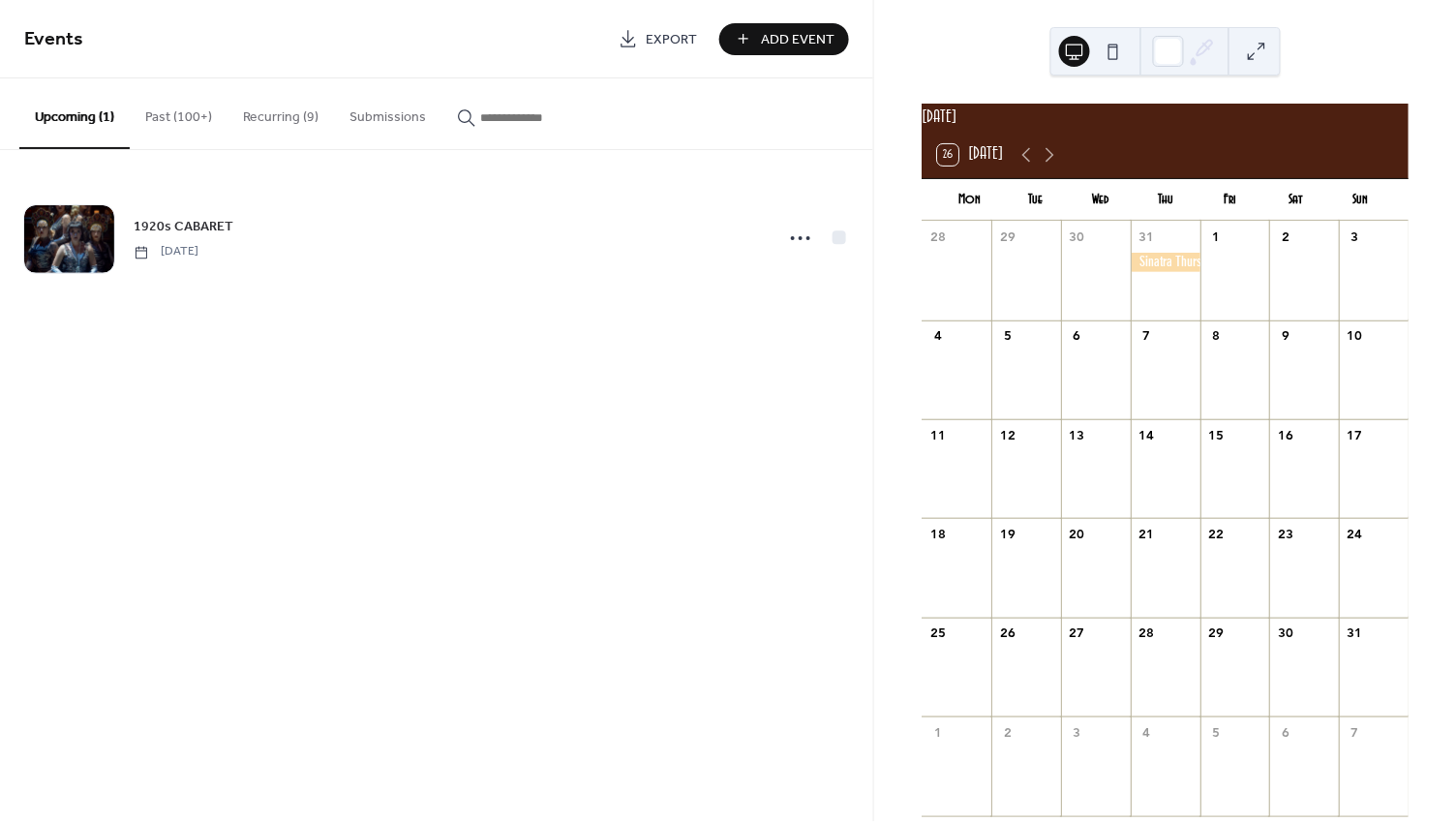 click on "Recurring (9)" at bounding box center [281, 112] 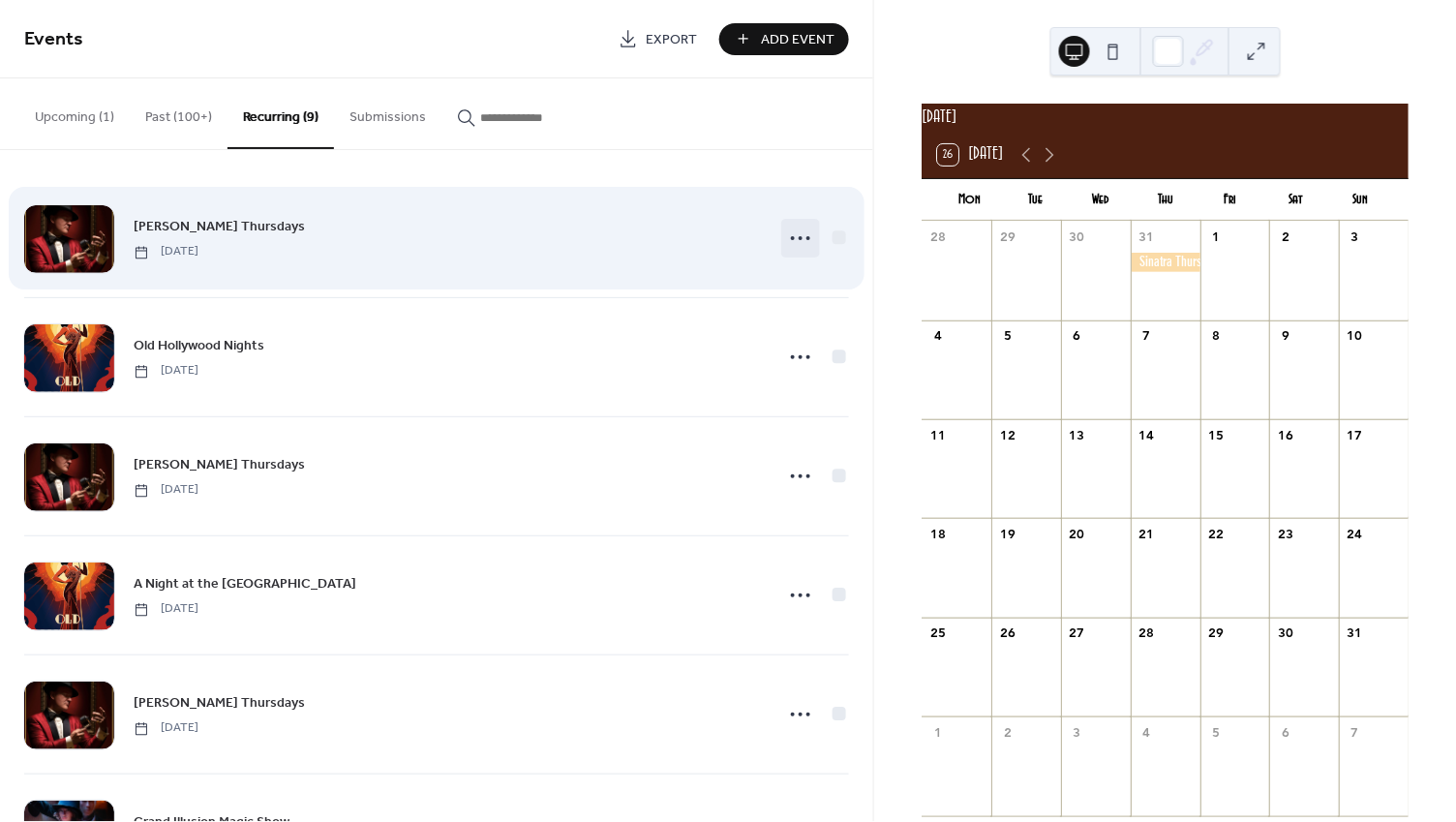 click 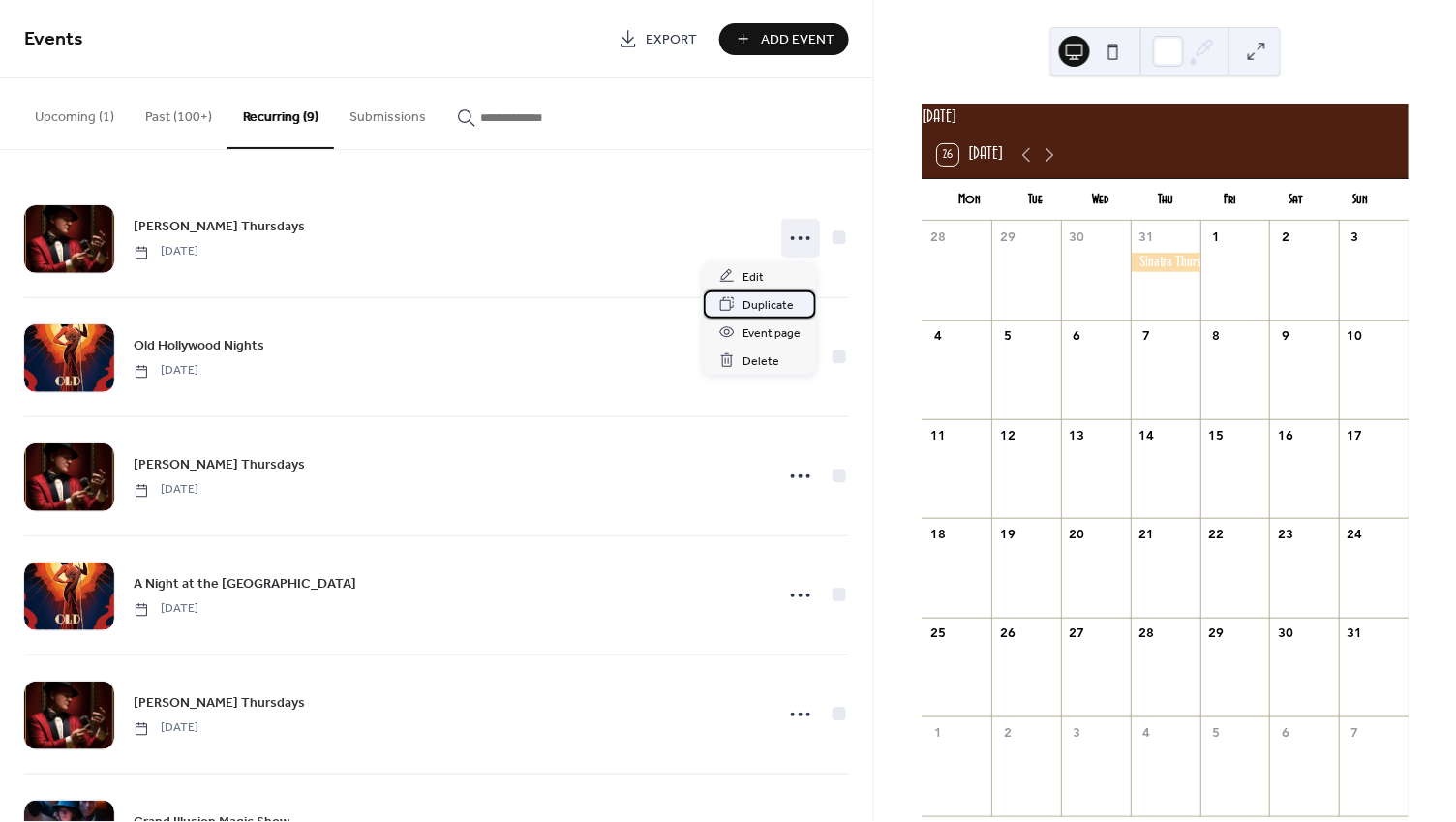 click on "Duplicate" at bounding box center (768, 305) 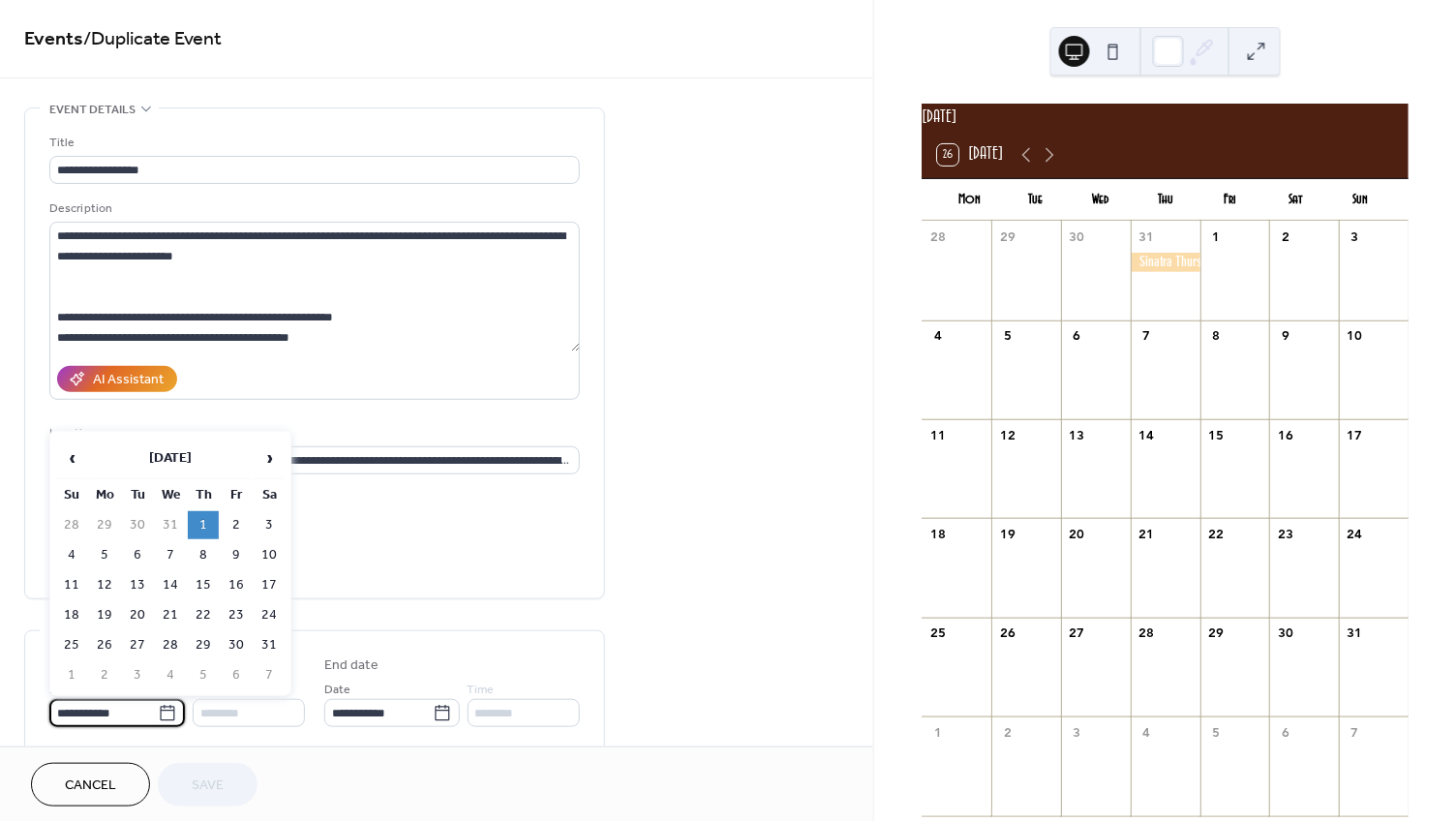click on "**********" at bounding box center (104, 713) 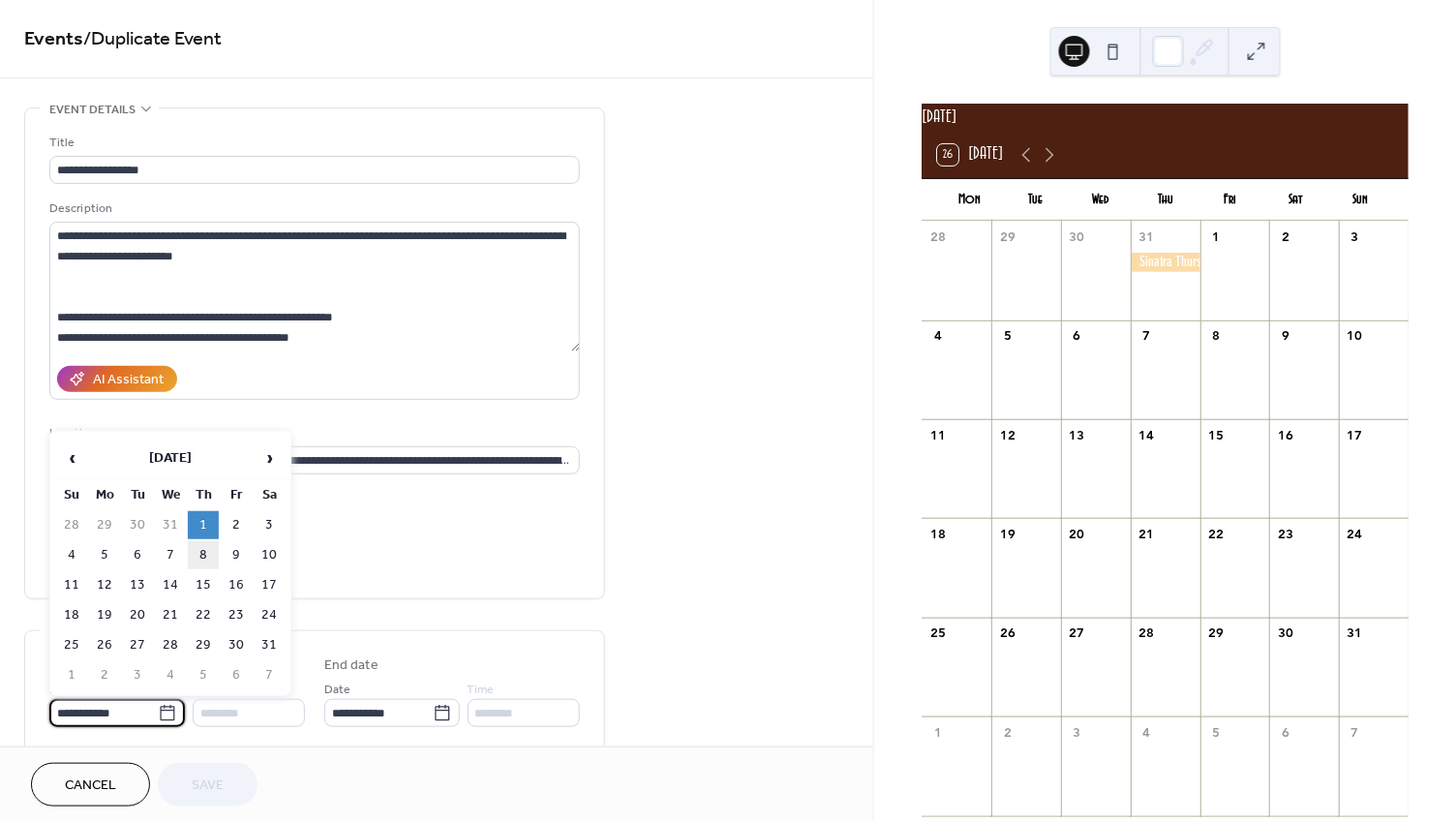 click on "8" at bounding box center [203, 555] 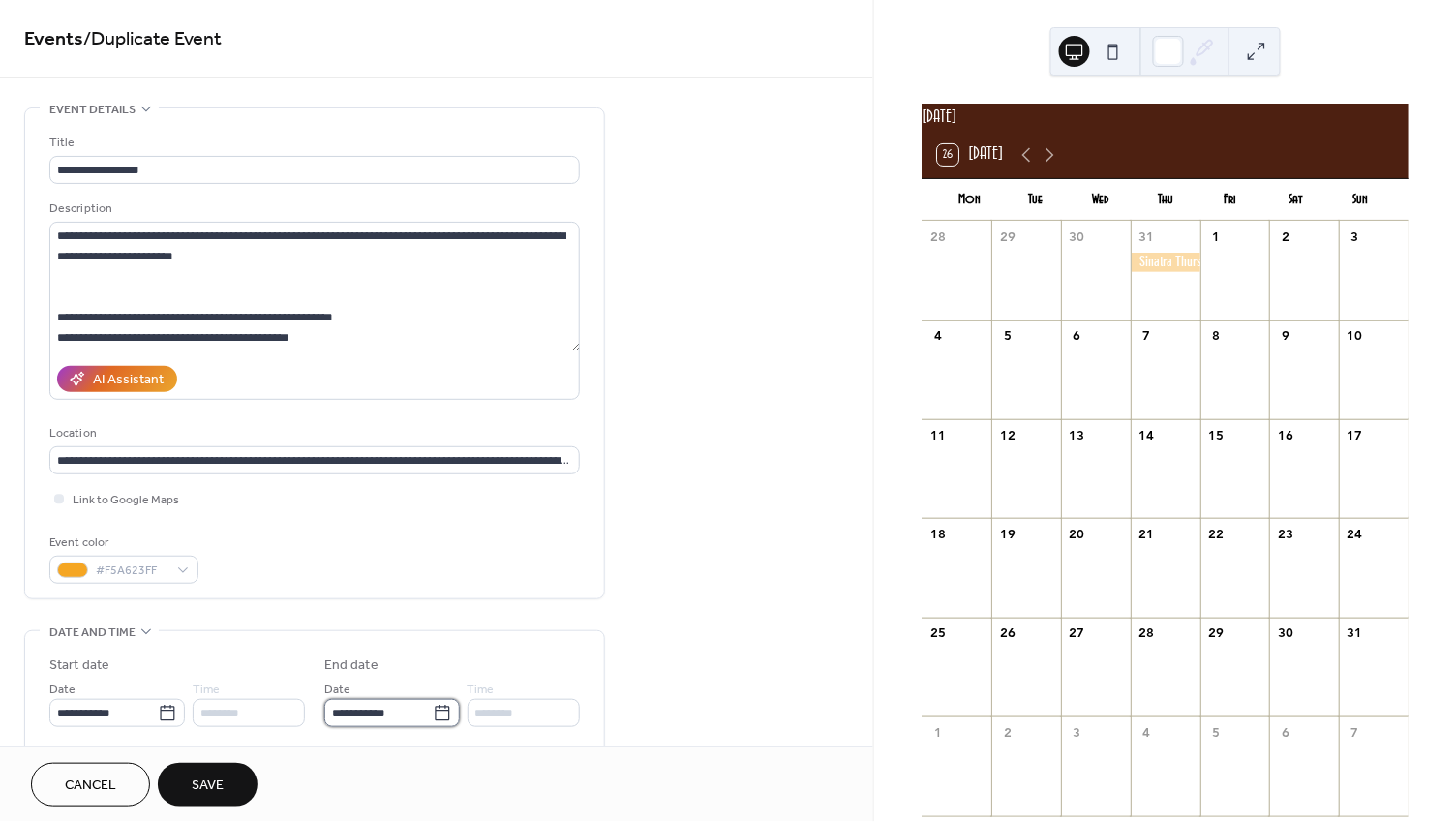 click on "**********" at bounding box center (379, 713) 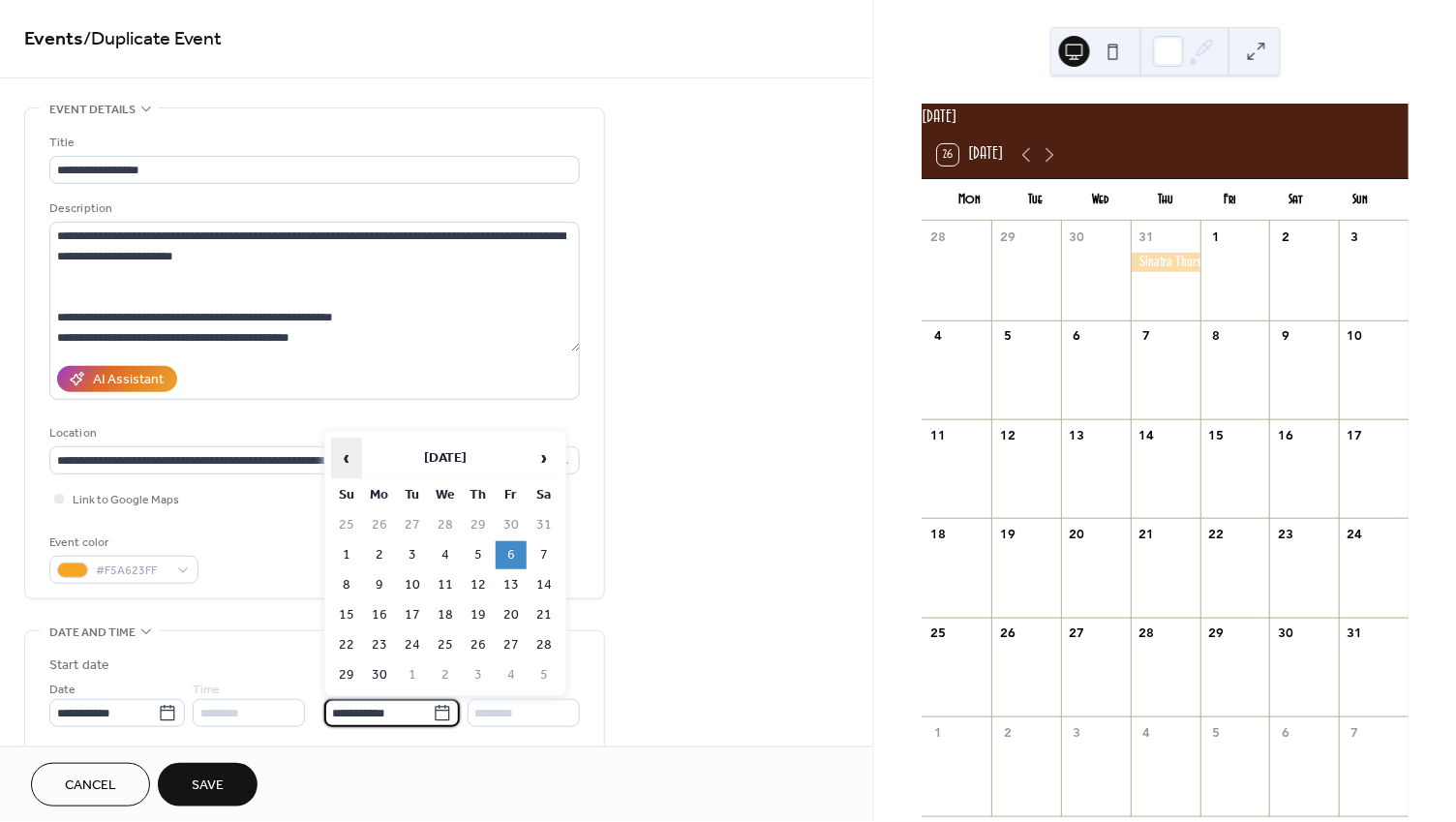 click on "‹" at bounding box center [347, 458] 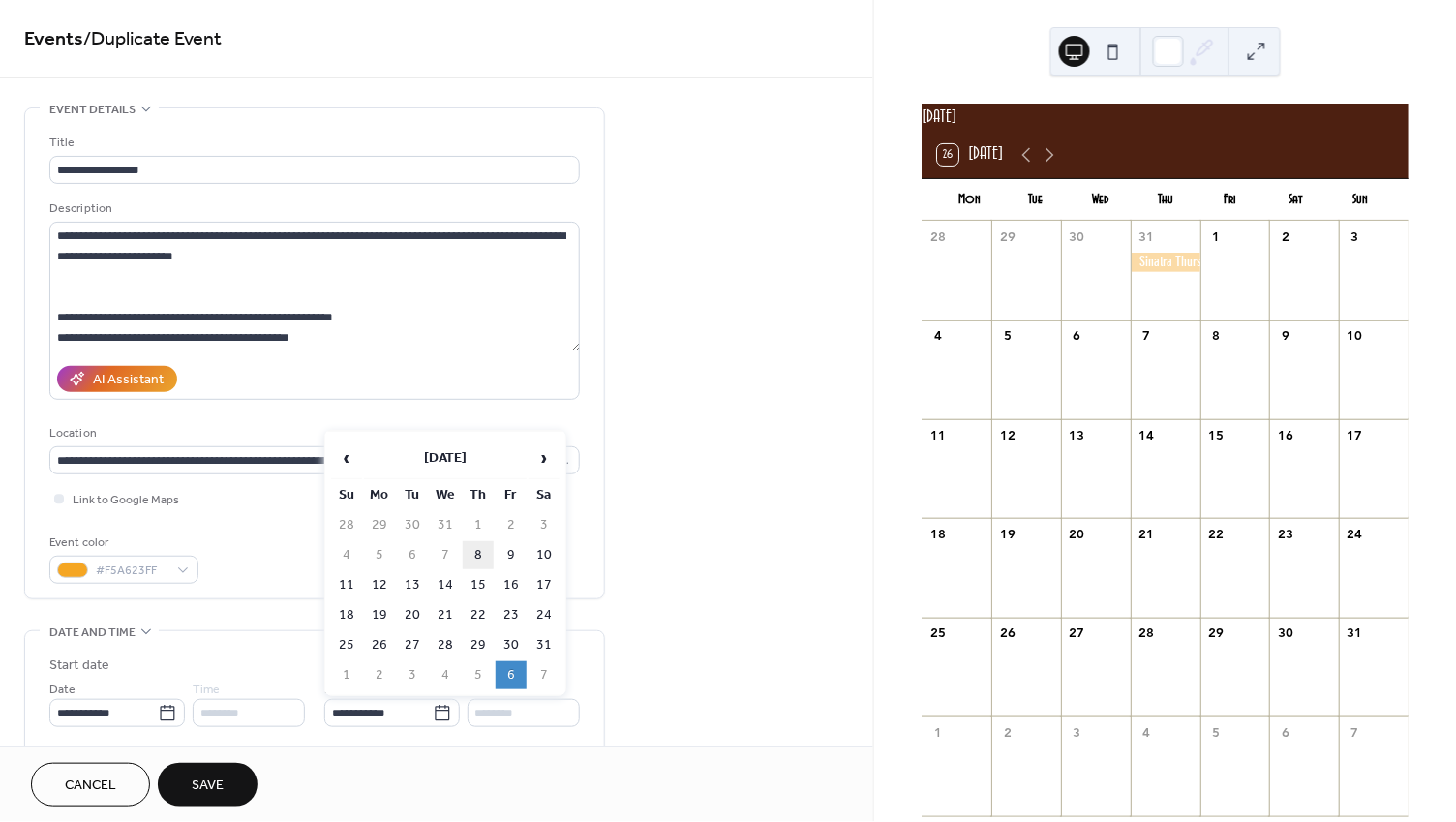 click on "8" at bounding box center (478, 555) 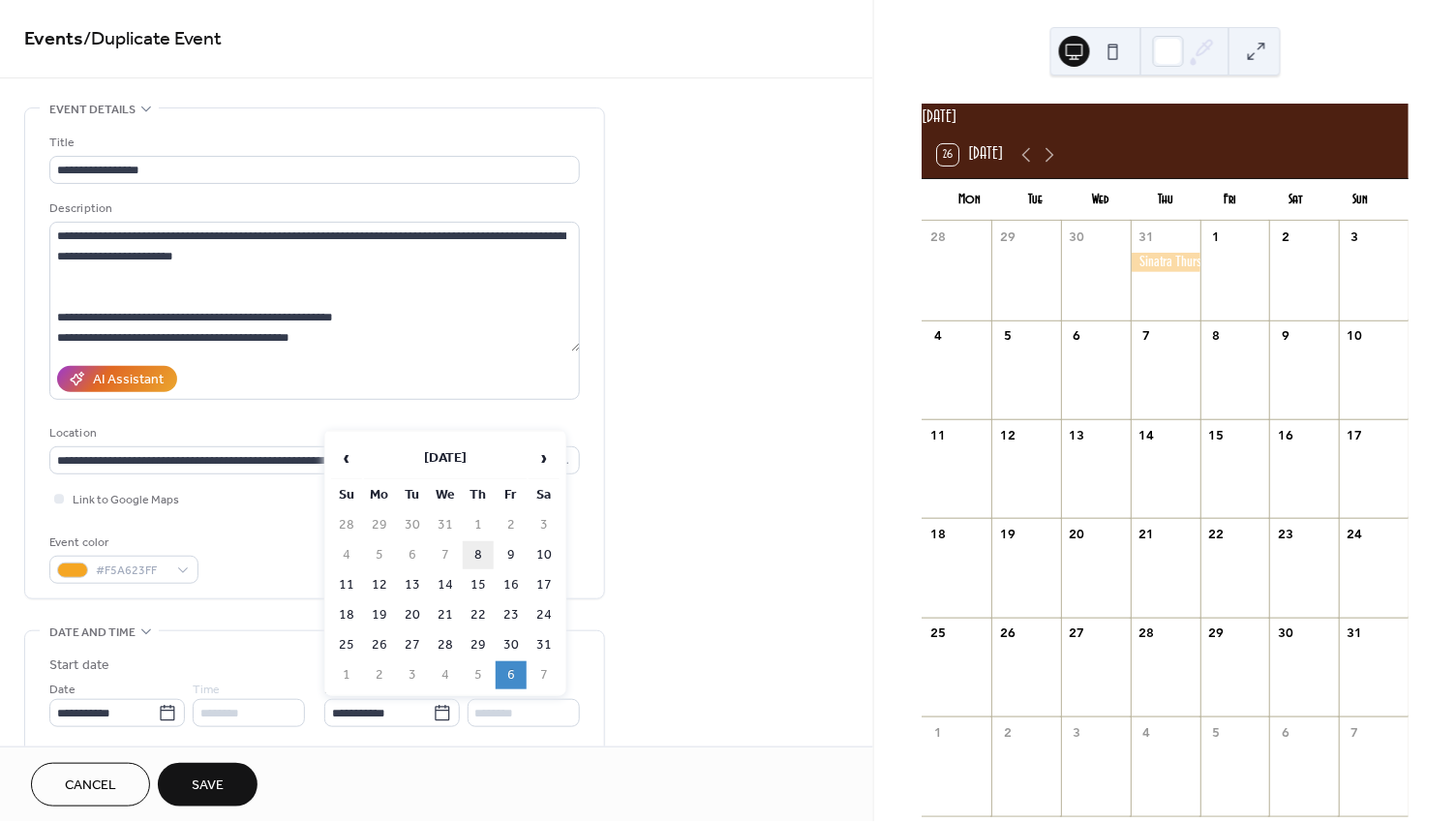 type on "**********" 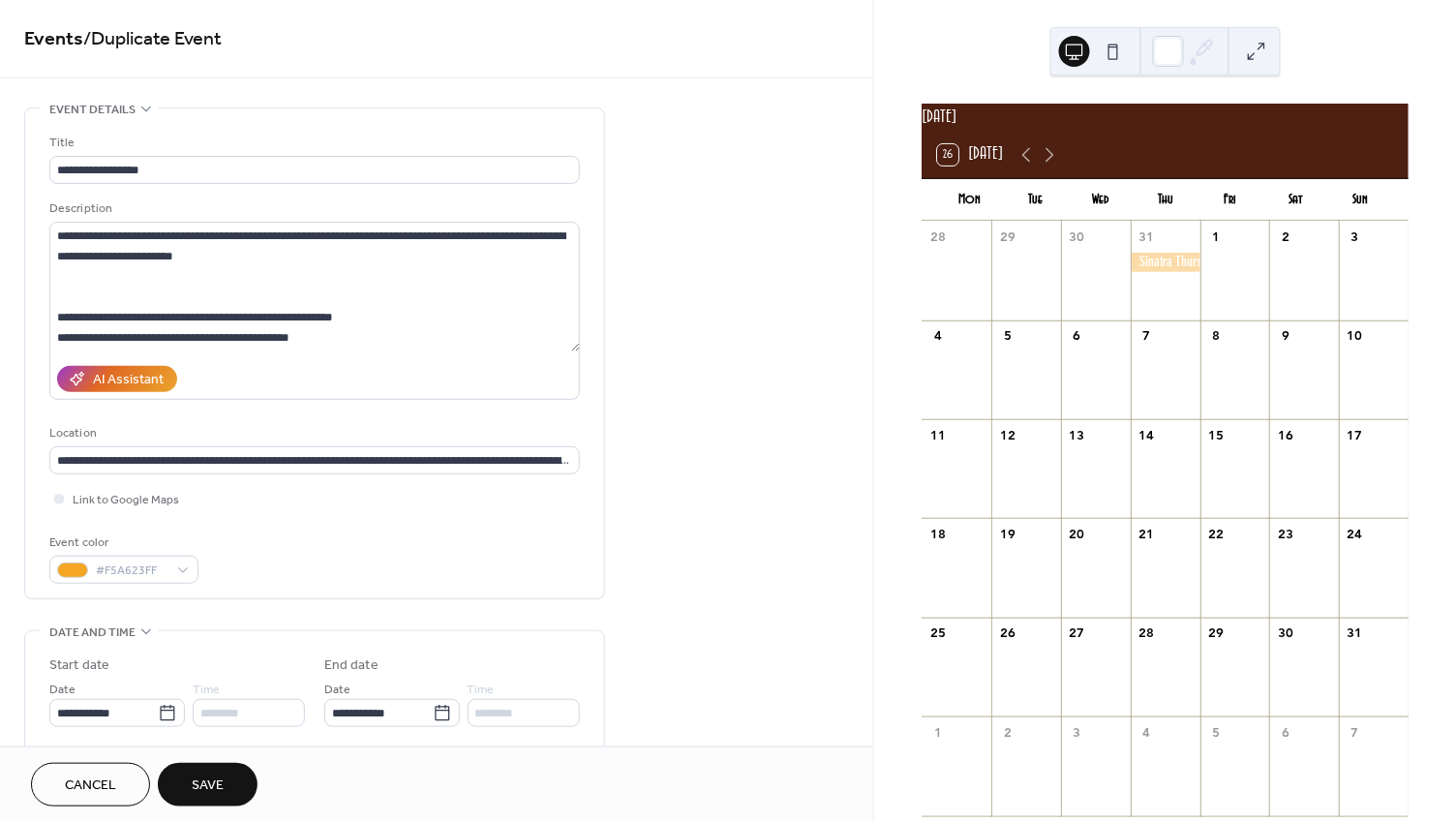 click on "Save" at bounding box center [207, 786] 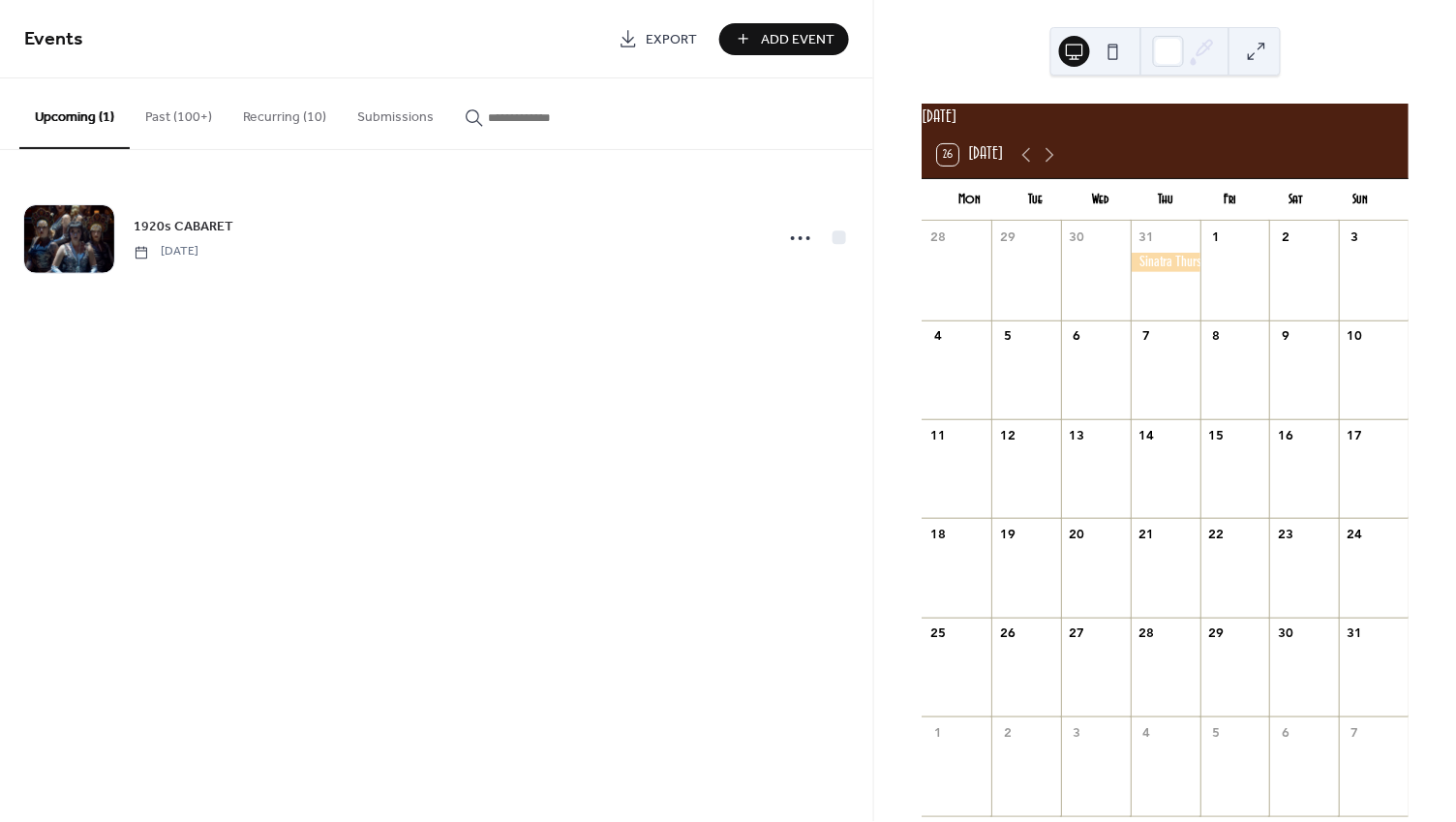click on "Upcoming (1)" at bounding box center [75, 113] 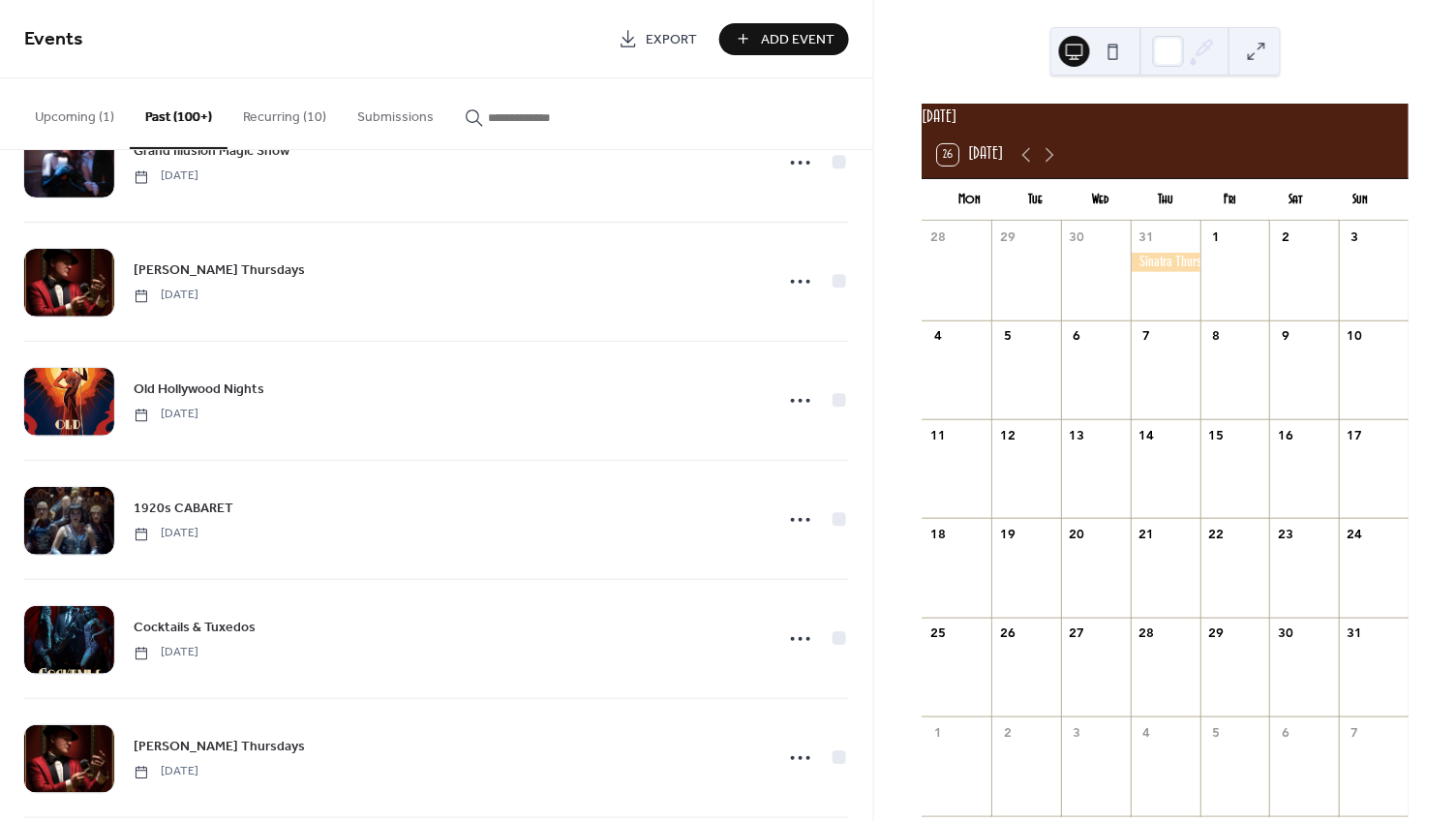 scroll, scrollTop: 6245, scrollLeft: 0, axis: vertical 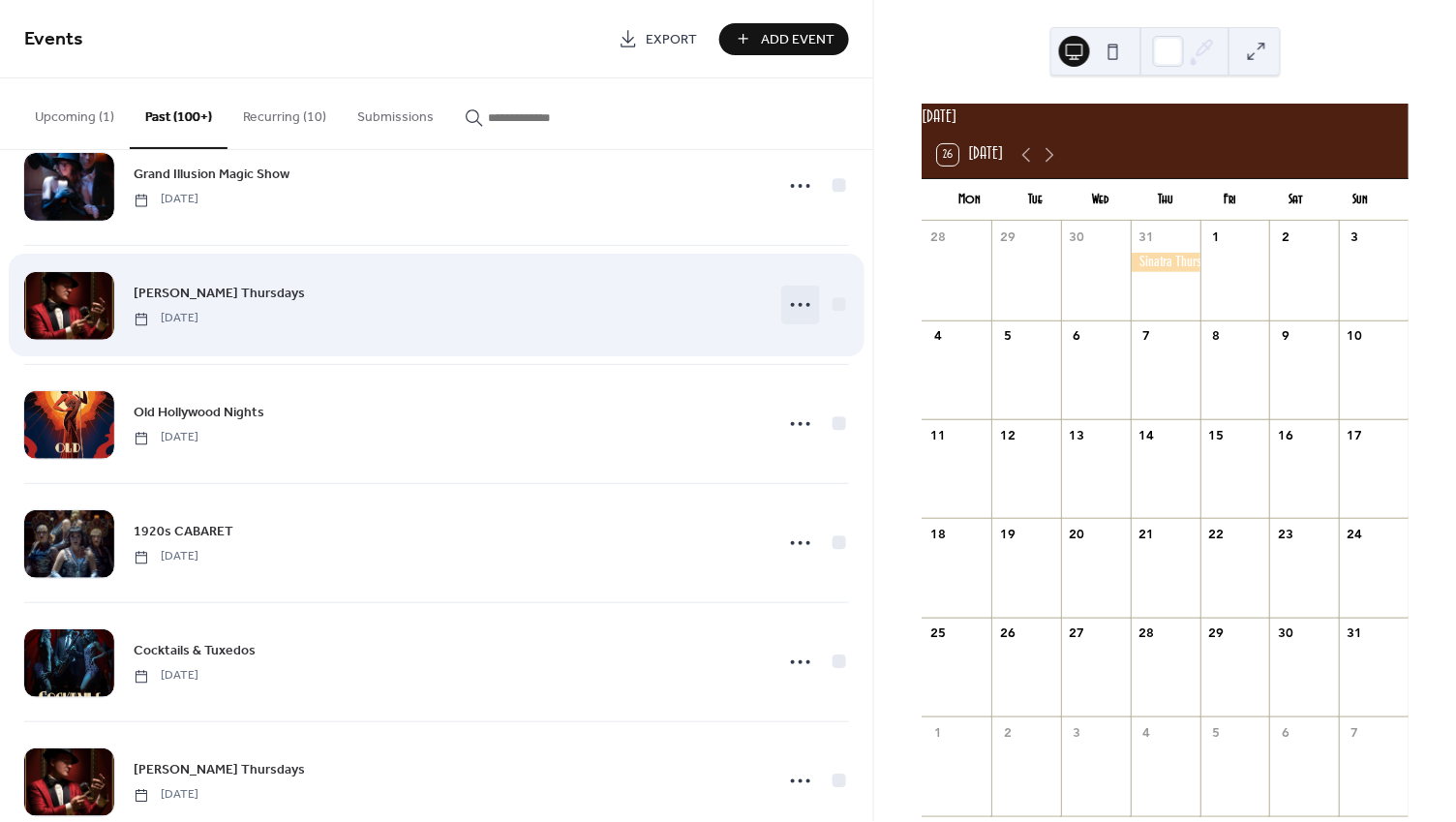 click 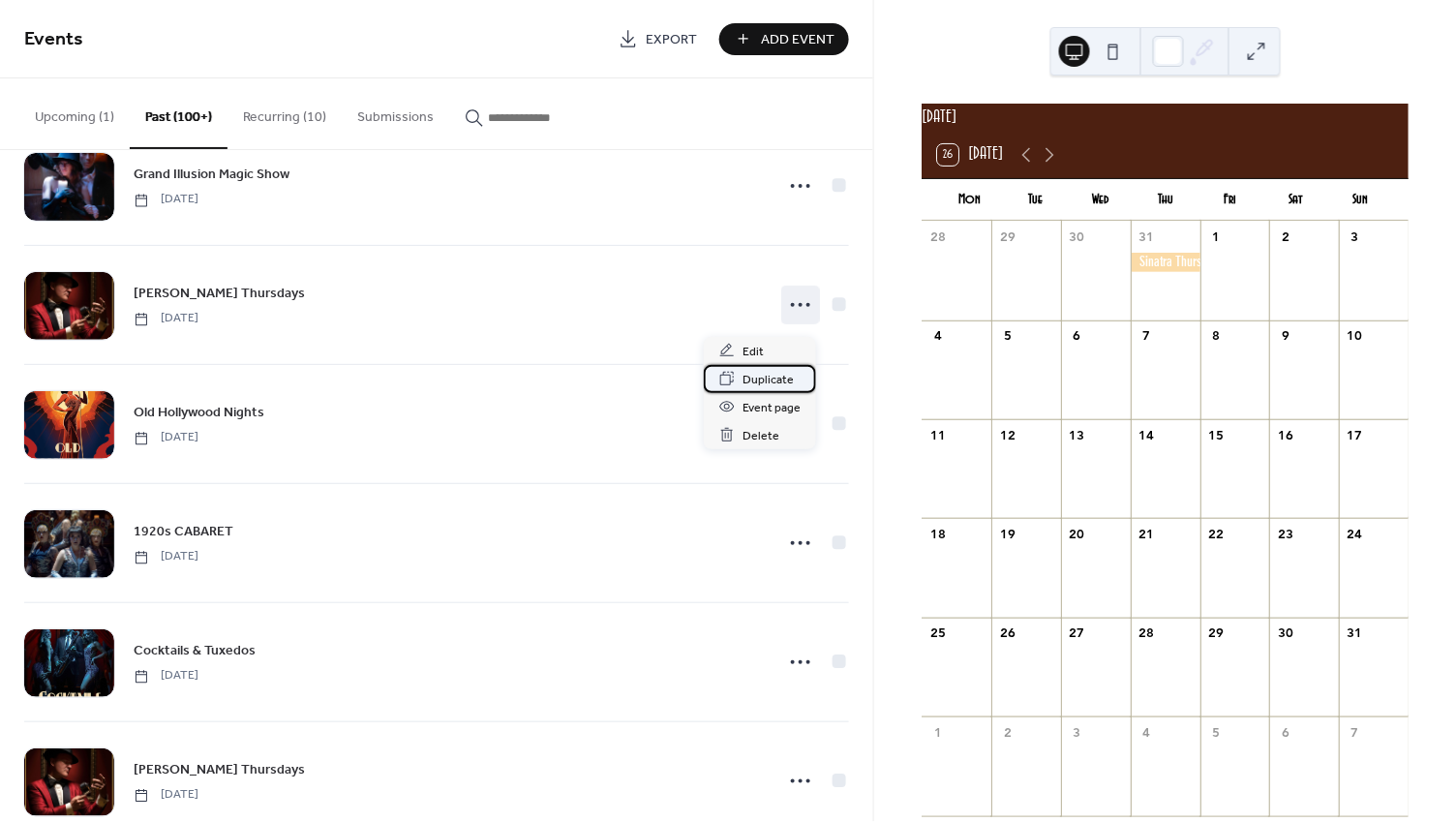click on "Duplicate" at bounding box center [768, 380] 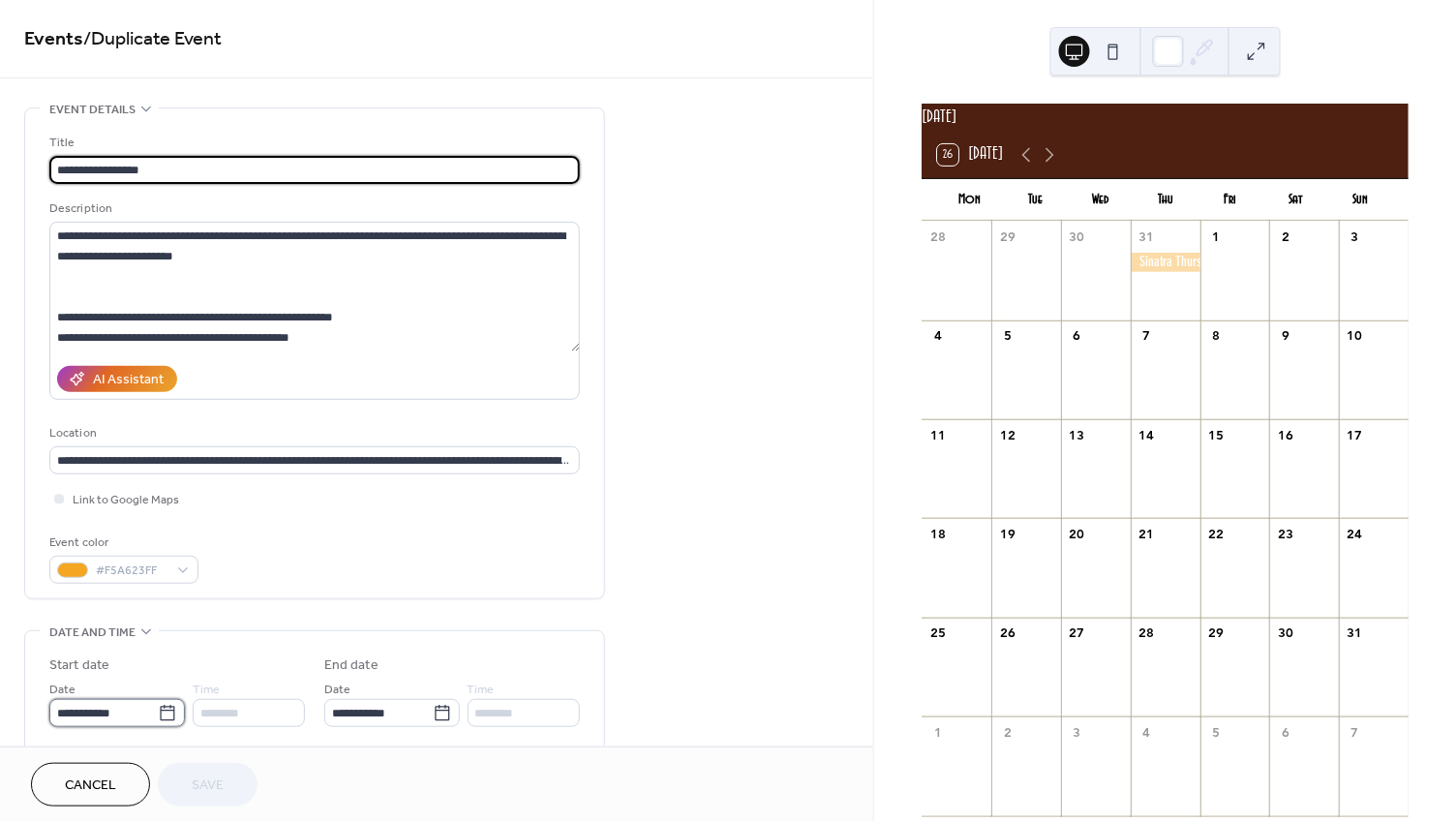 click on "**********" at bounding box center (104, 713) 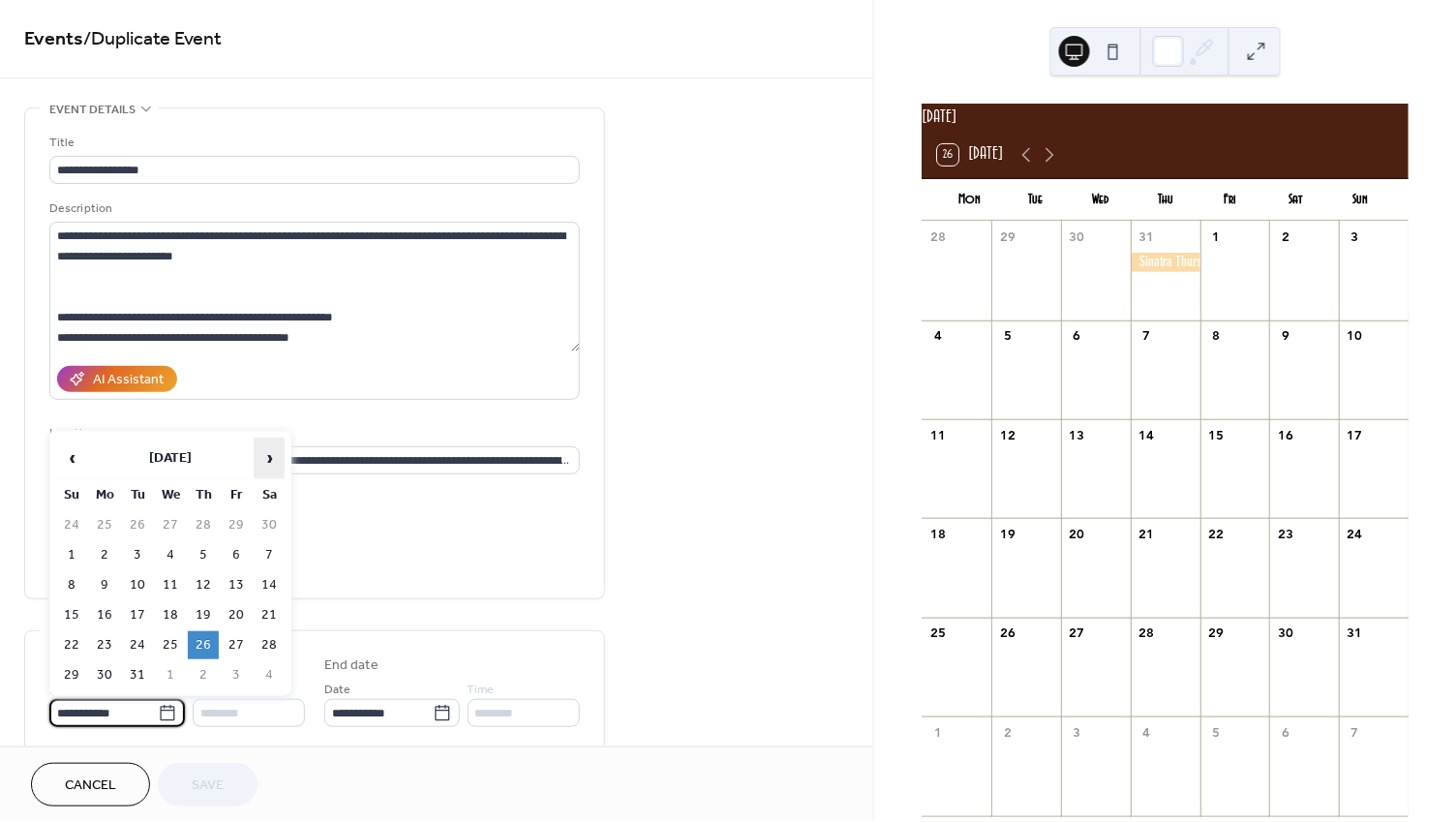 click on "›" at bounding box center (269, 458) 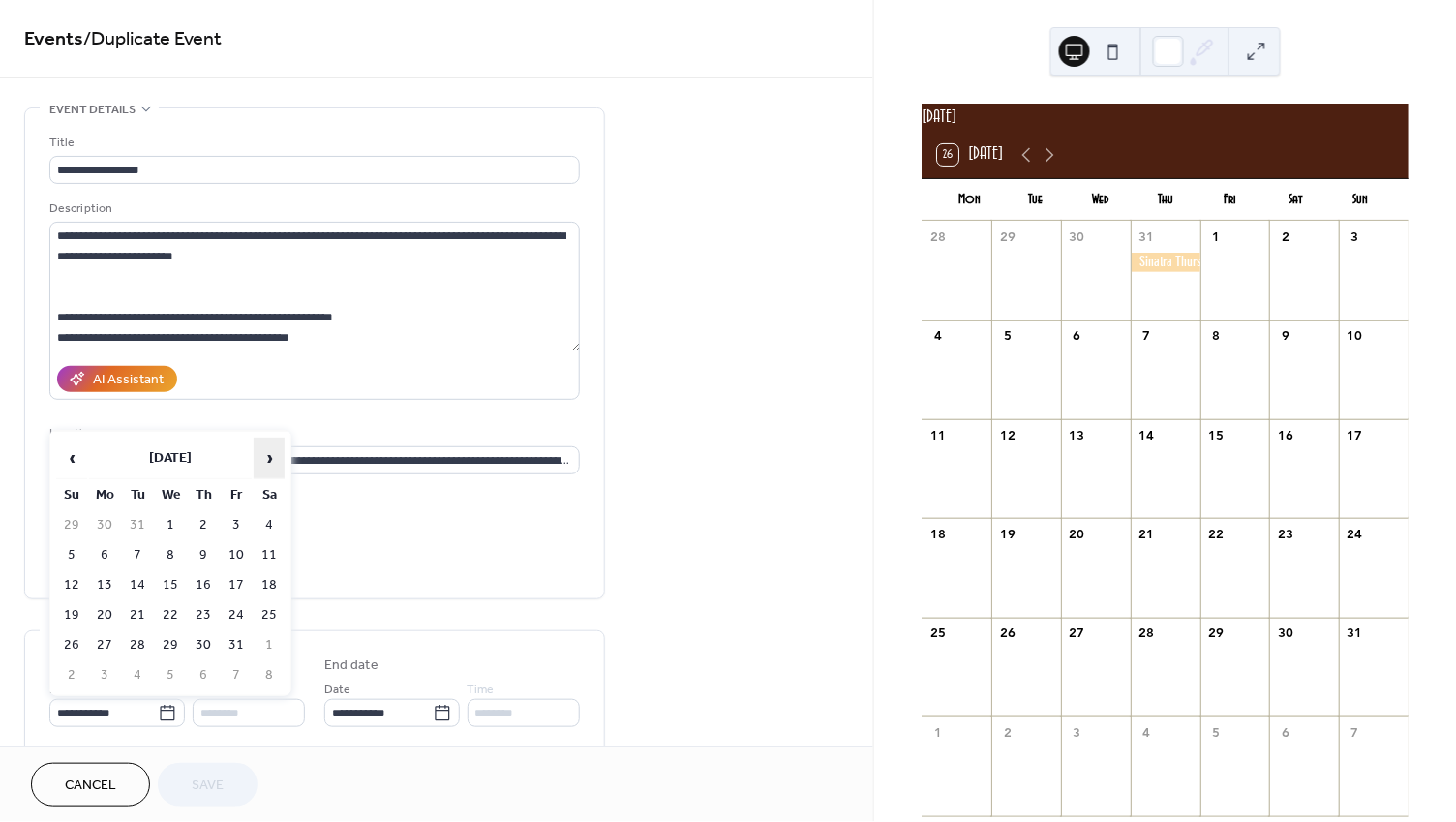 click on "›" at bounding box center [269, 458] 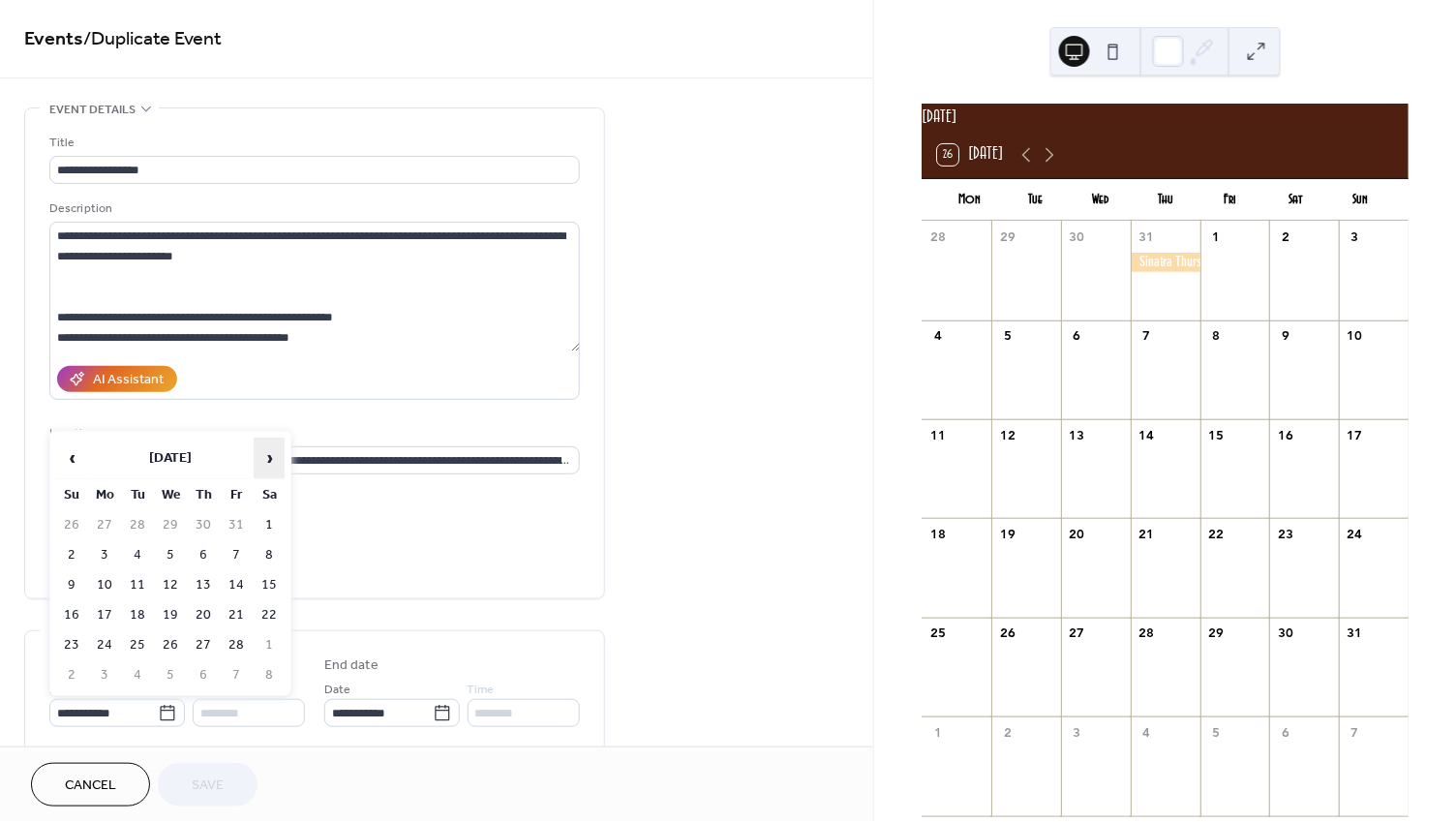 click on "›" at bounding box center [269, 458] 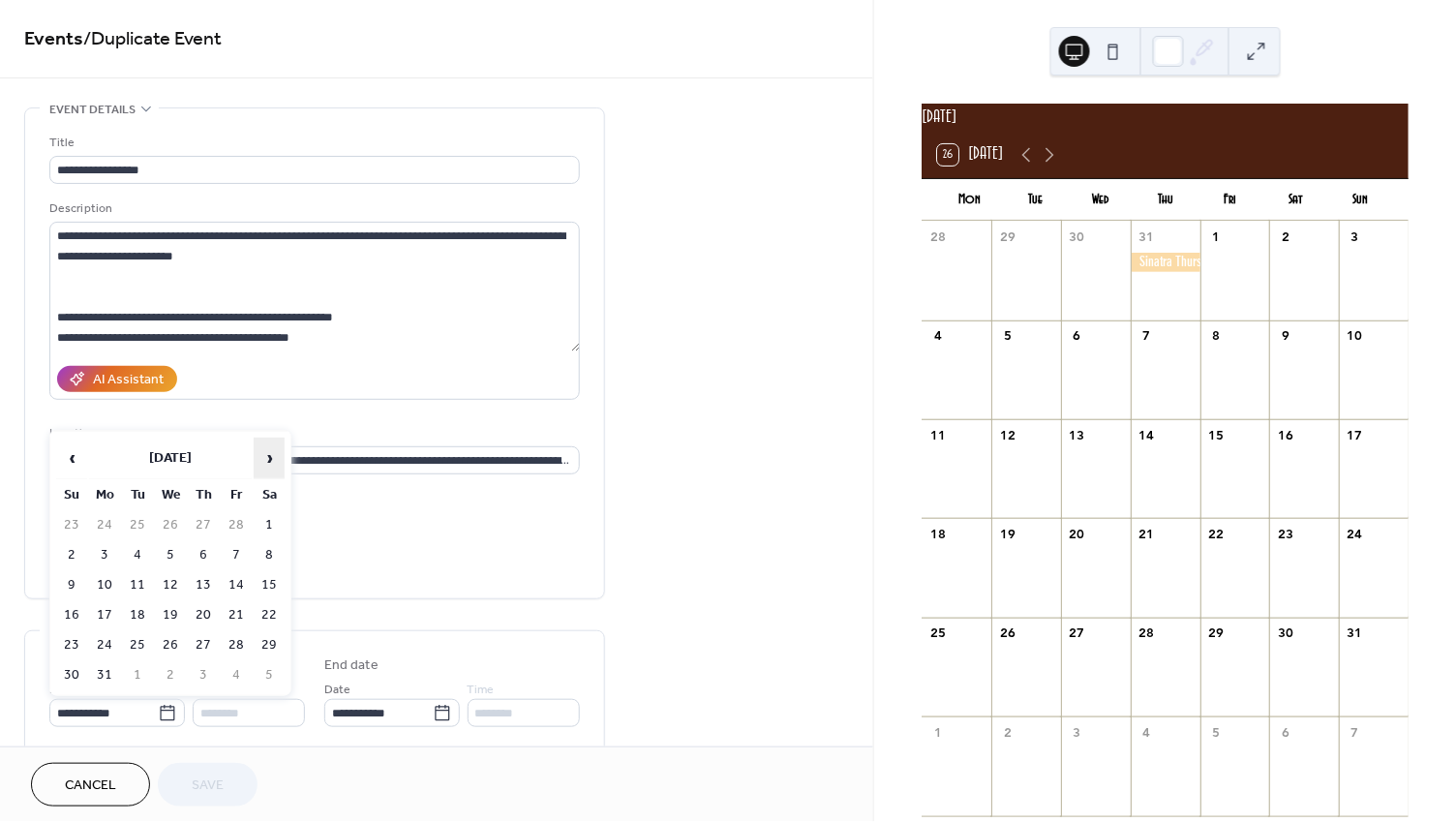 click on "›" at bounding box center (269, 458) 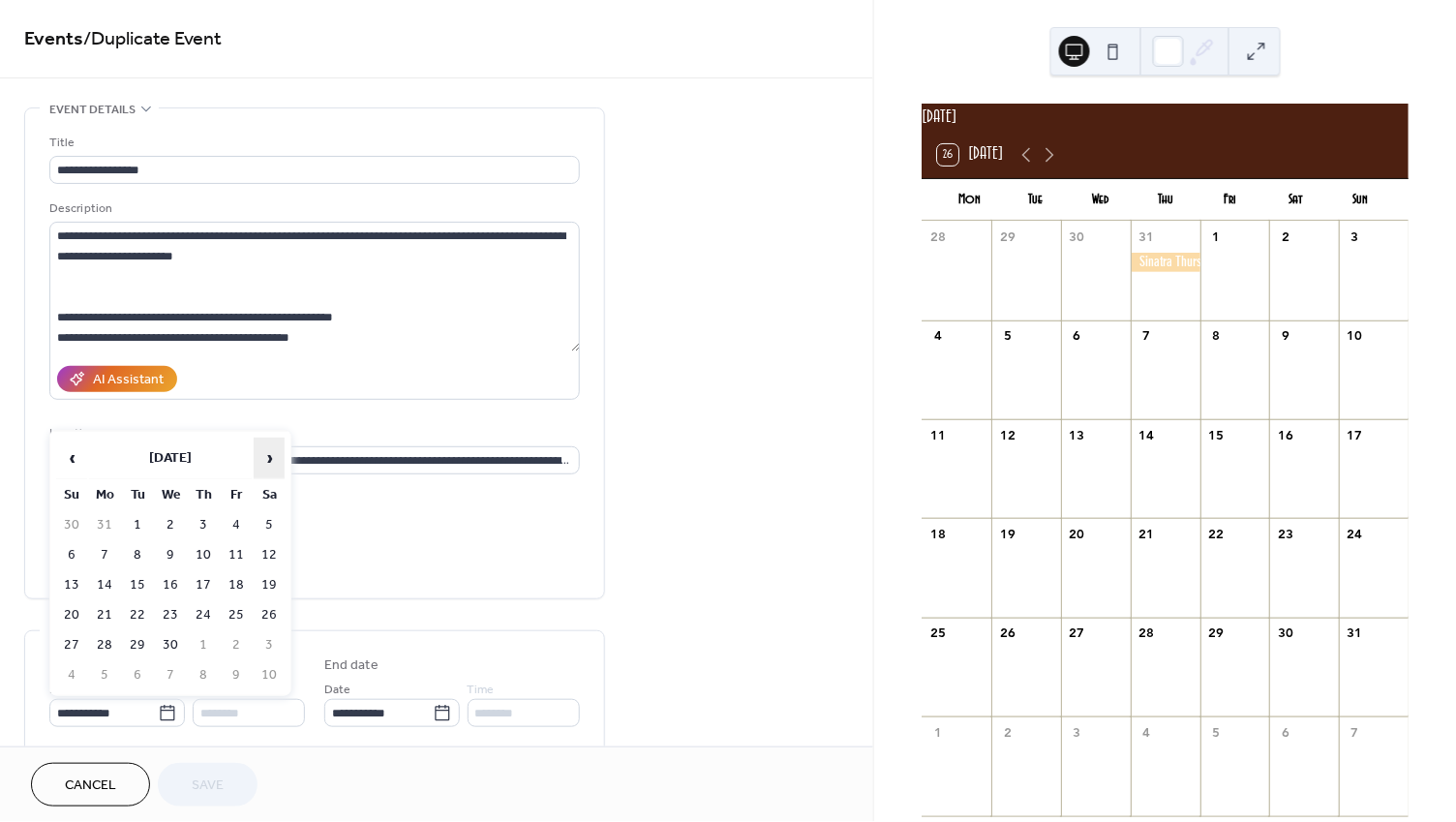 click on "›" at bounding box center (269, 458) 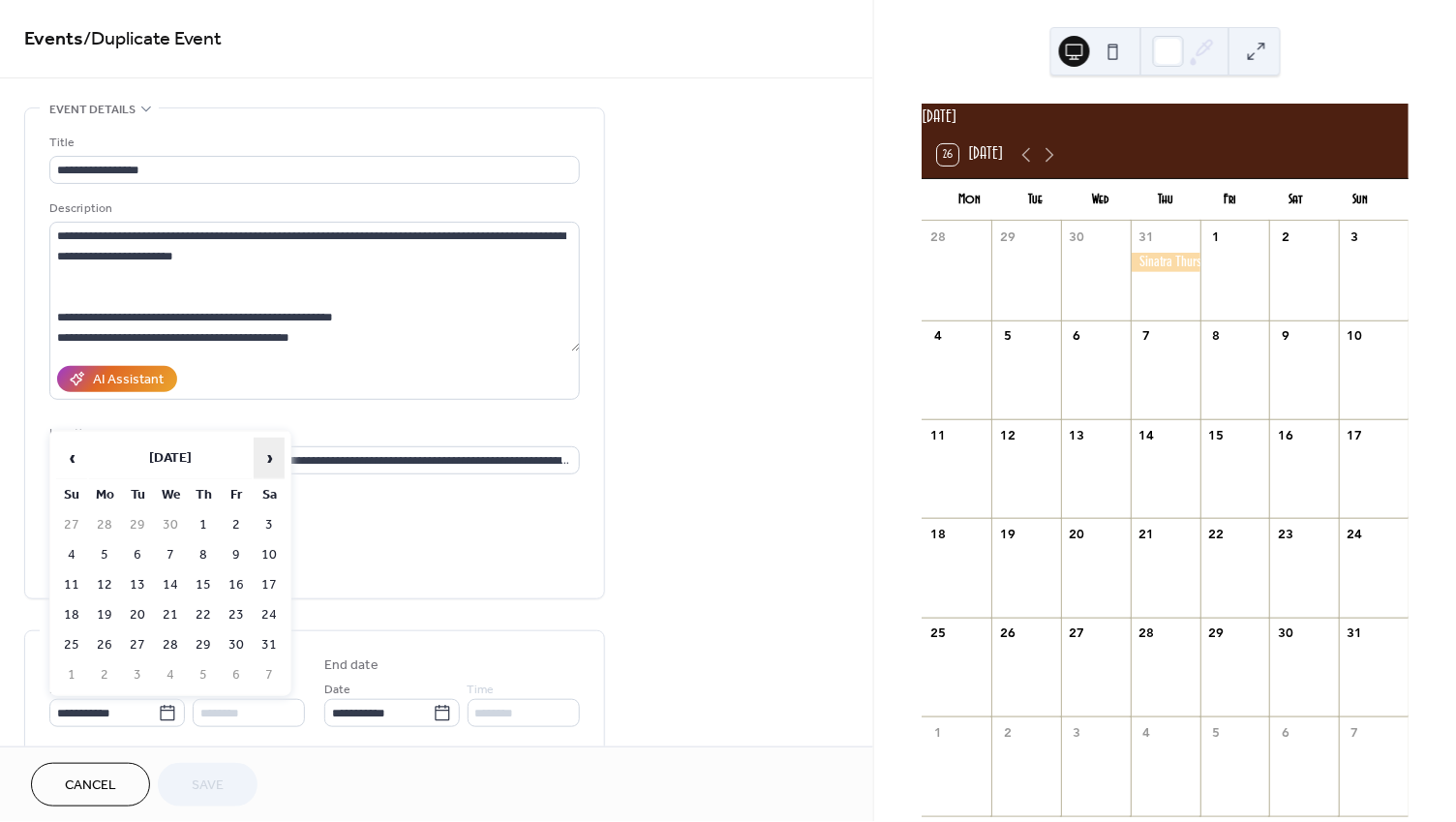 click on "›" at bounding box center (269, 458) 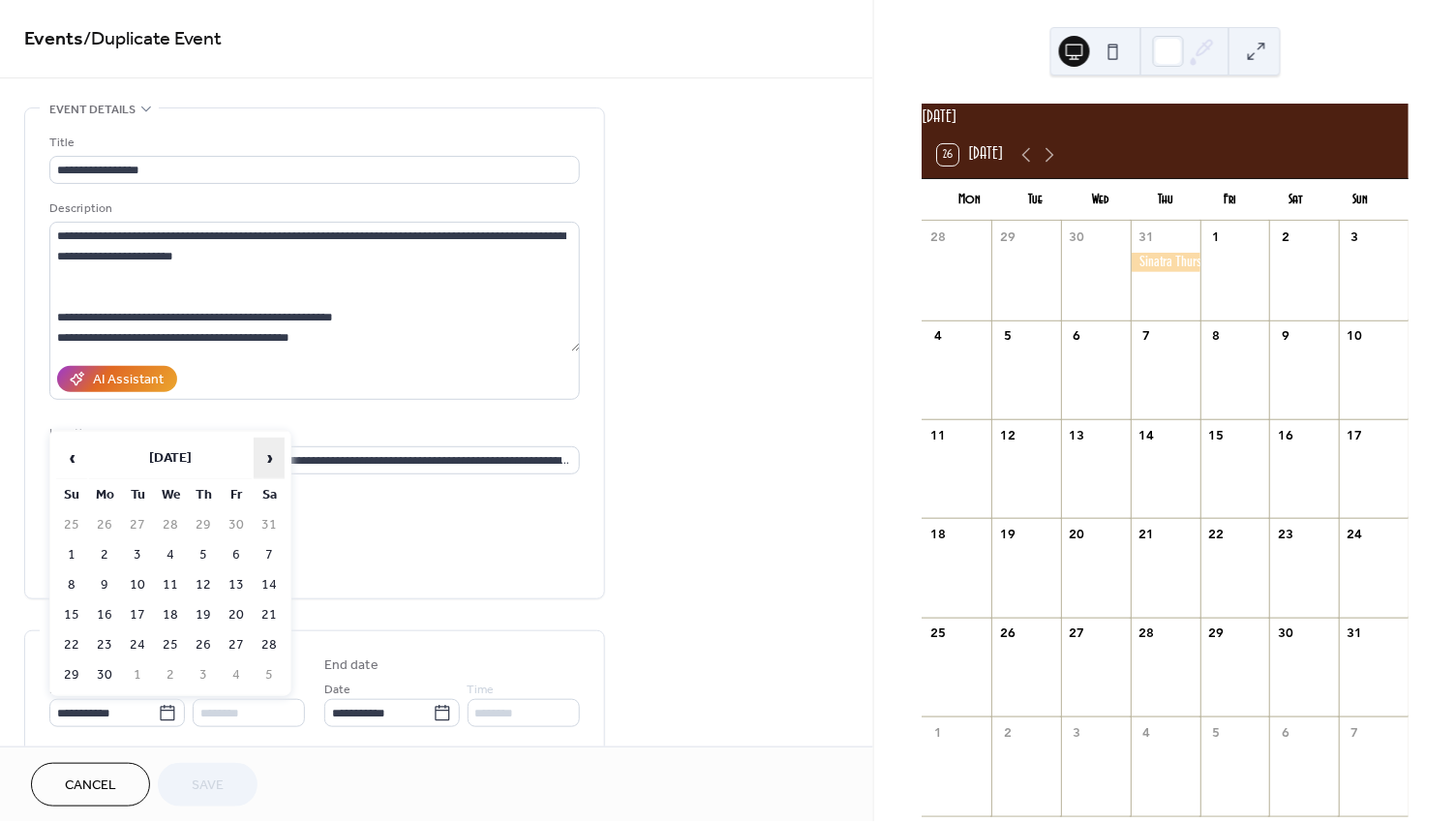 click on "›" at bounding box center [269, 458] 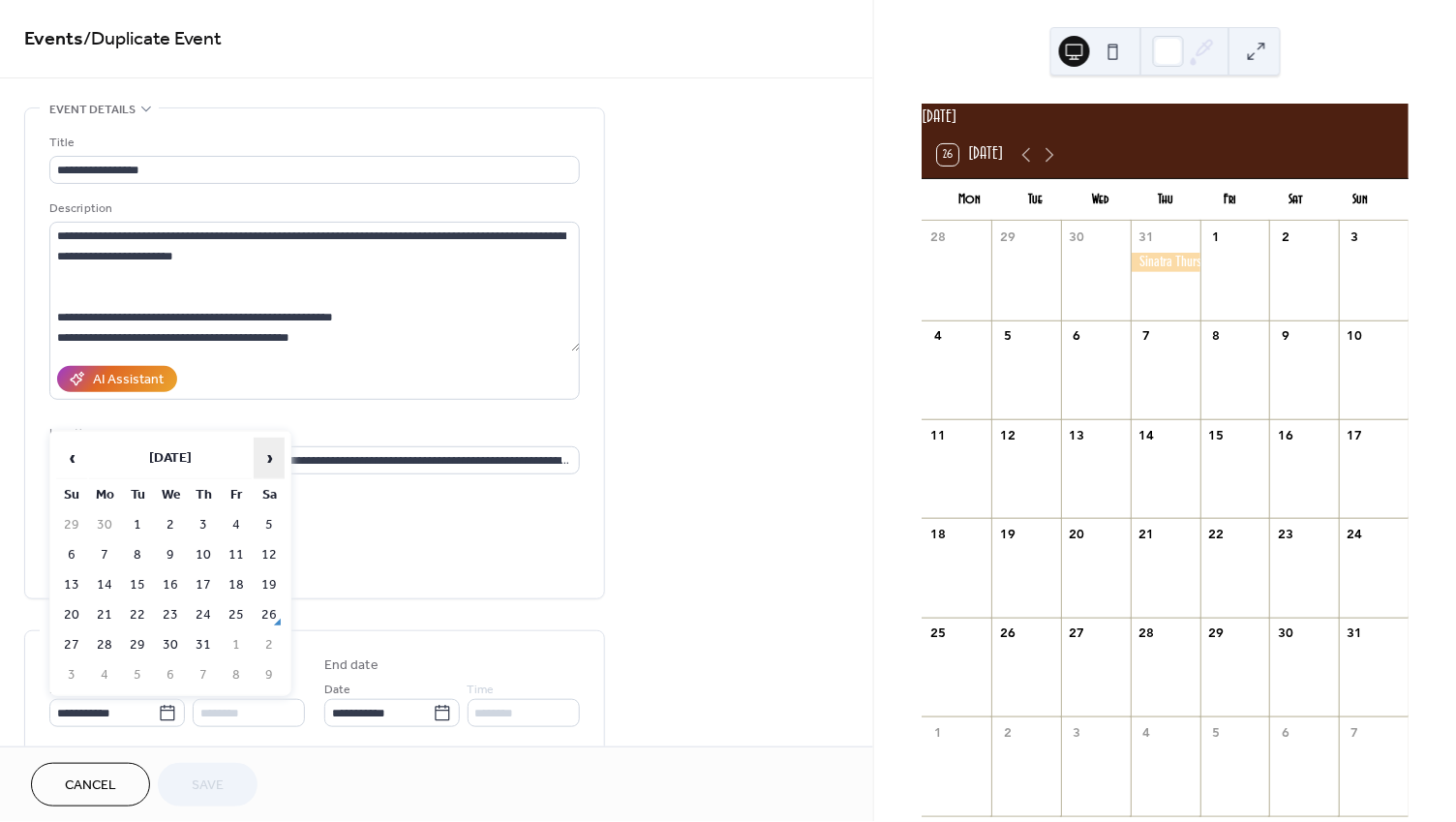 click on "›" at bounding box center [269, 458] 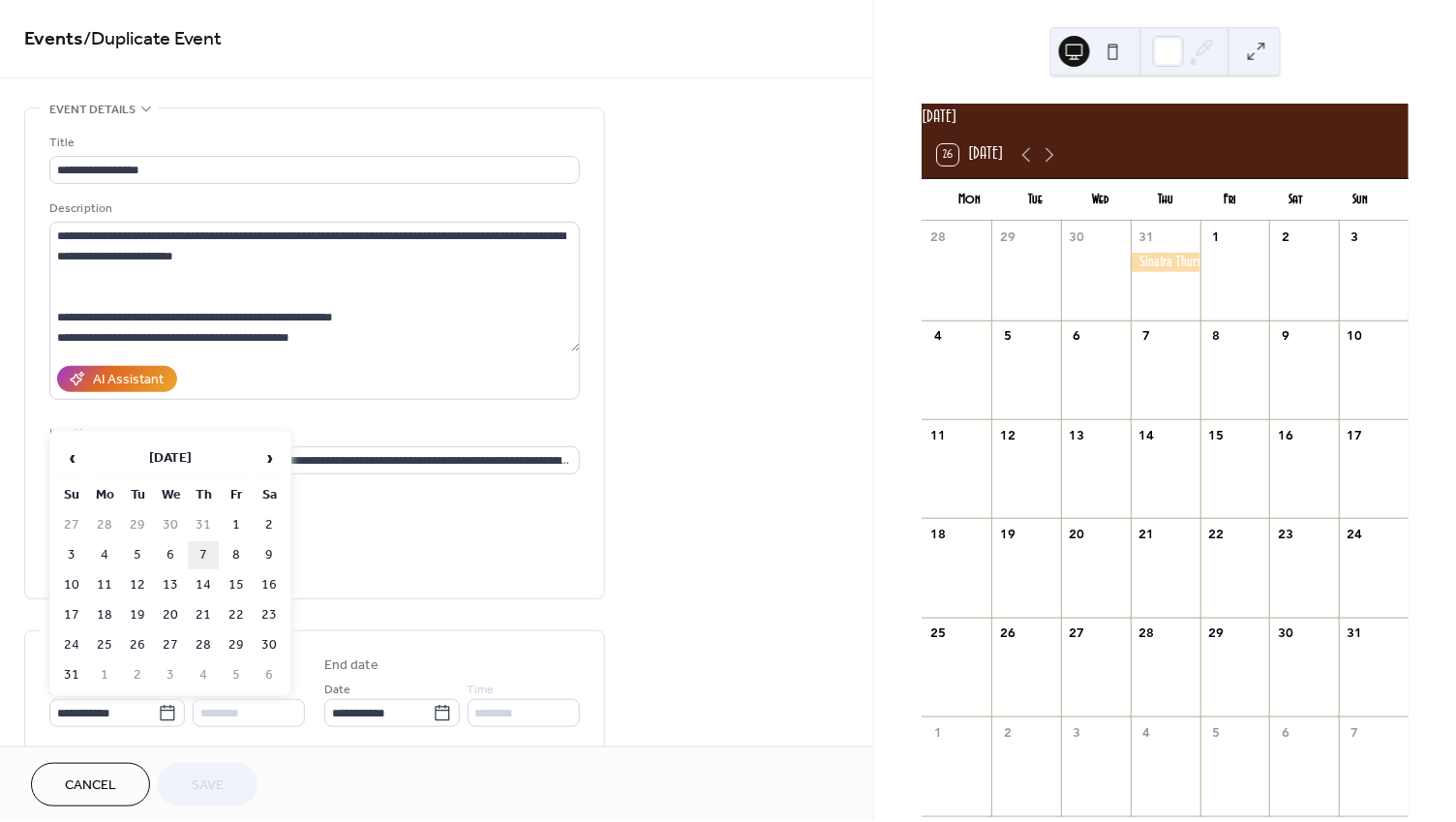 click on "7" at bounding box center (203, 555) 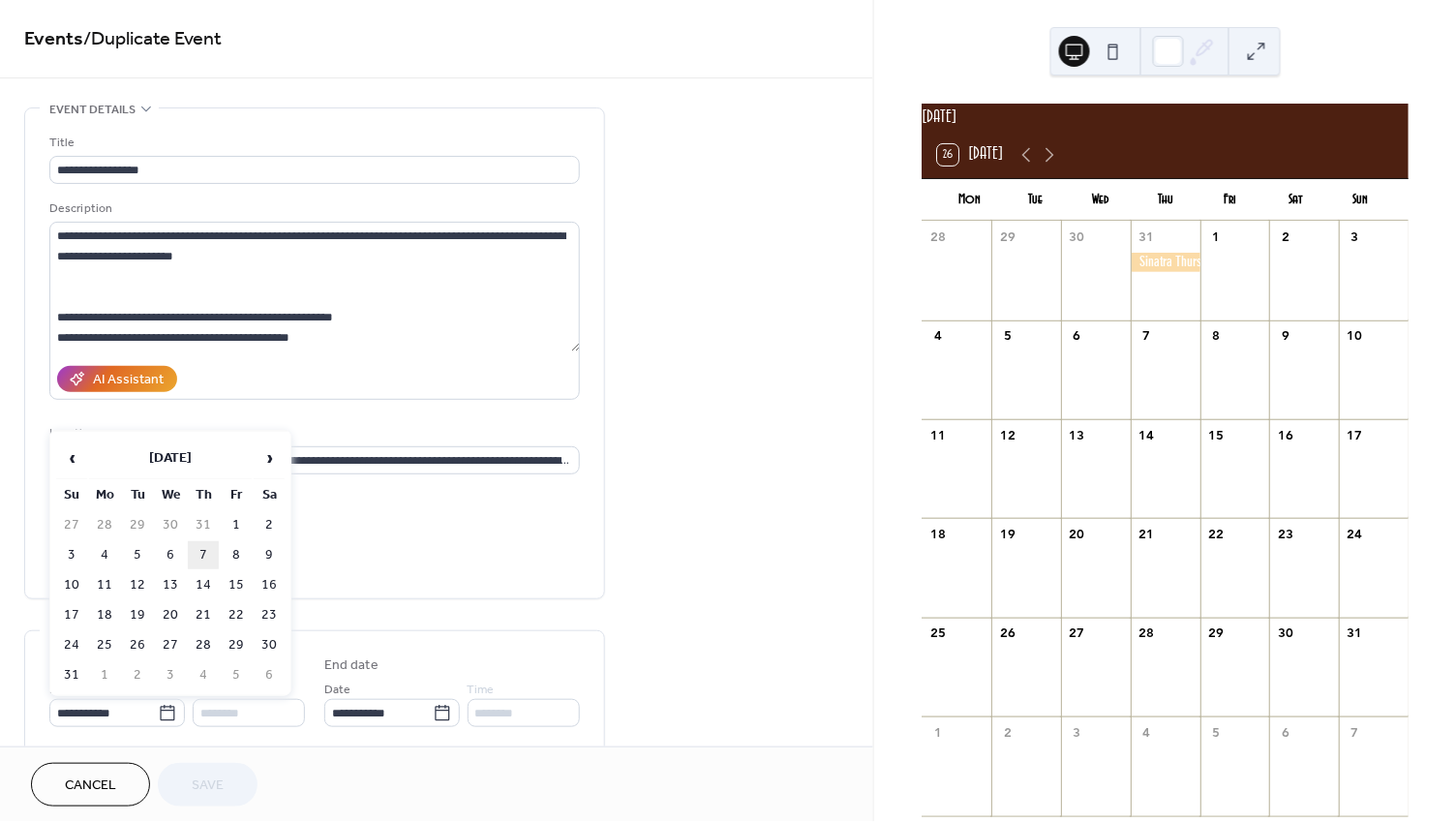 type on "**********" 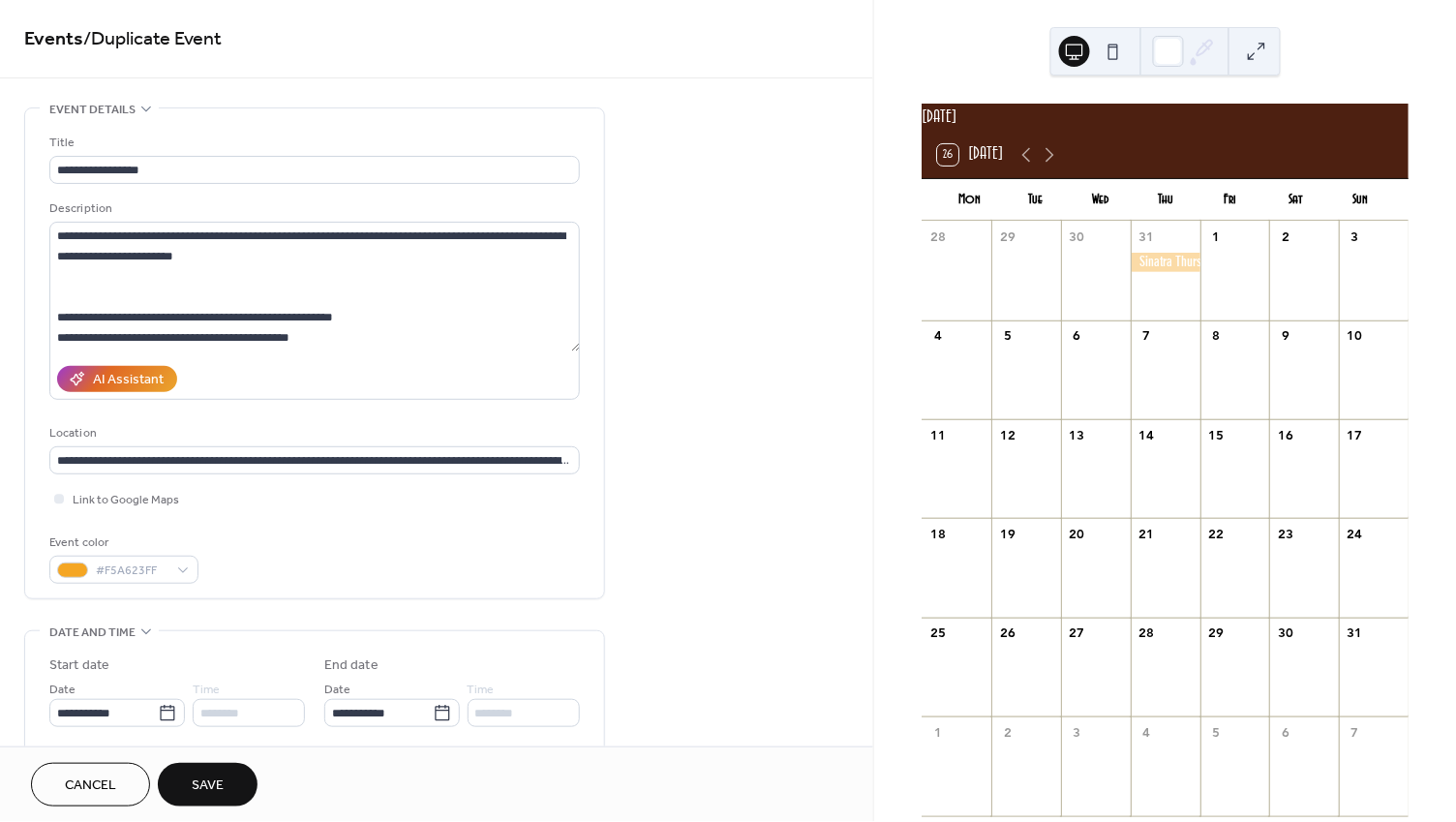 click on "Save" at bounding box center (207, 786) 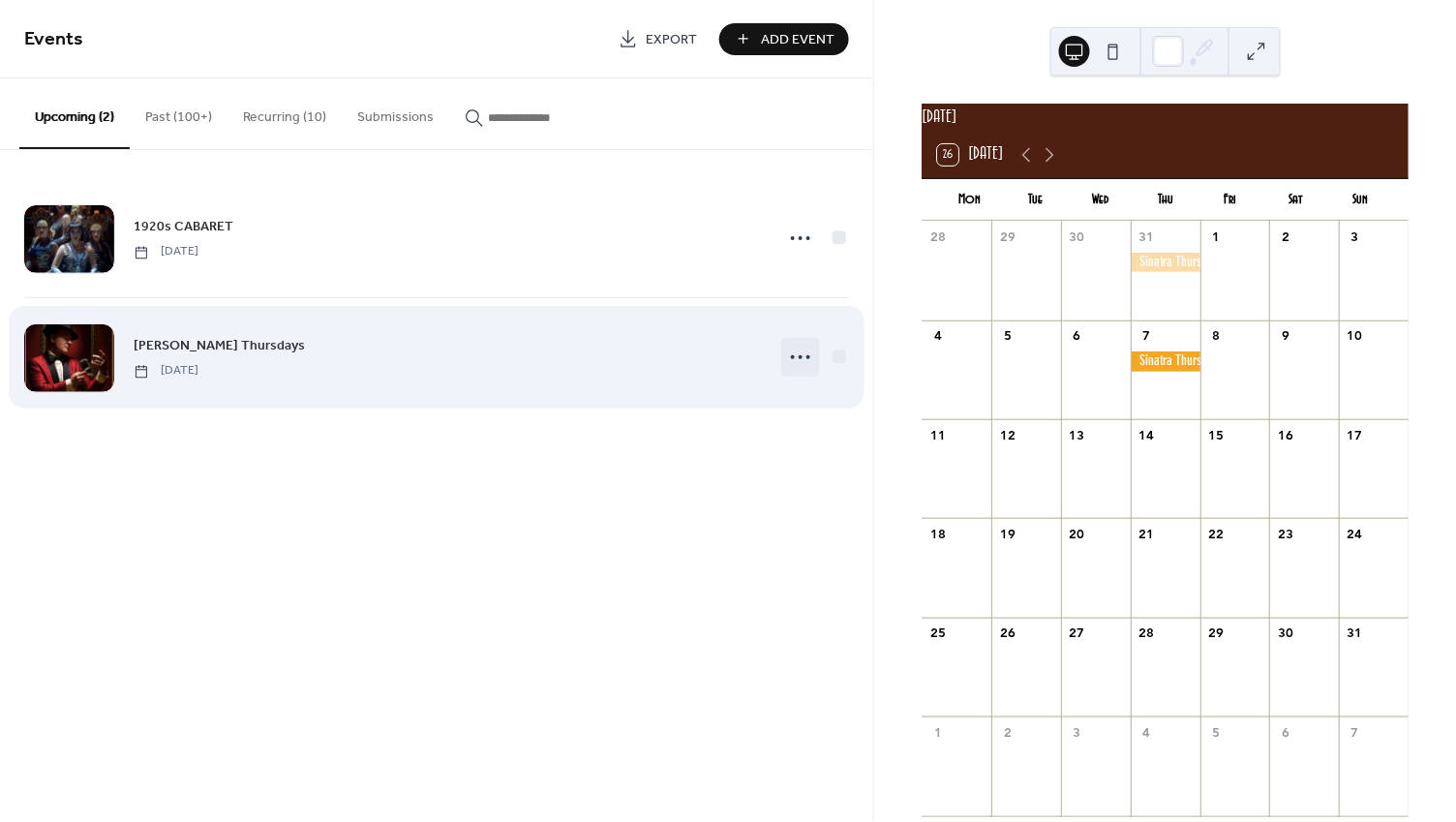 click 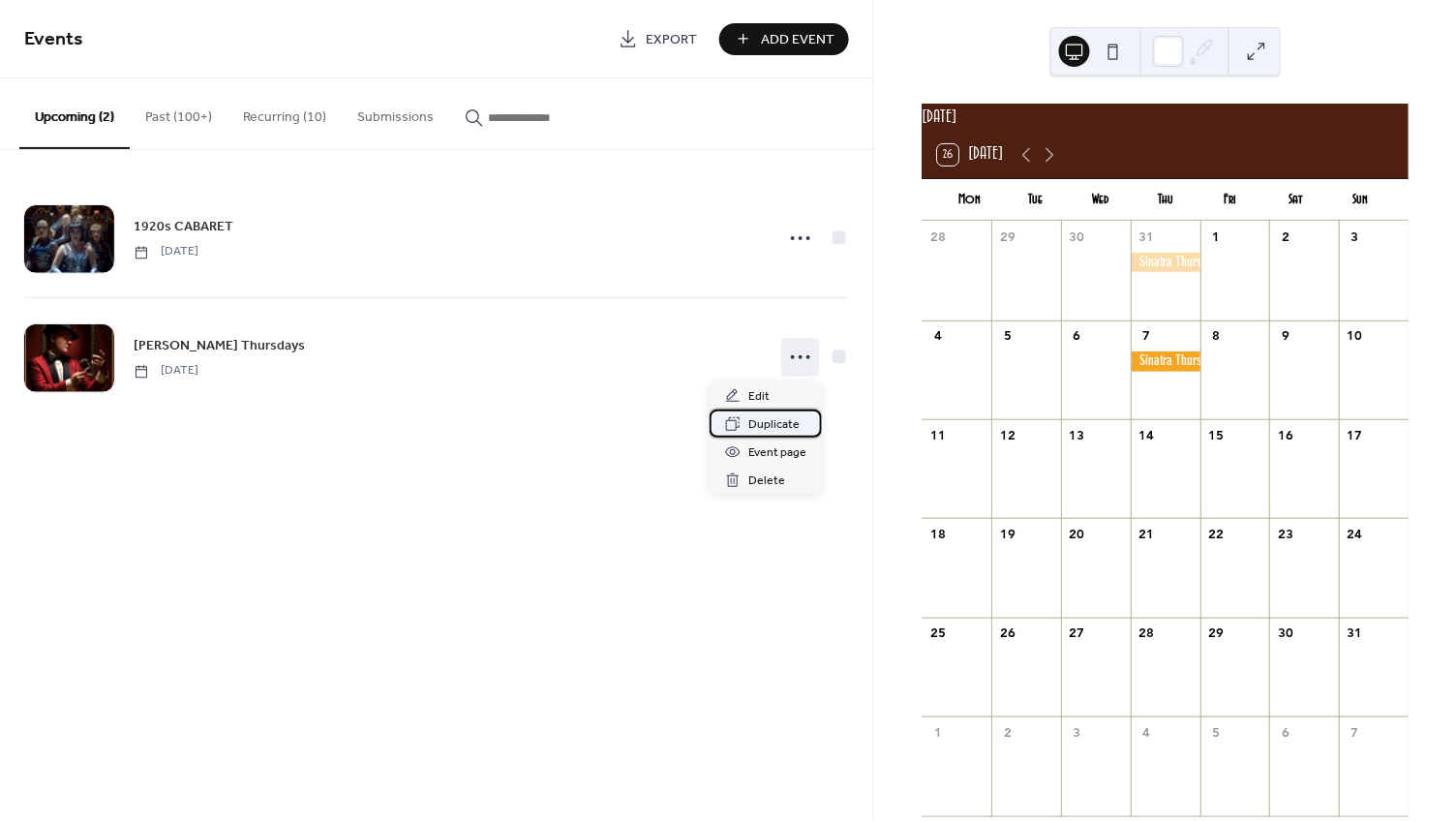 click on "Duplicate" at bounding box center [774, 425] 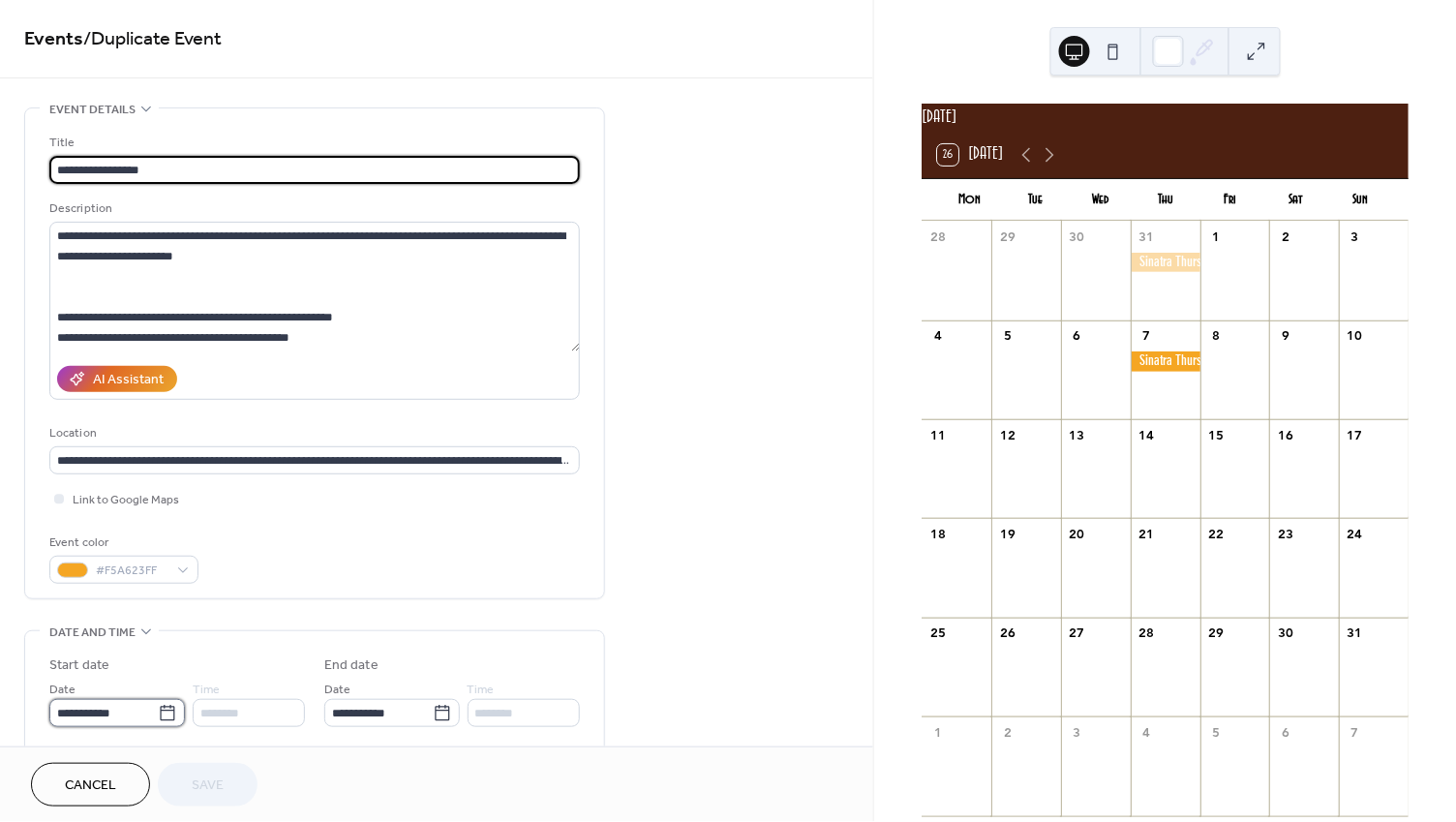 click on "**********" at bounding box center (104, 713) 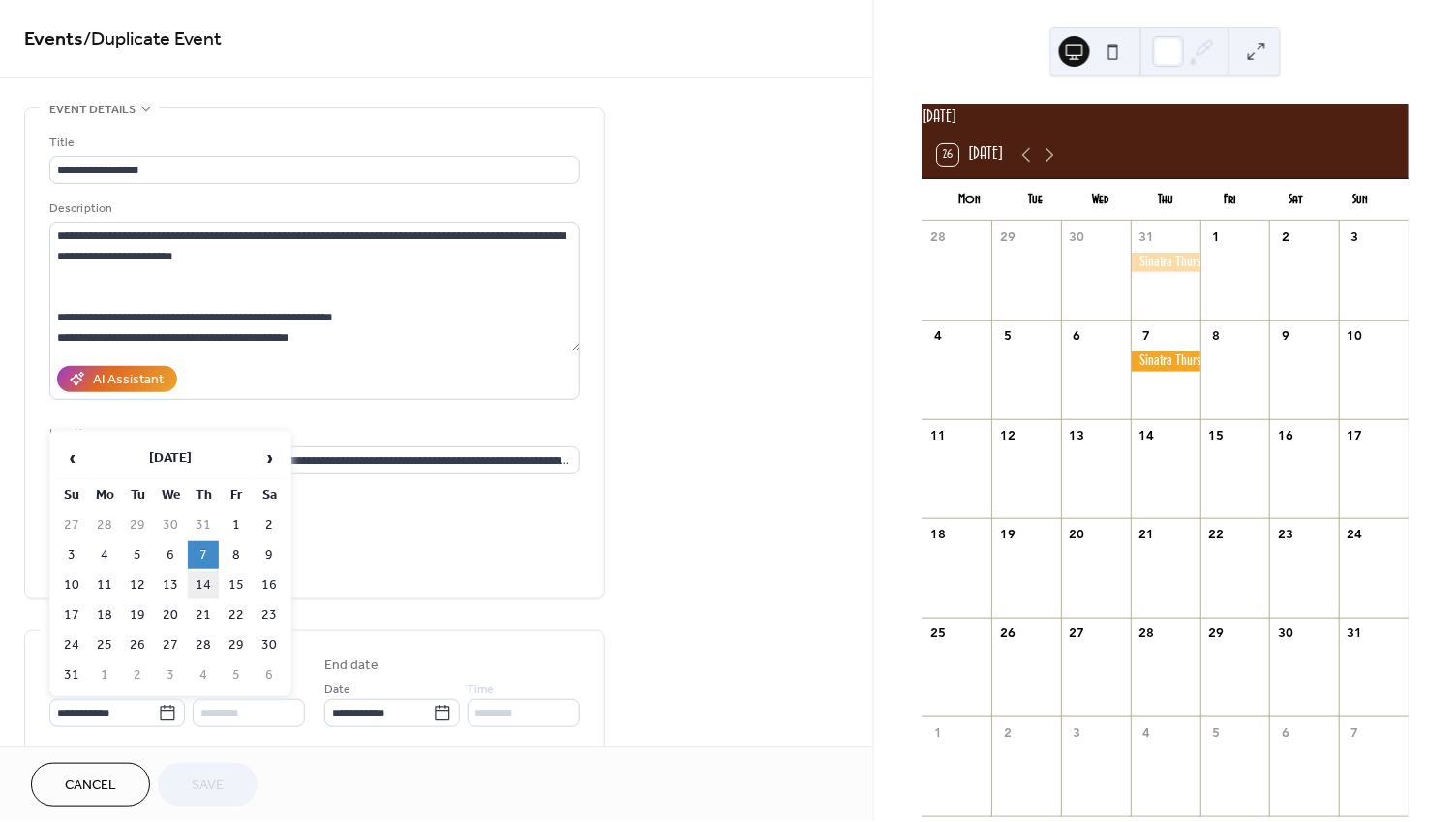 click on "14" at bounding box center (203, 585) 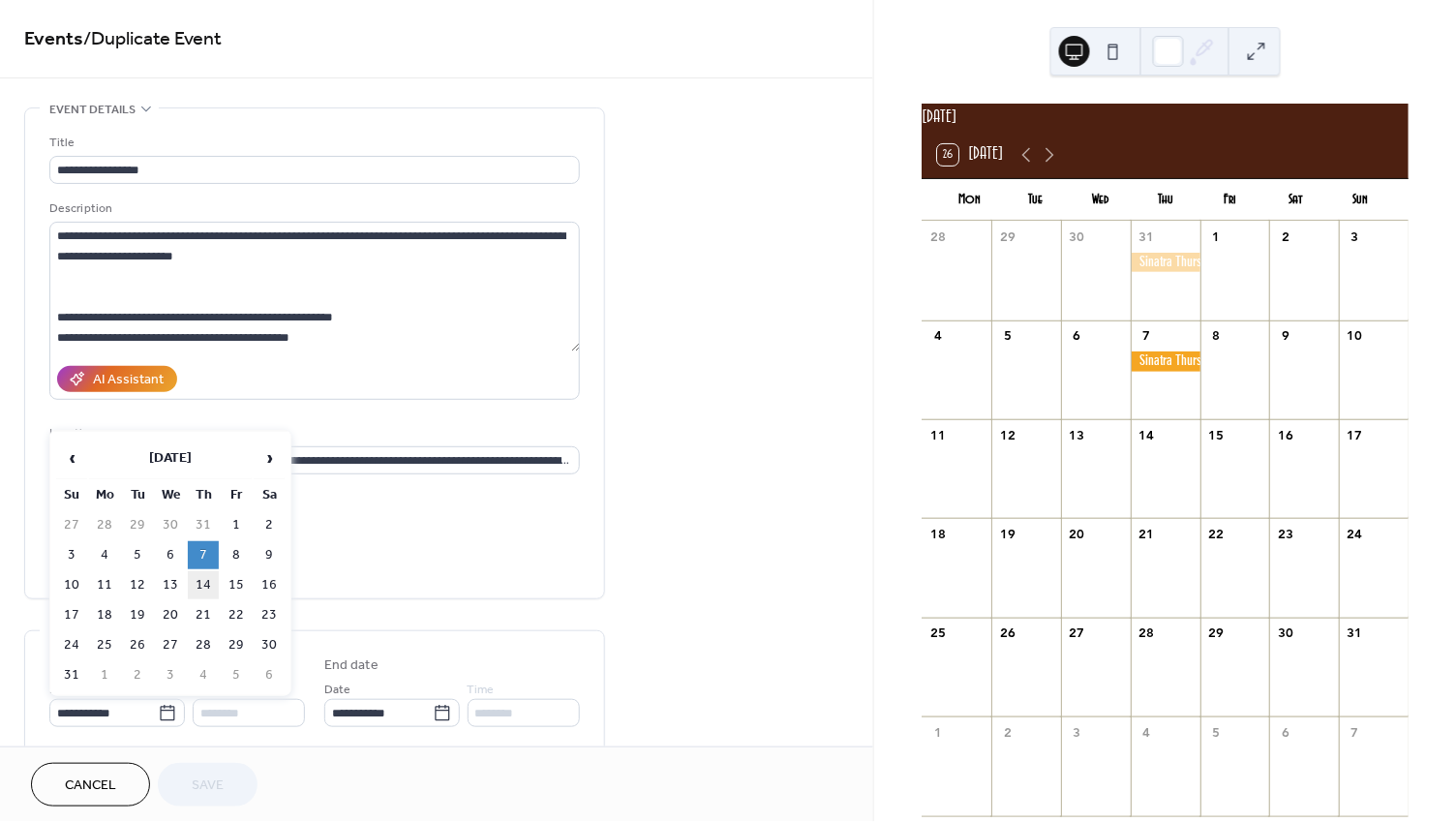 type on "**********" 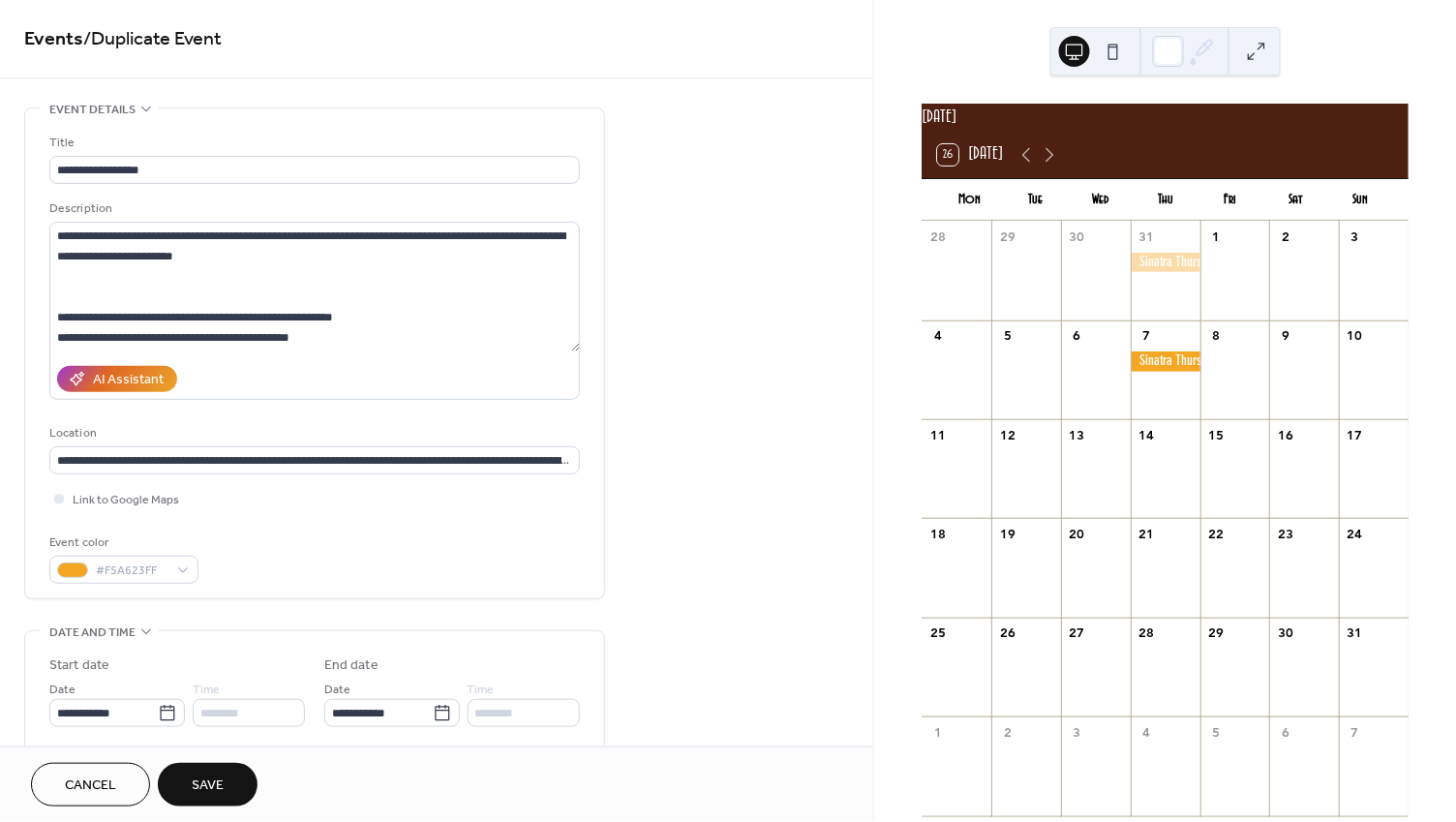 click on "Save" at bounding box center [207, 786] 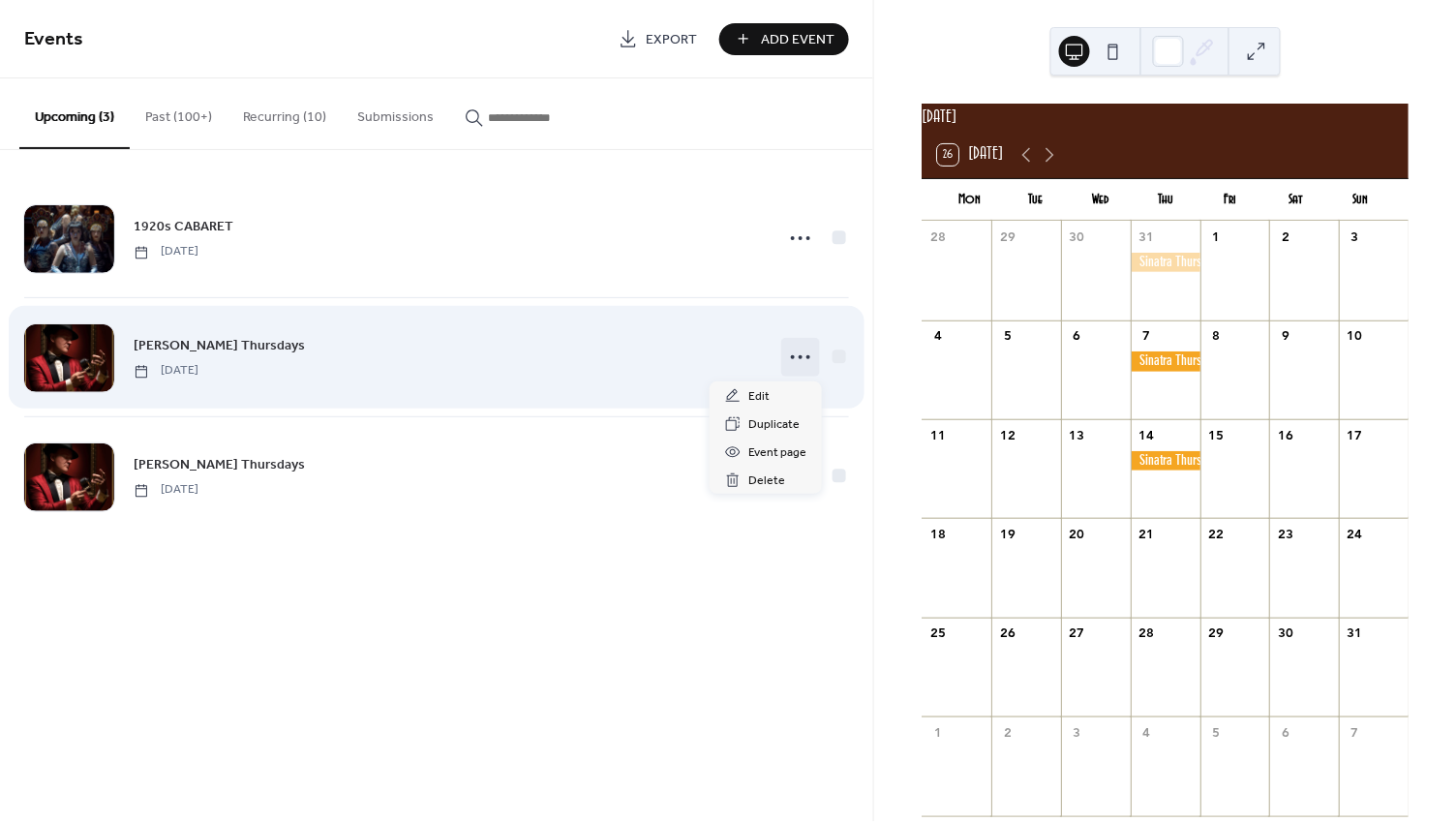 click 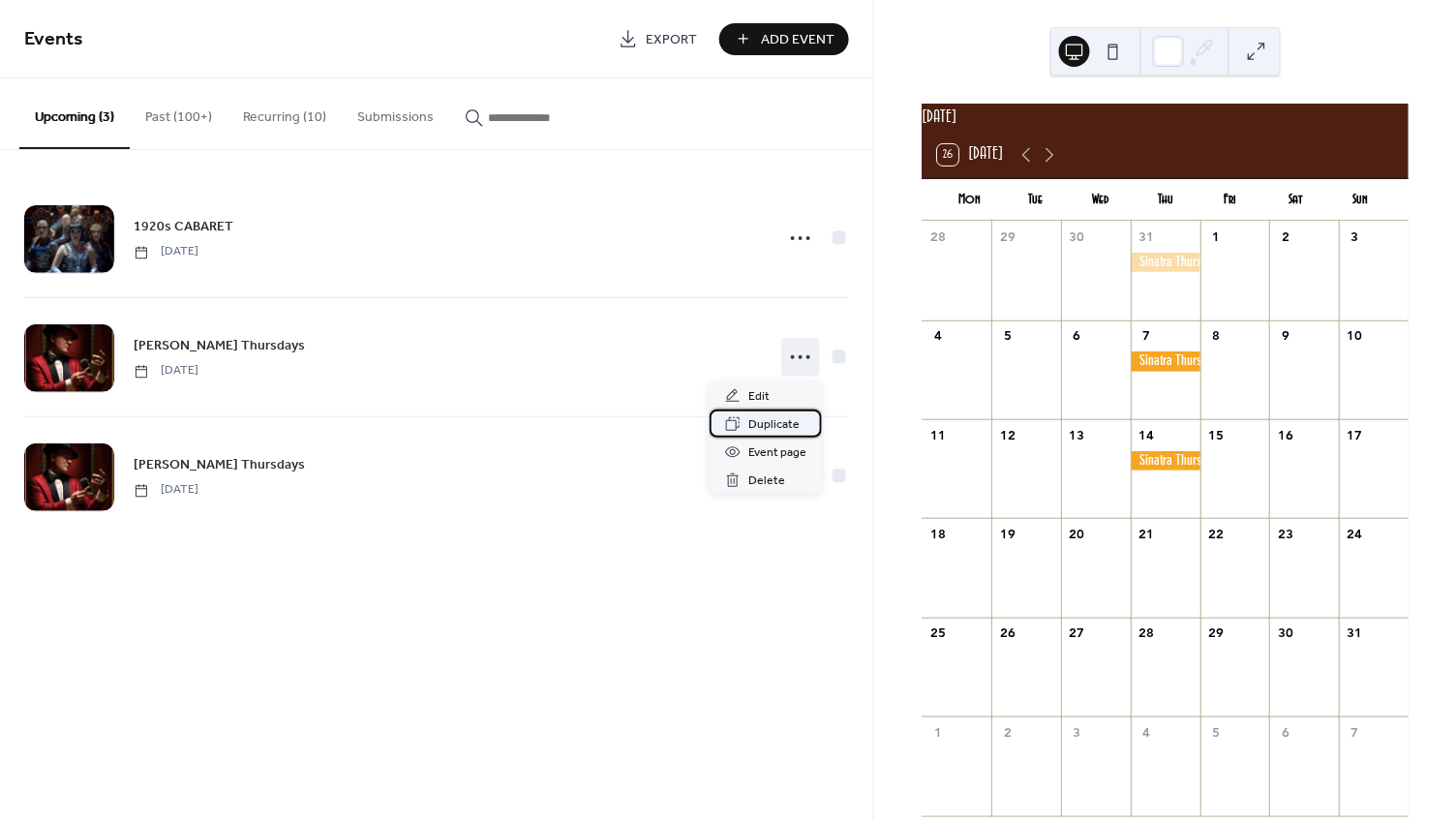 click on "Duplicate" at bounding box center [774, 425] 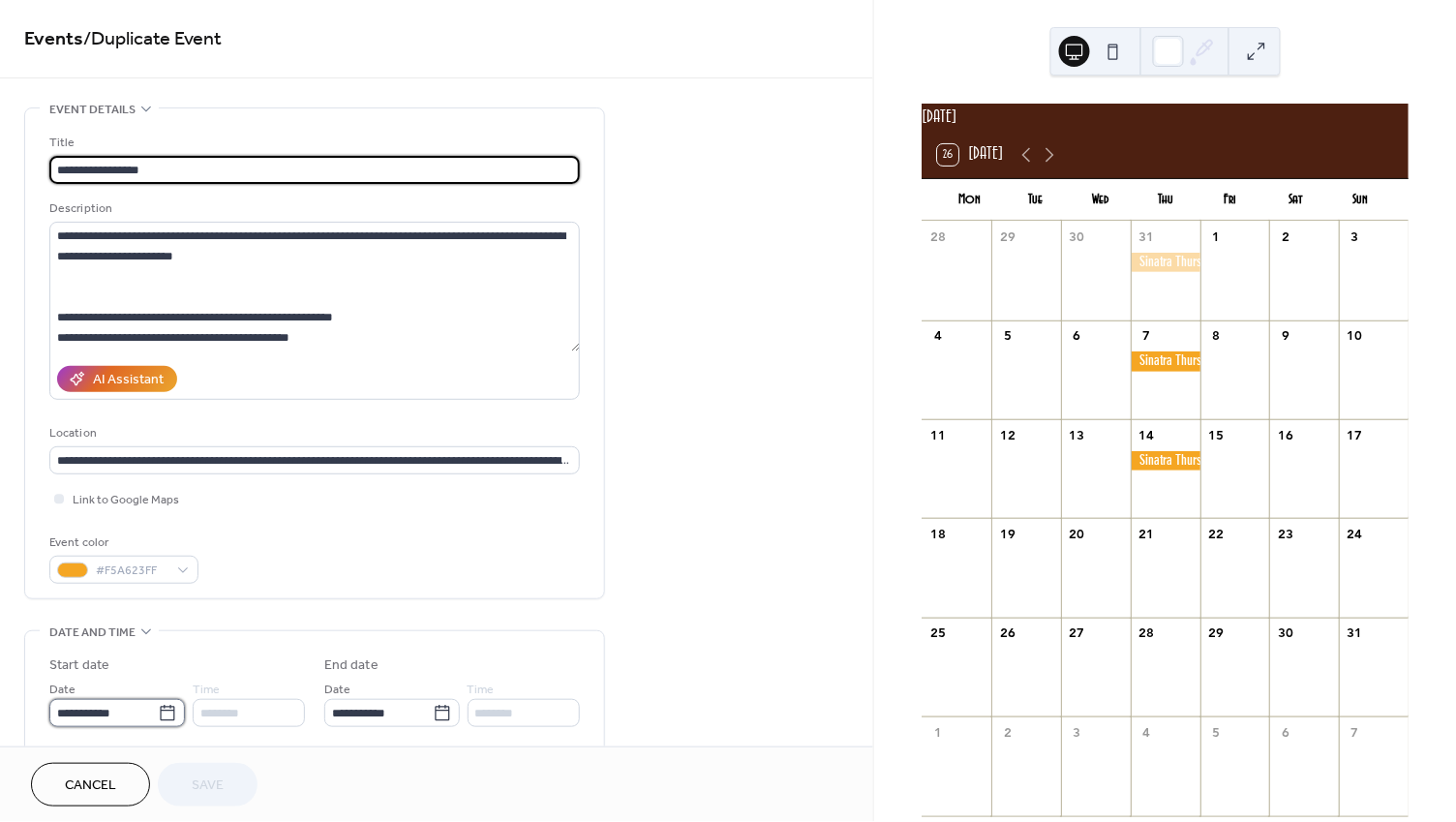 click on "**********" at bounding box center [104, 713] 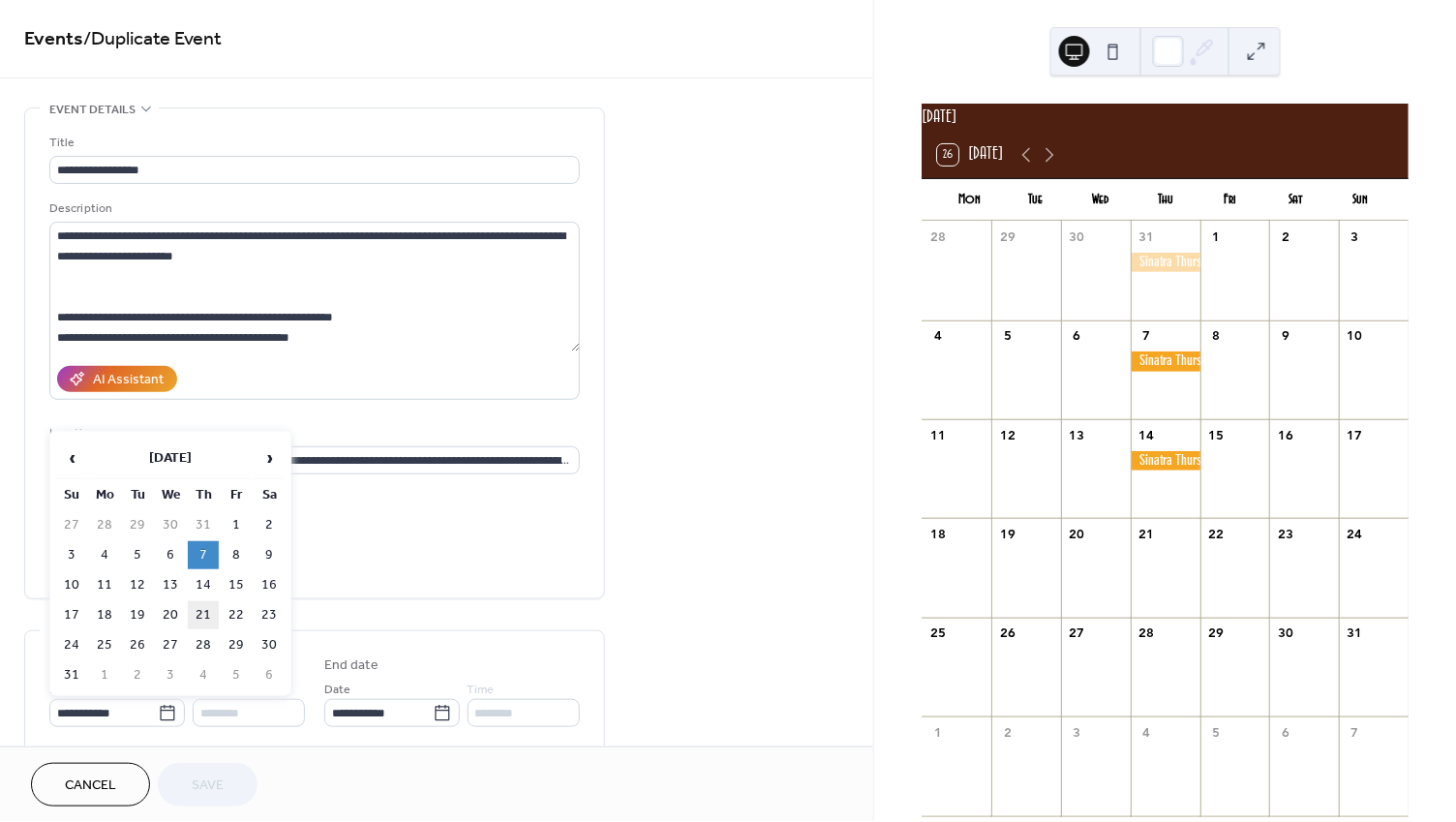 click on "21" at bounding box center [203, 615] 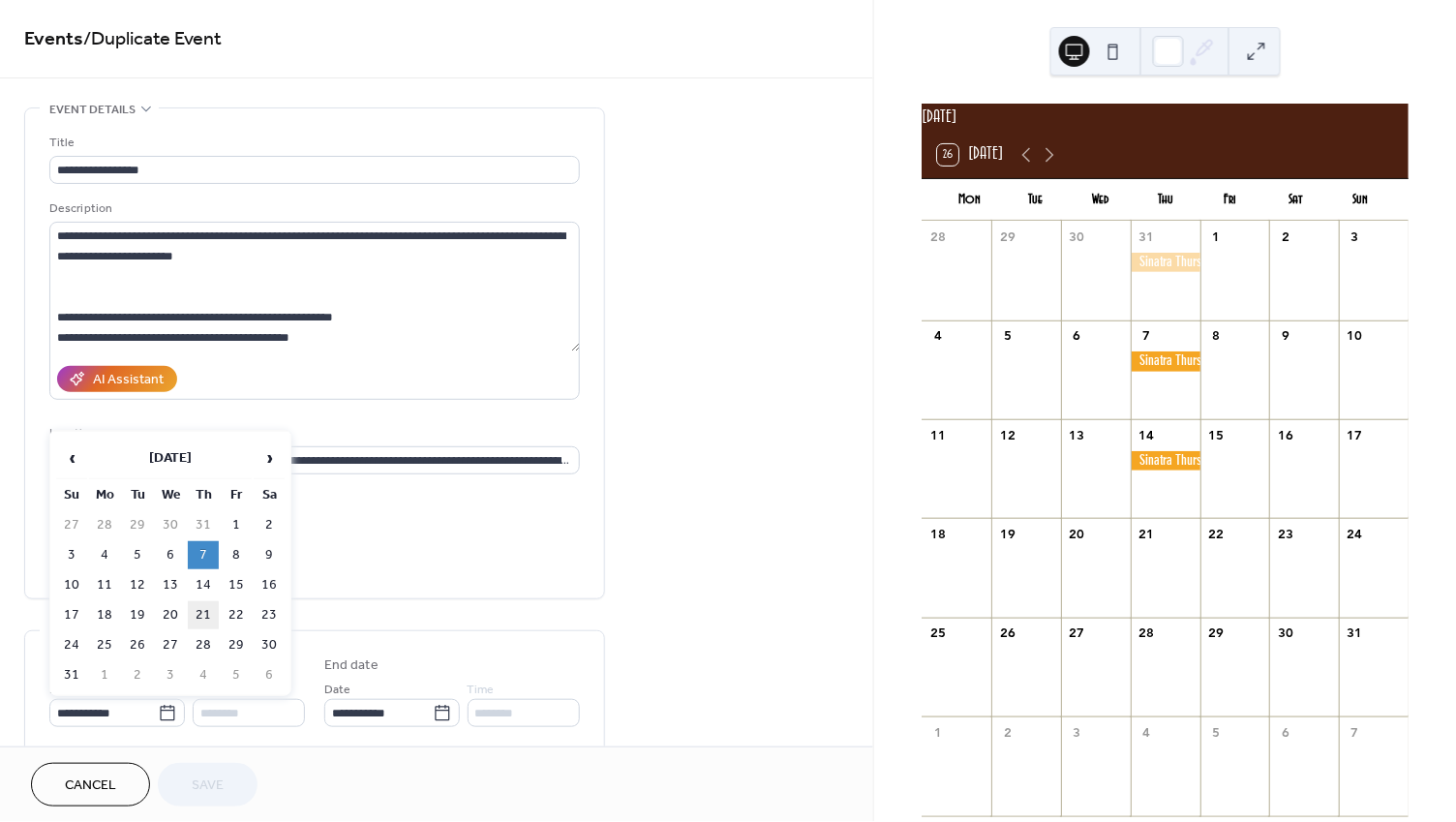 type on "**********" 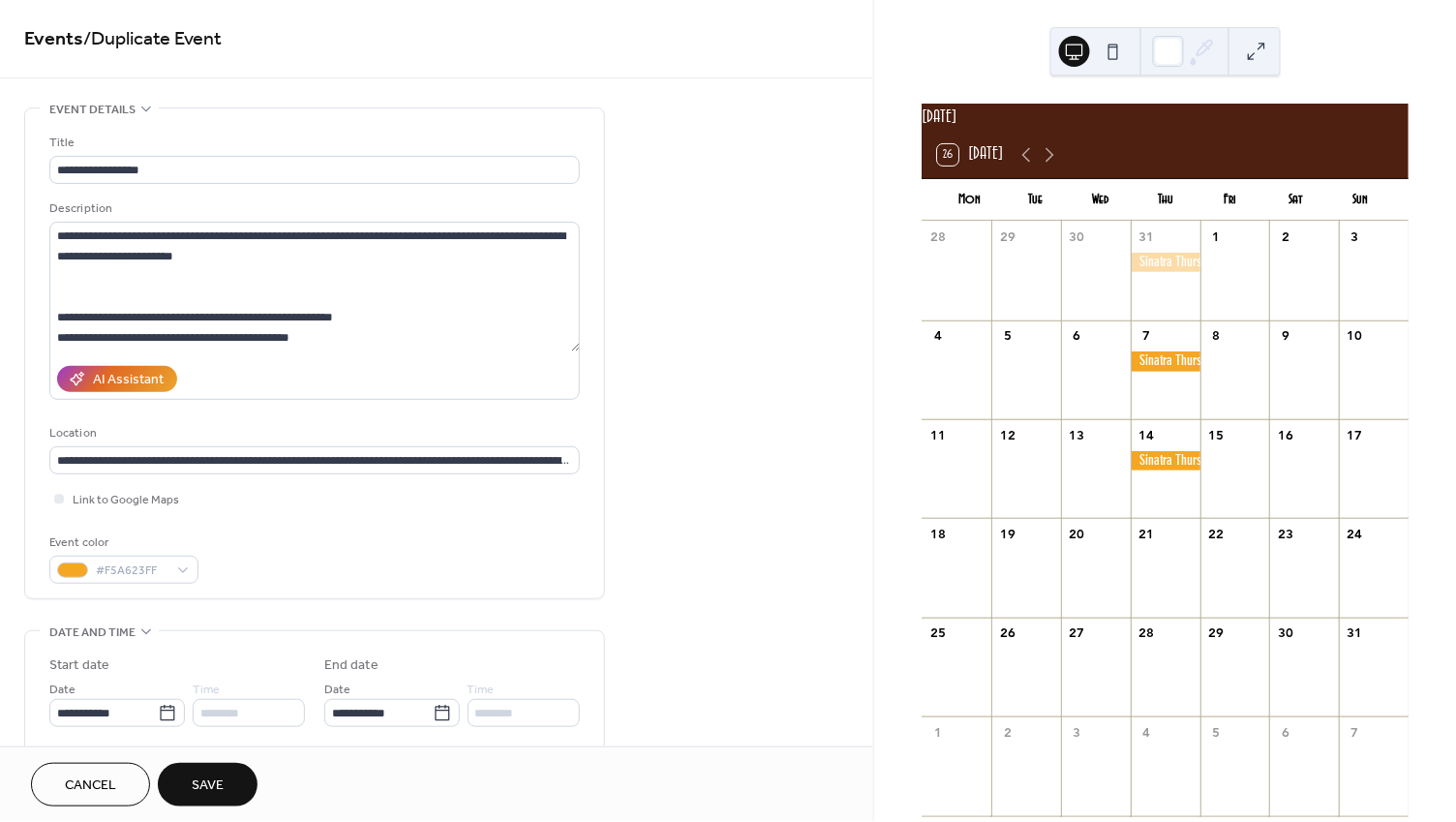 click on "Save" at bounding box center (207, 784) 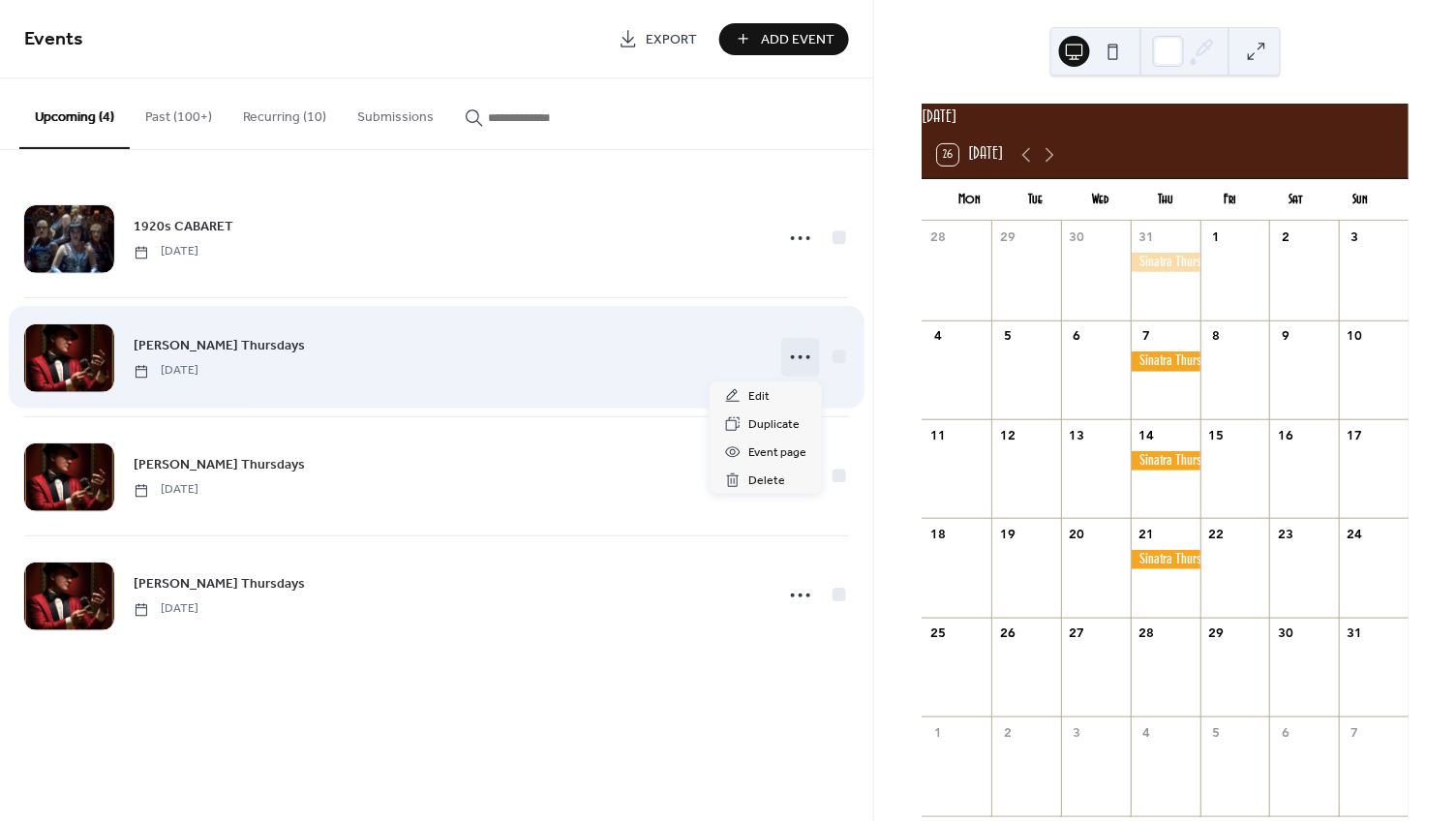 click 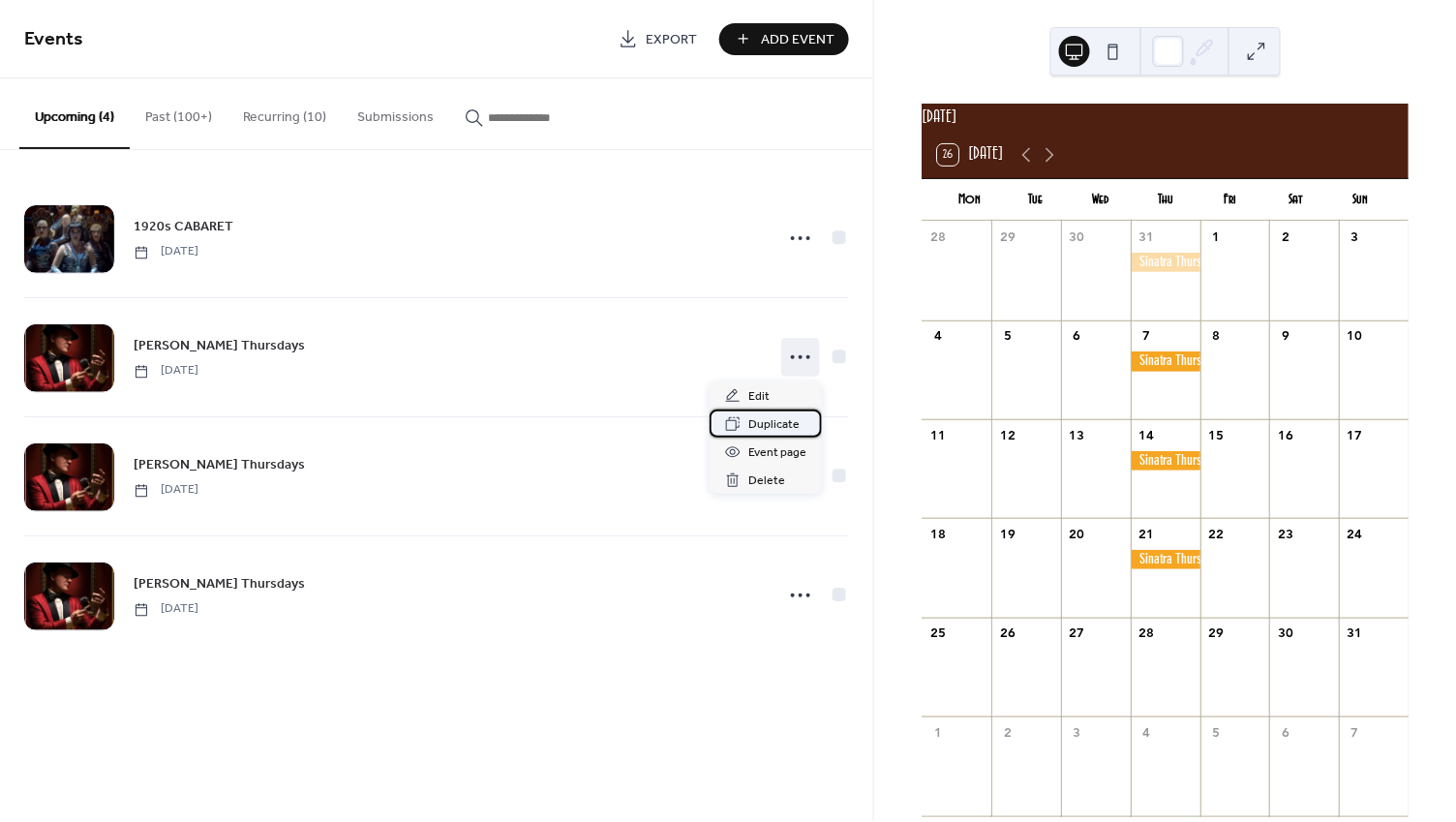 click on "Duplicate" at bounding box center (774, 425) 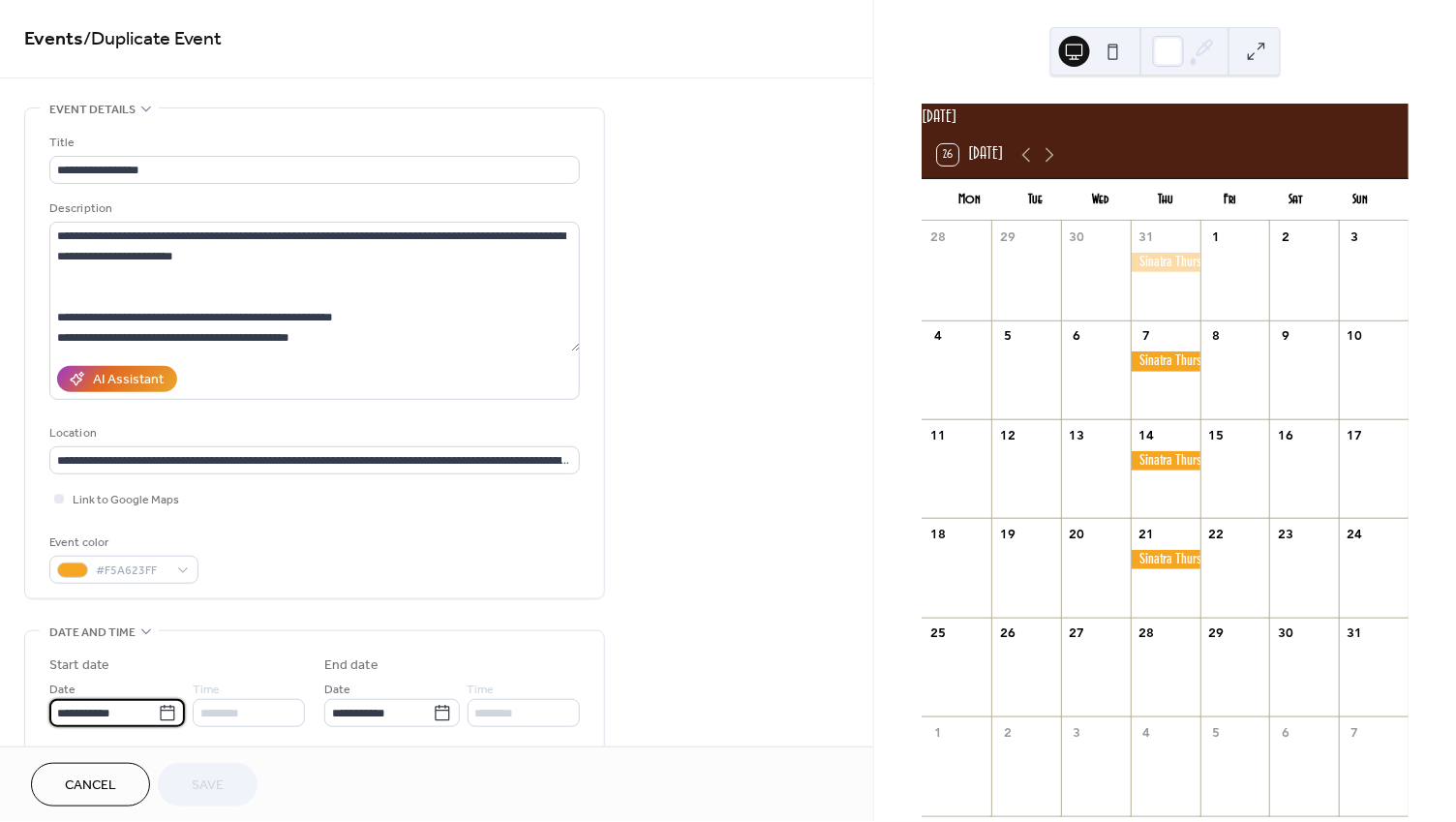 click on "**********" at bounding box center [104, 713] 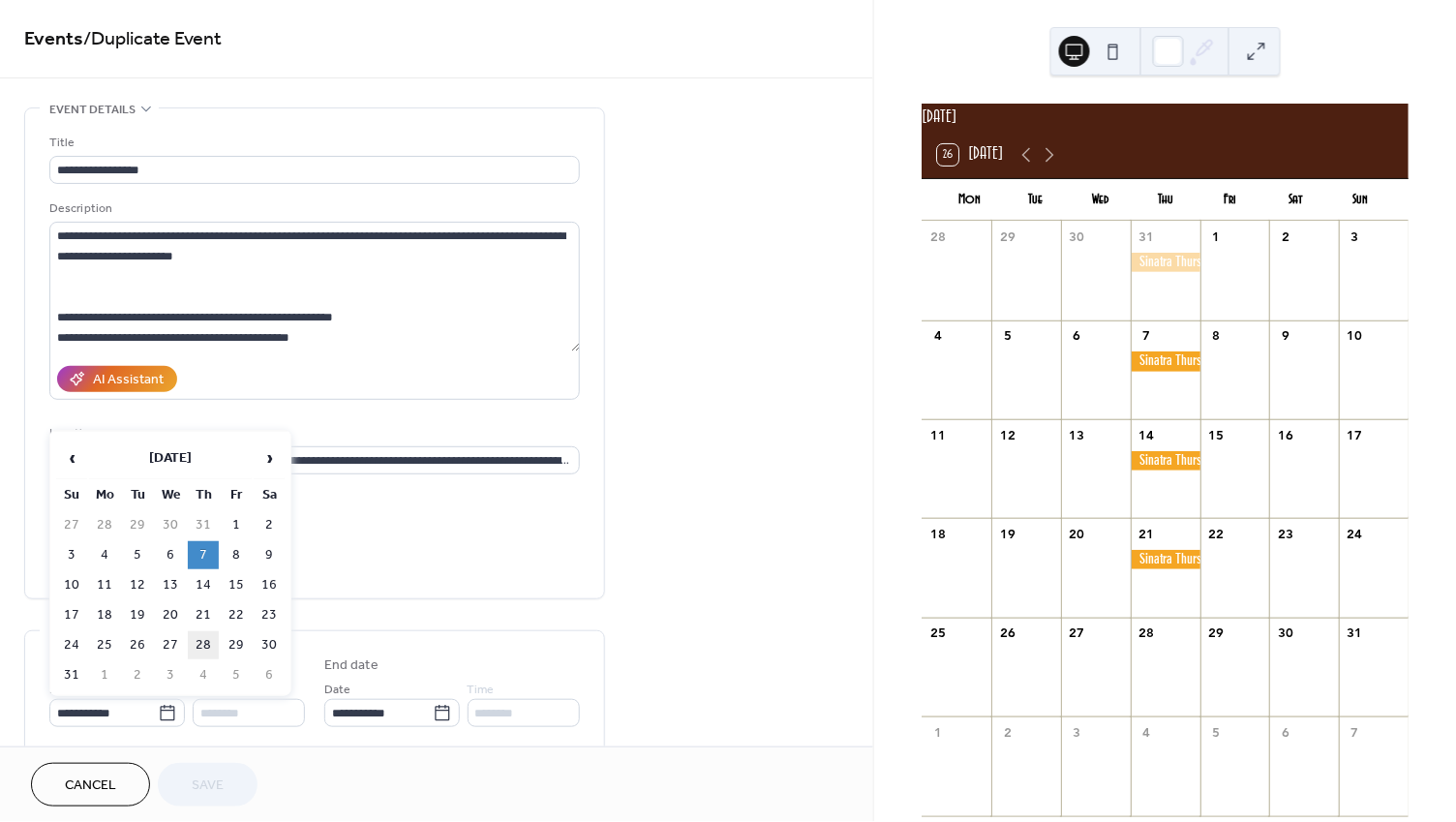 click on "28" at bounding box center (203, 645) 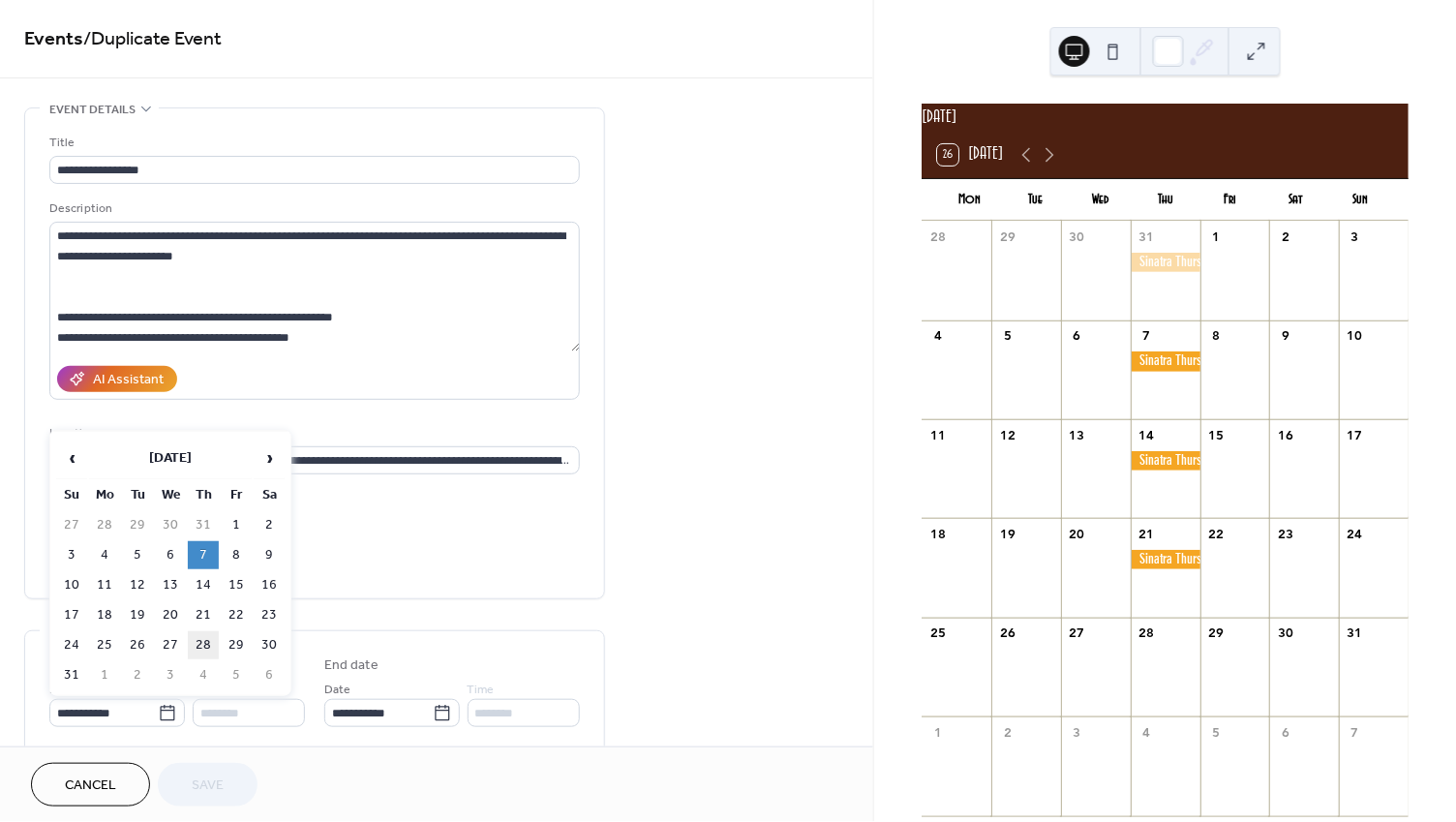 type on "**********" 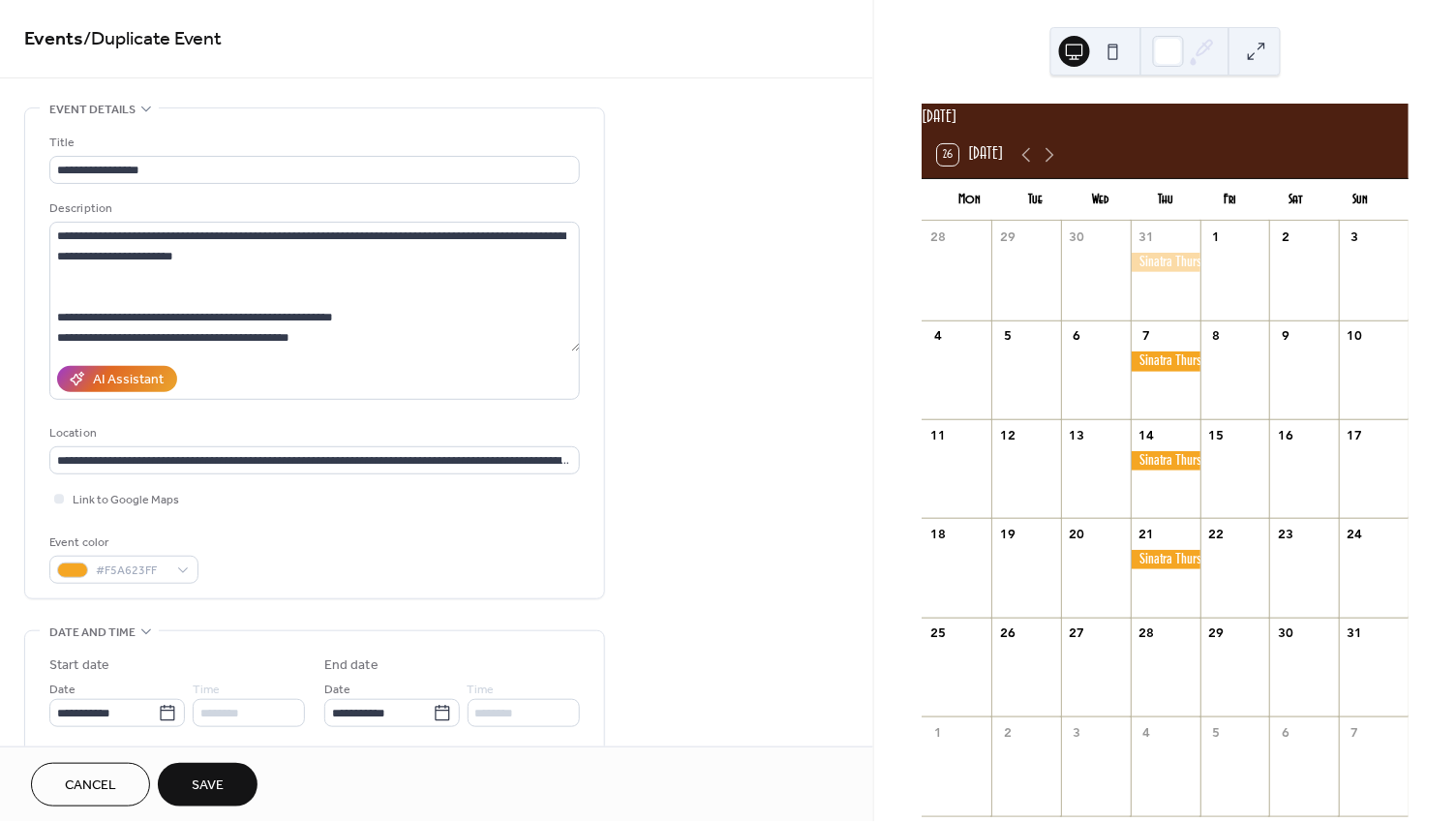 click on "Save" at bounding box center (207, 786) 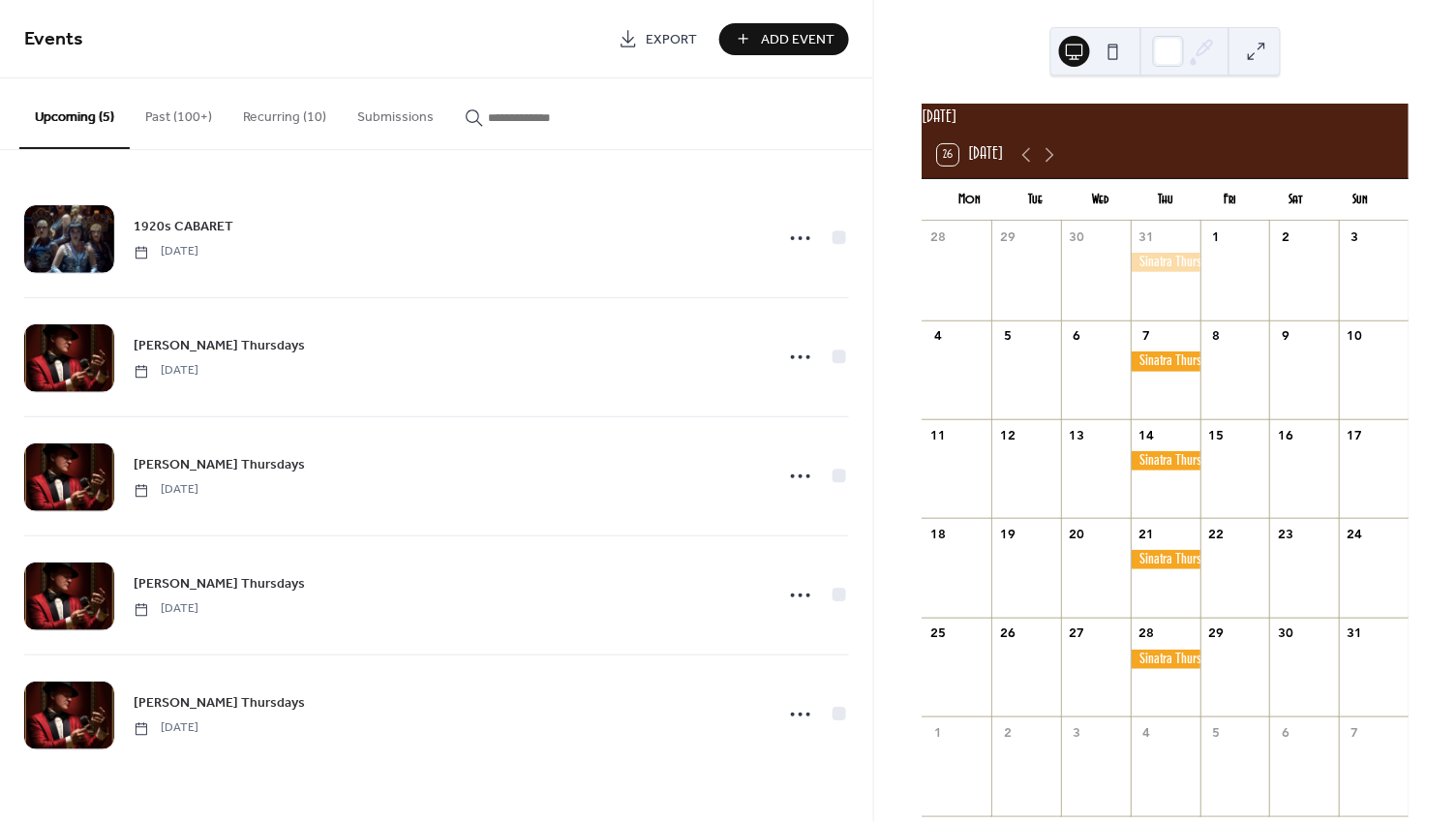 click on "Past (100+)" at bounding box center (178, 112) 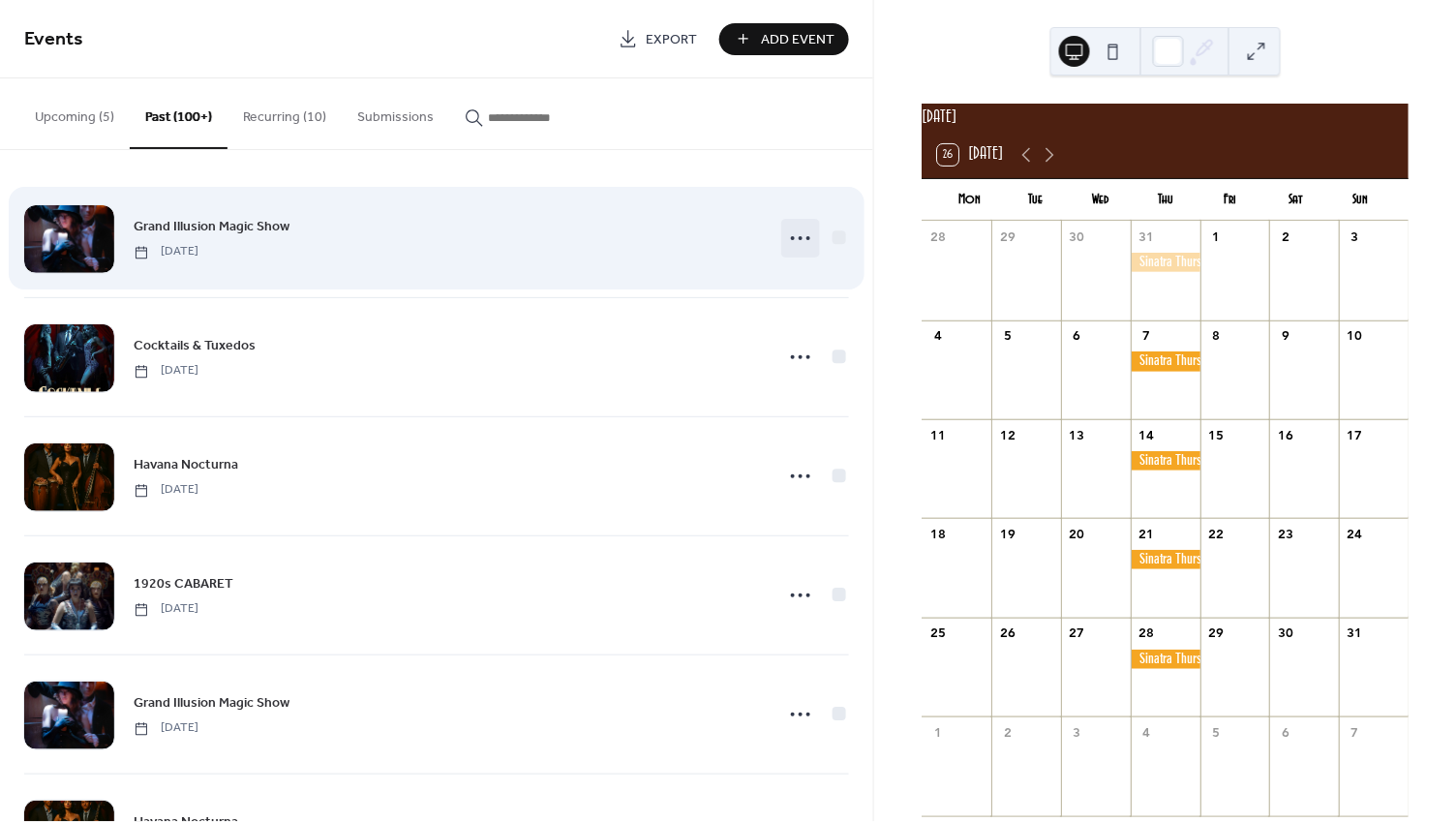 click 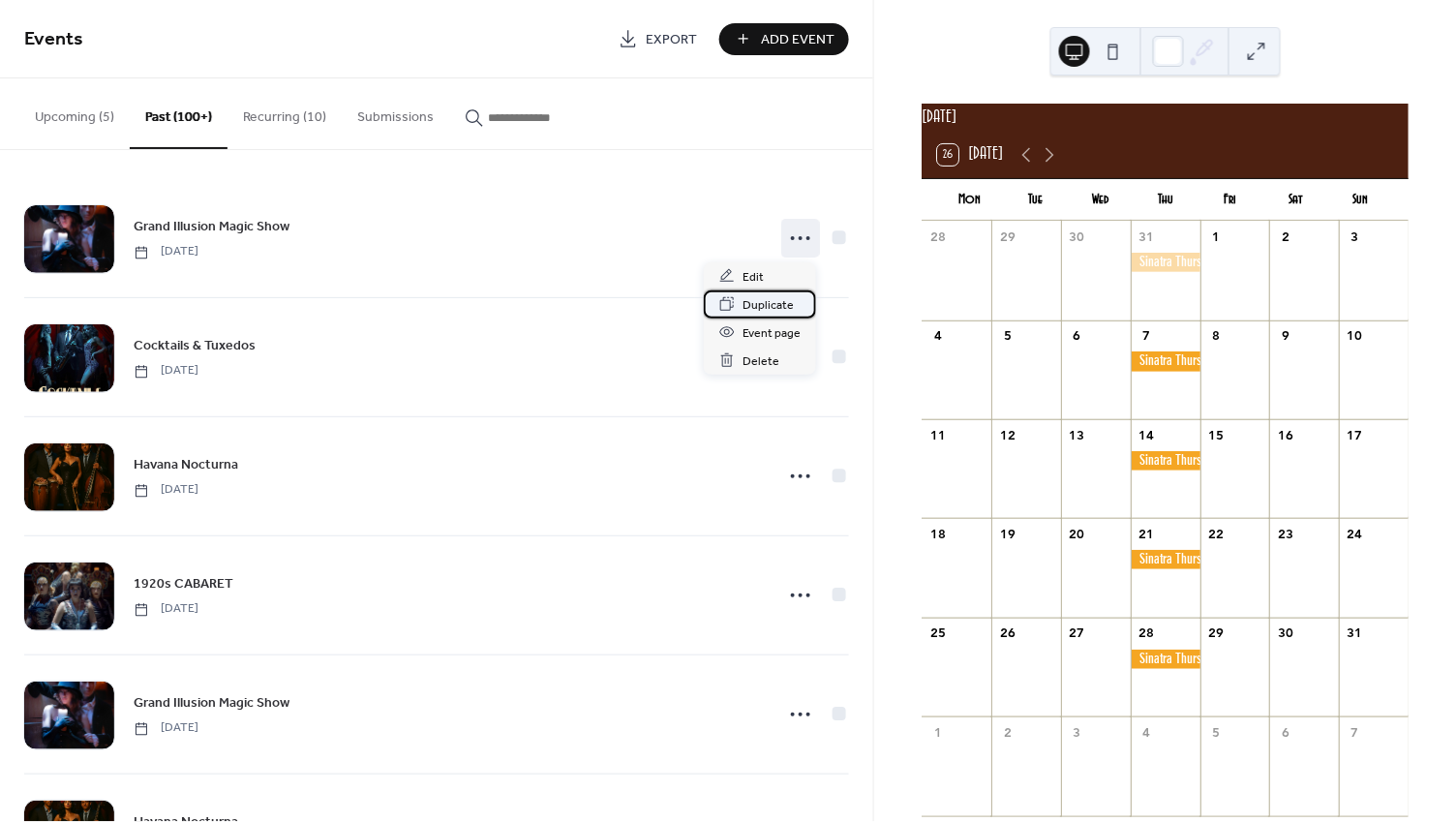 click on "Duplicate" at bounding box center [768, 305] 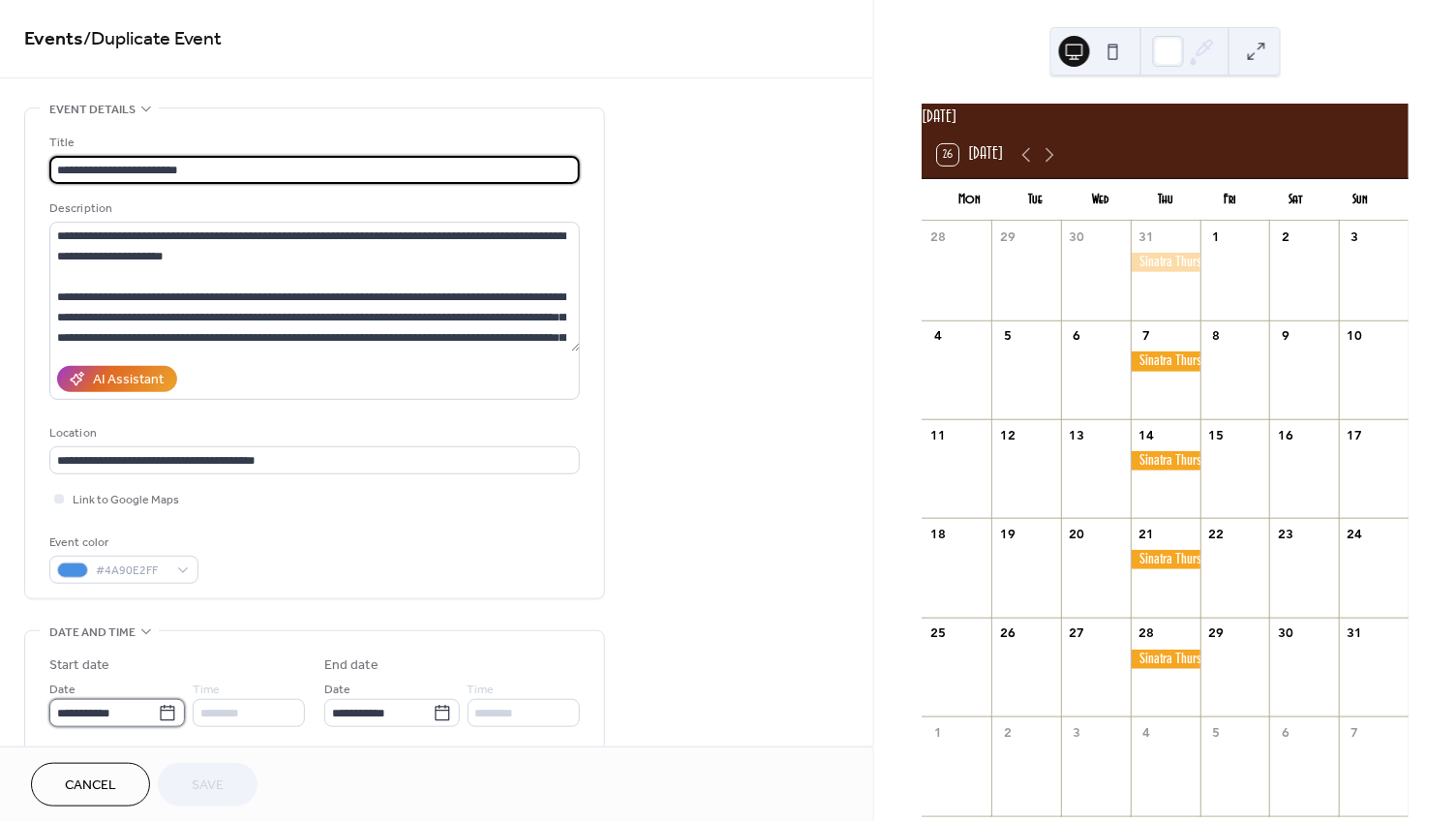 click on "**********" at bounding box center [104, 713] 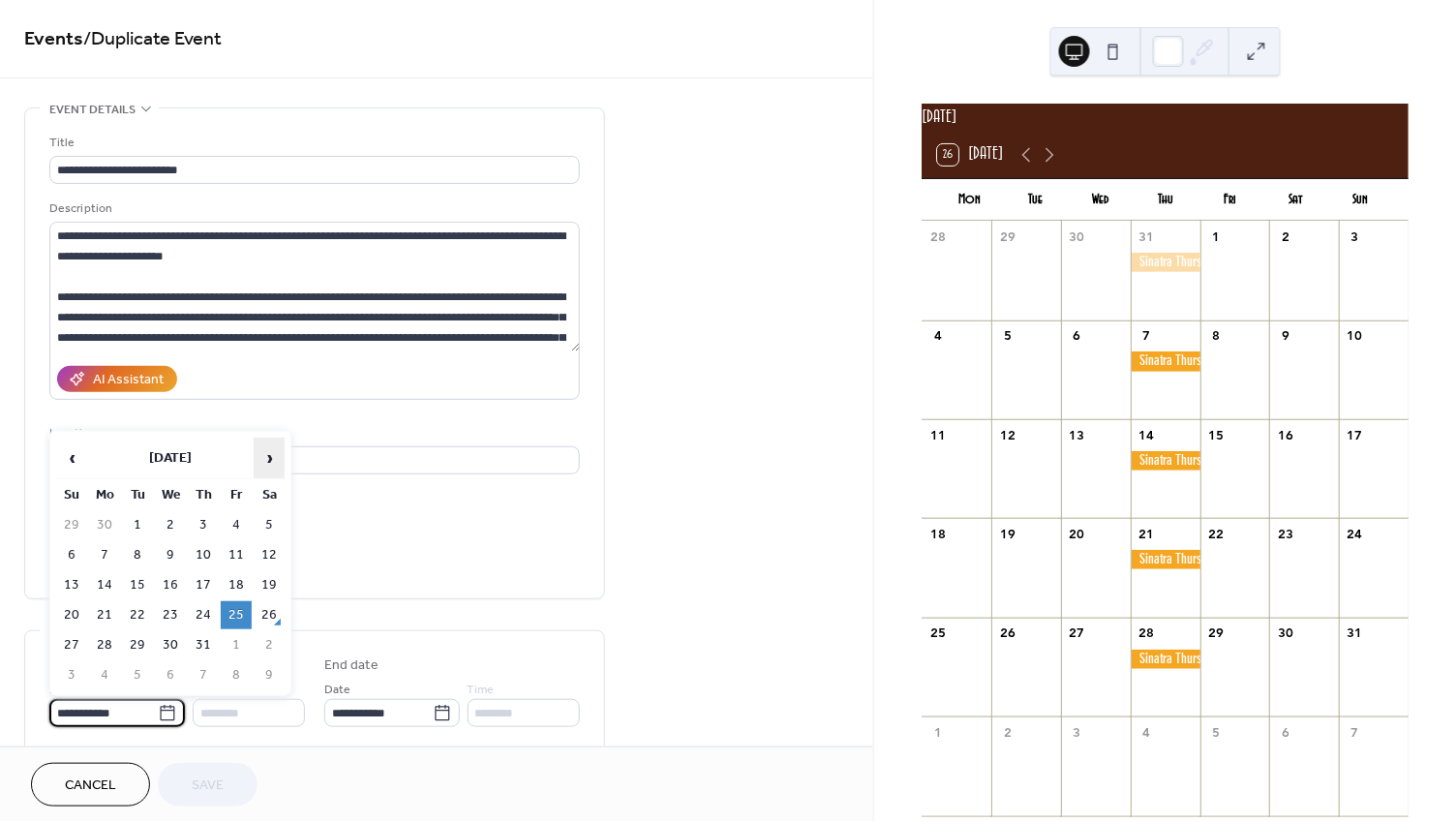 click on "›" at bounding box center (269, 458) 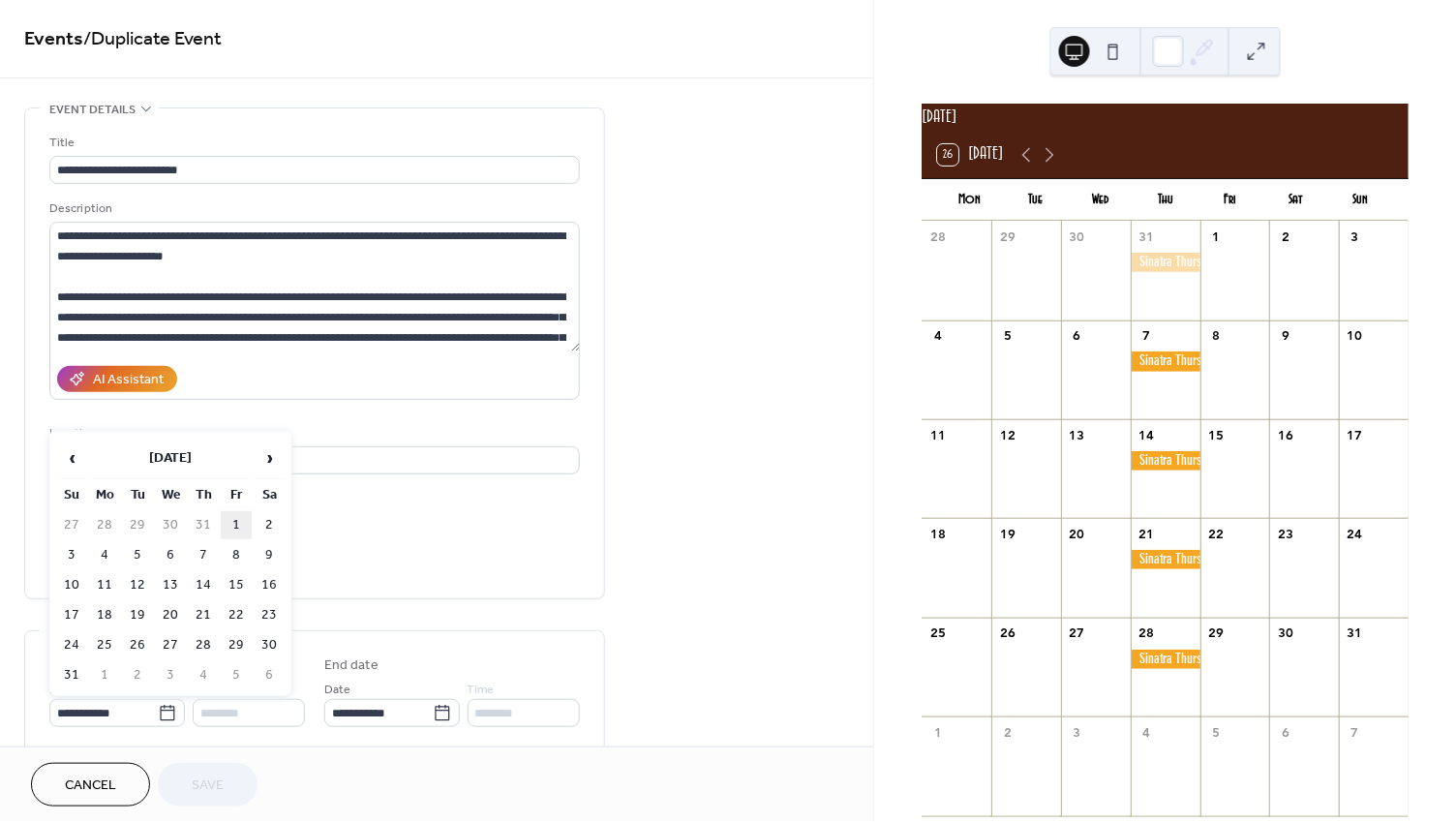 click on "1" at bounding box center [236, 525] 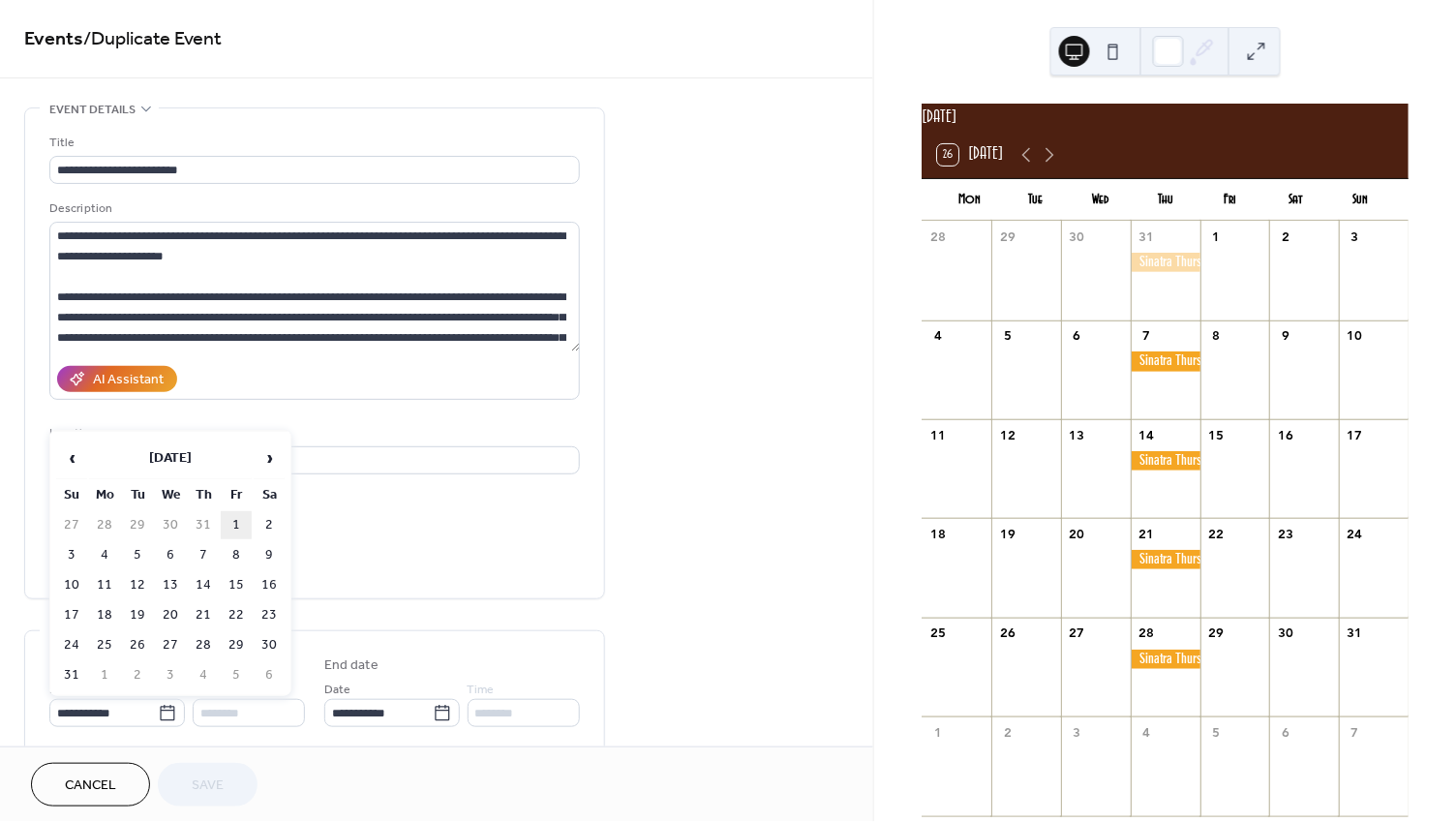 type on "**********" 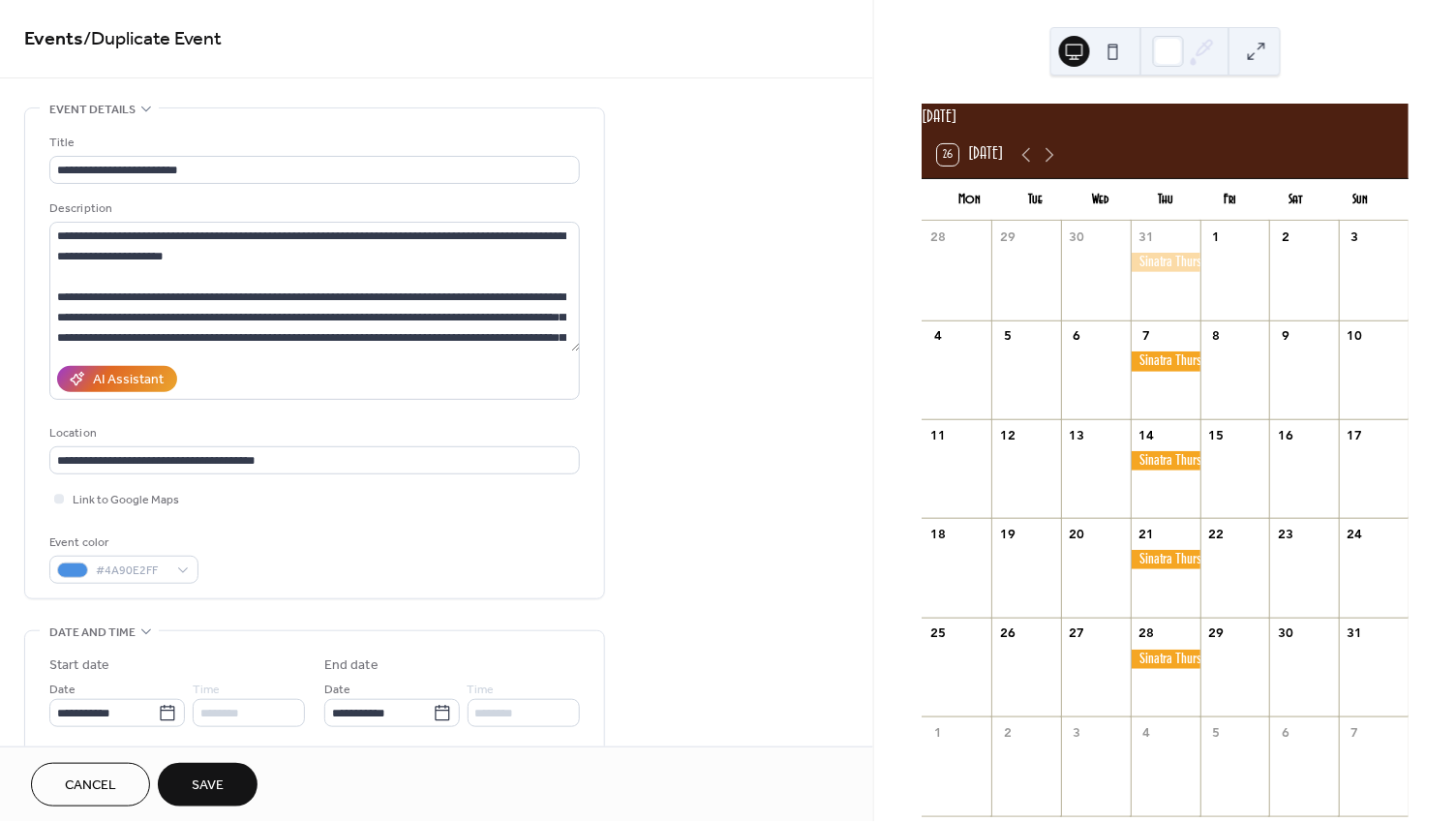 click on "Save" at bounding box center (207, 786) 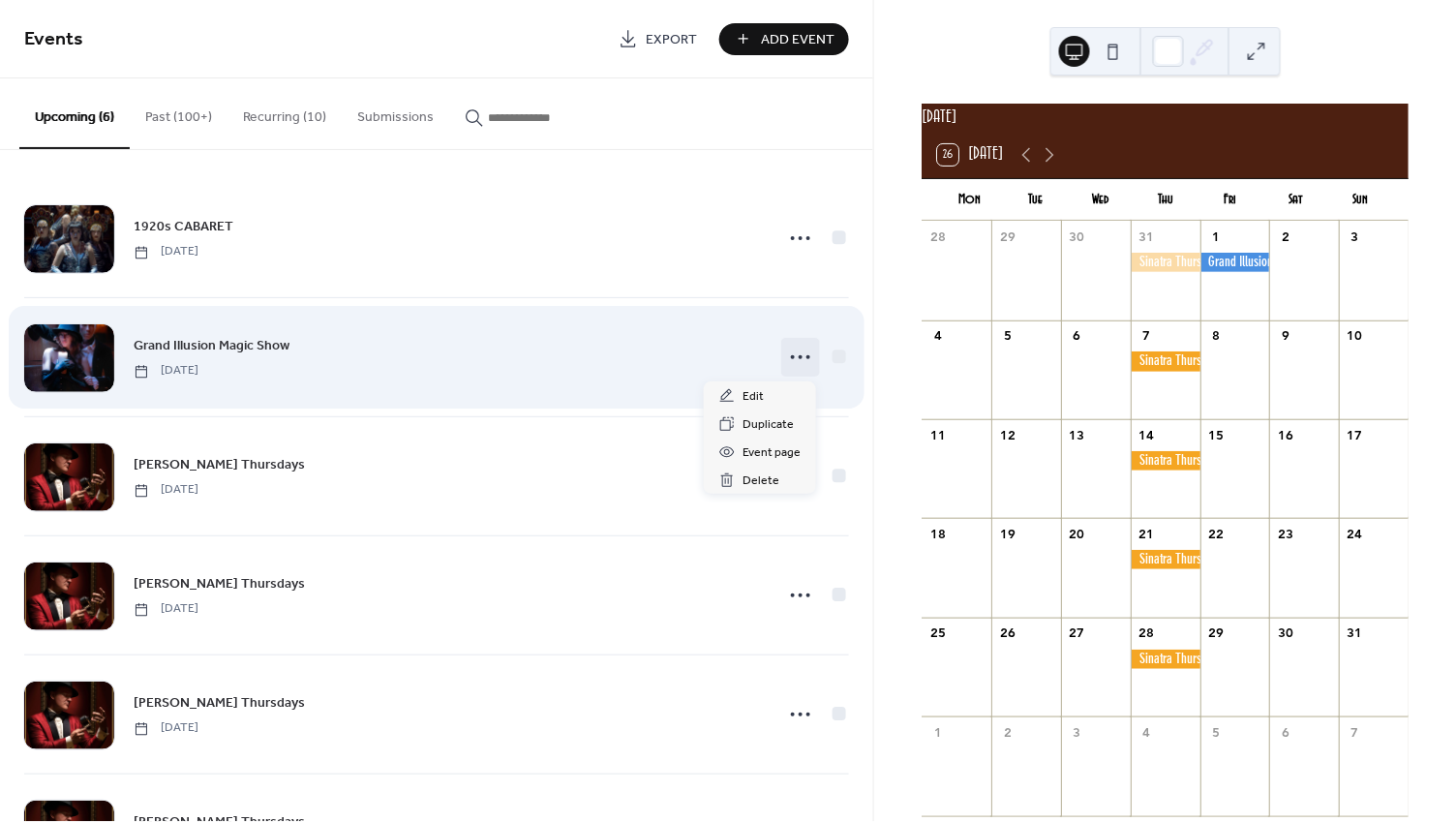 click 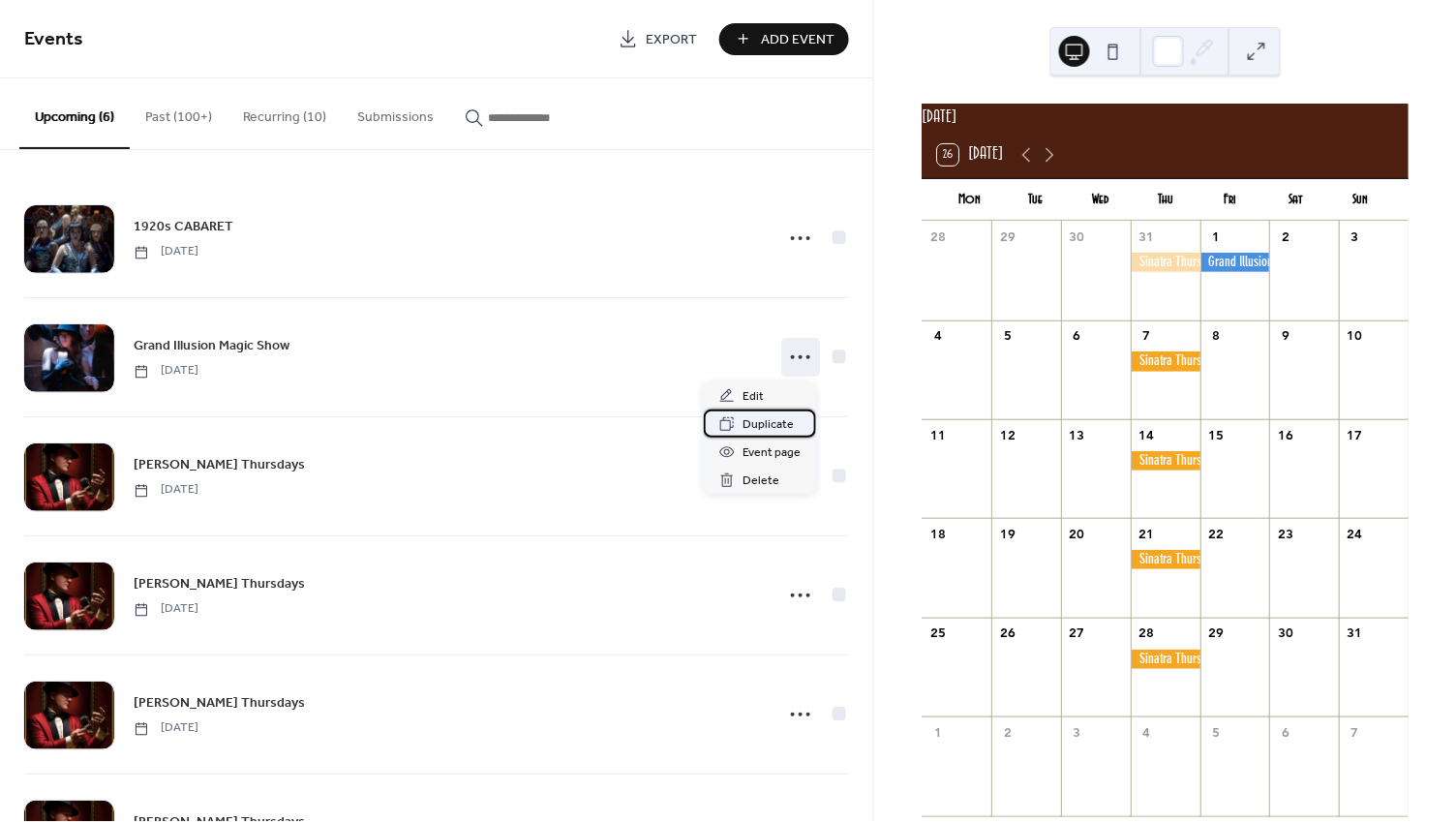 click on "Duplicate" at bounding box center (768, 425) 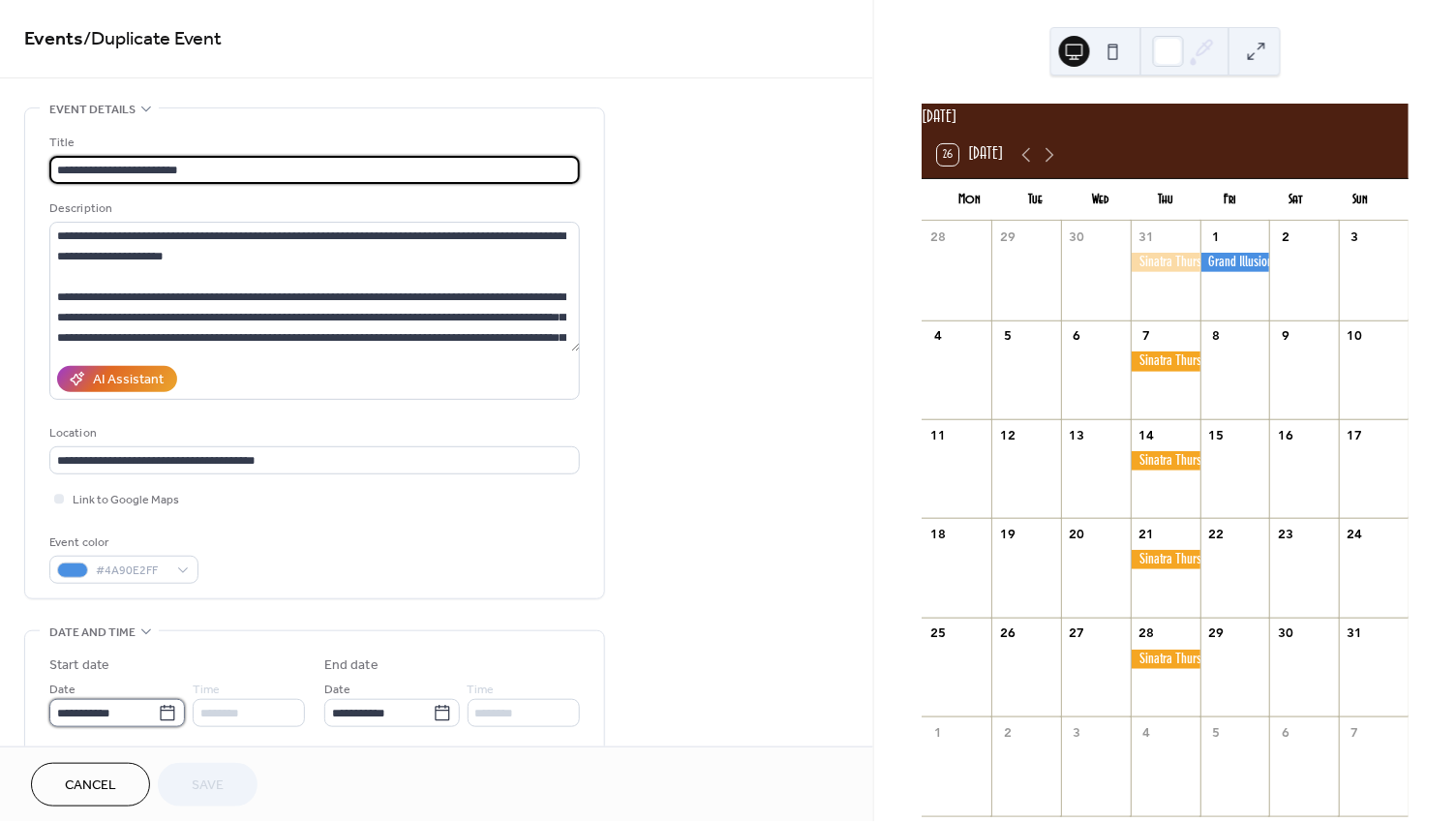 click on "**********" at bounding box center [104, 713] 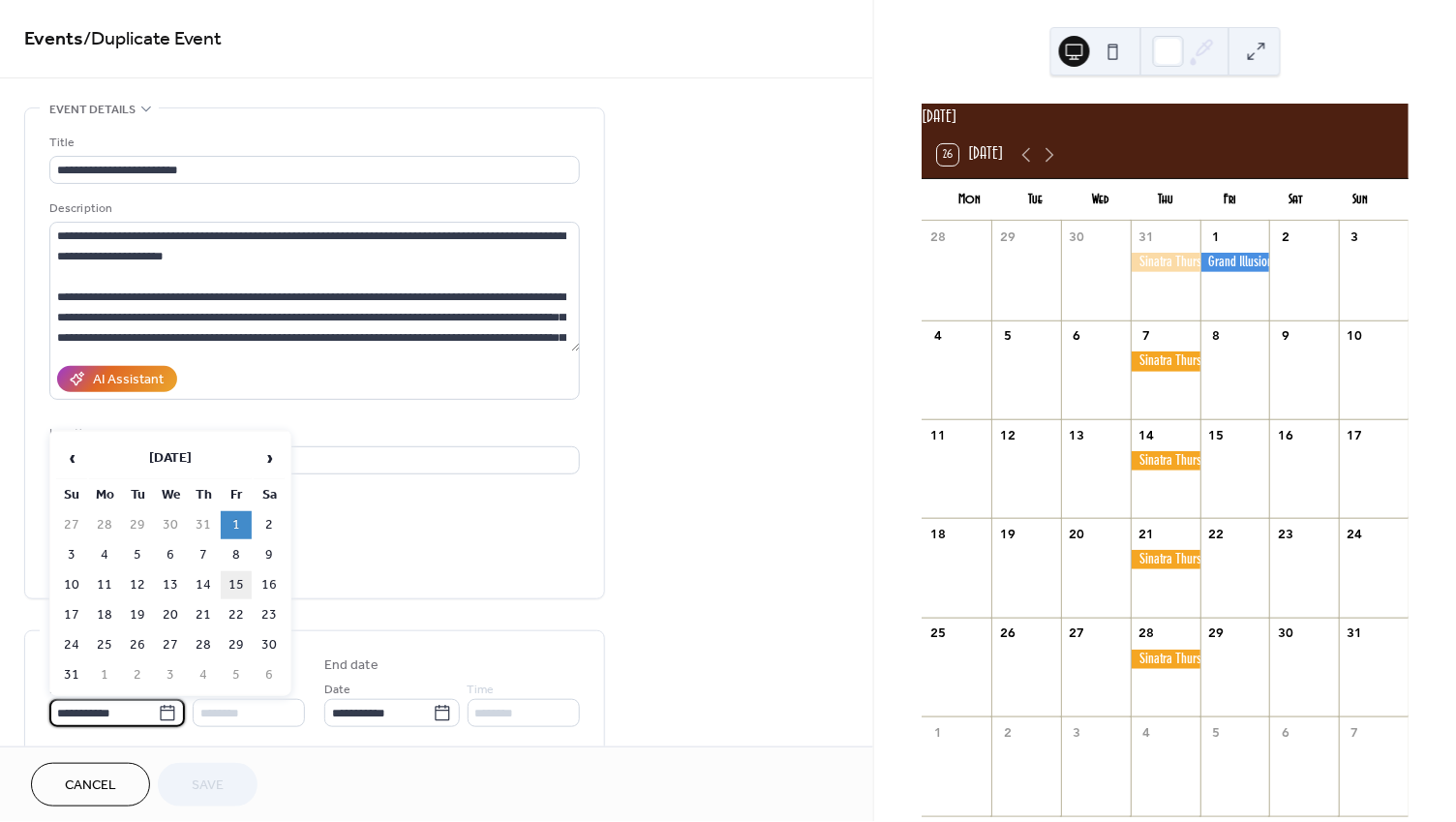 click on "15" at bounding box center (236, 585) 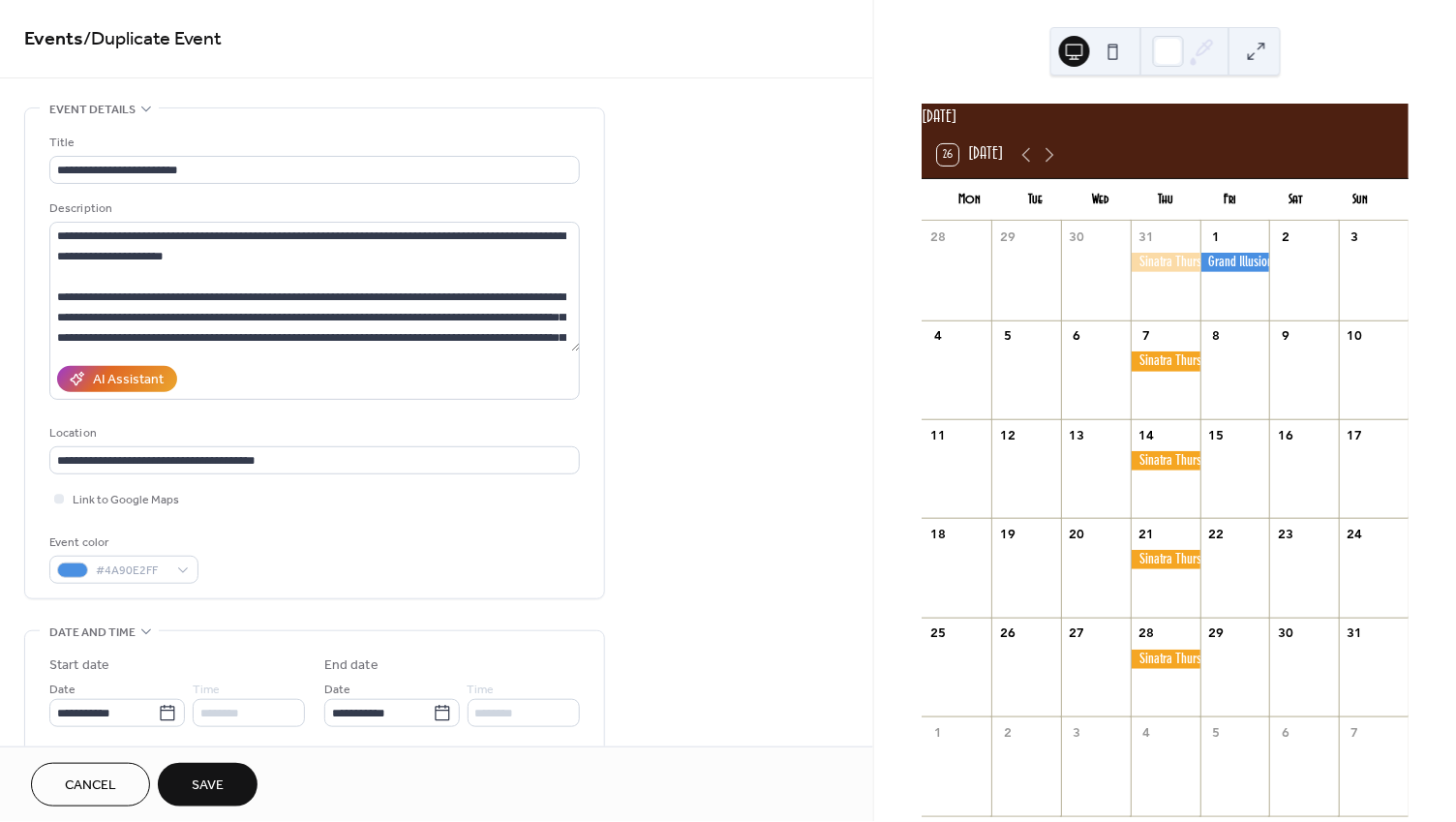 click on "Save" at bounding box center (207, 786) 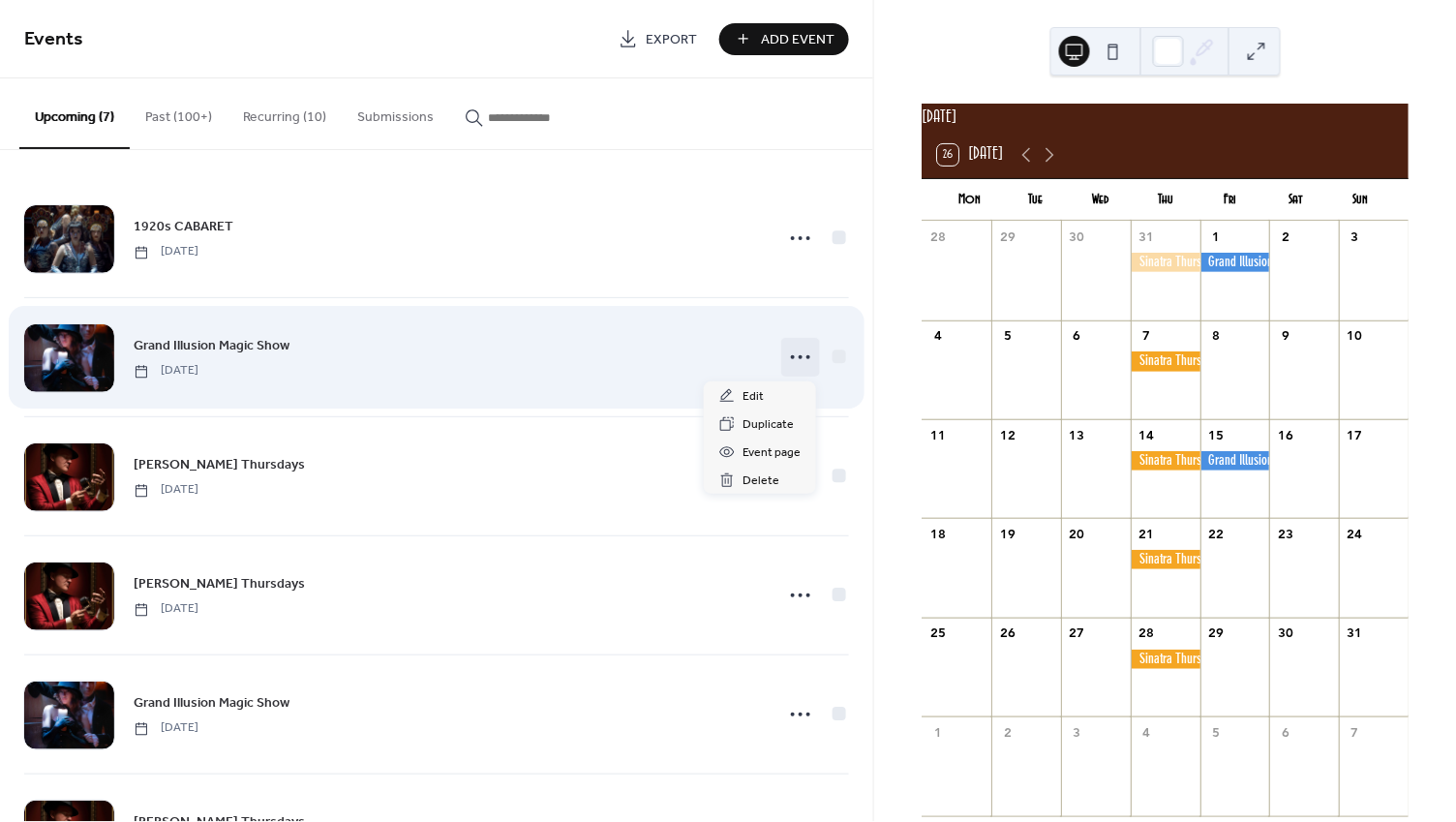 click 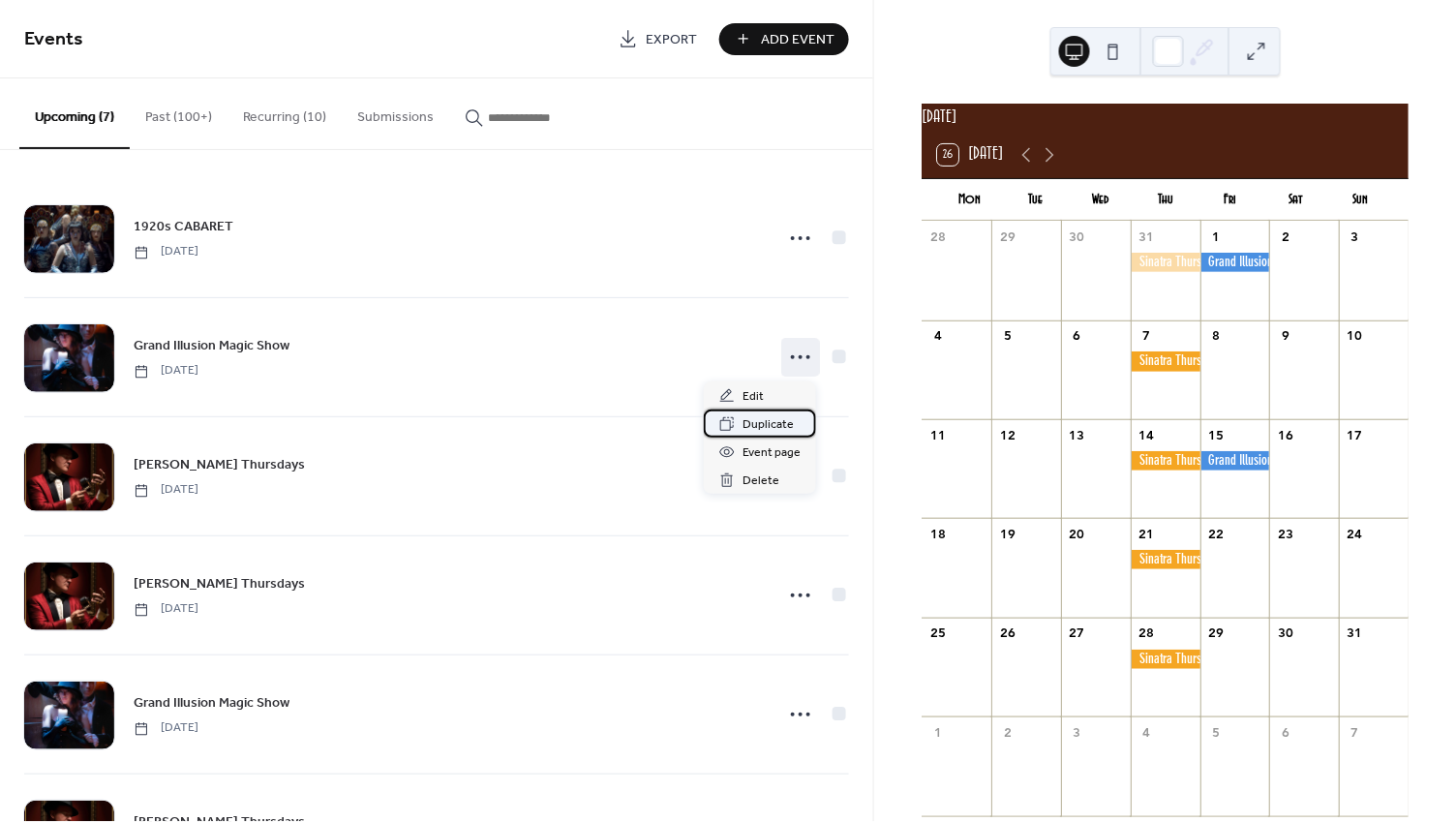 click on "Duplicate" at bounding box center [768, 425] 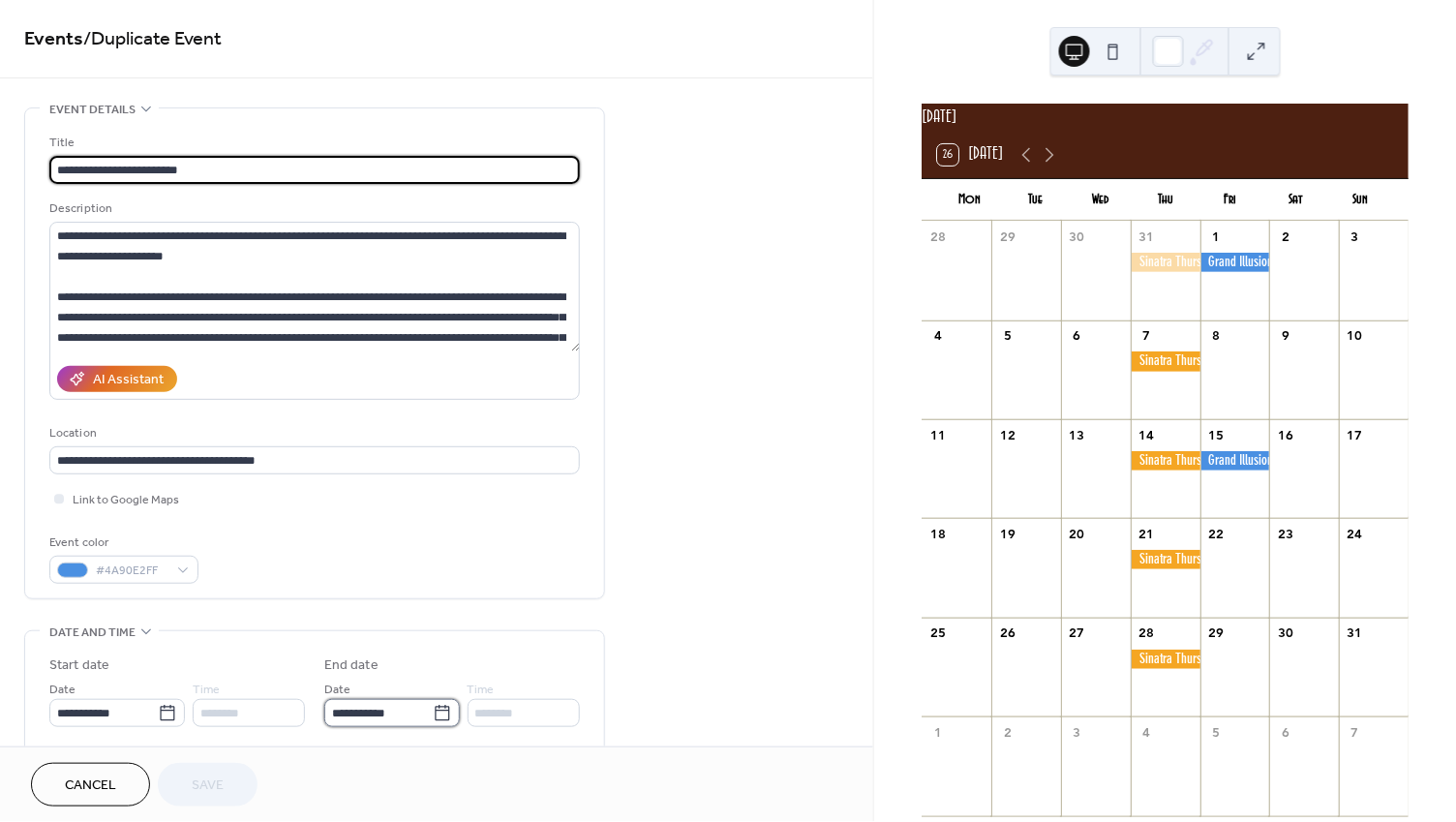 click on "**********" at bounding box center (379, 713) 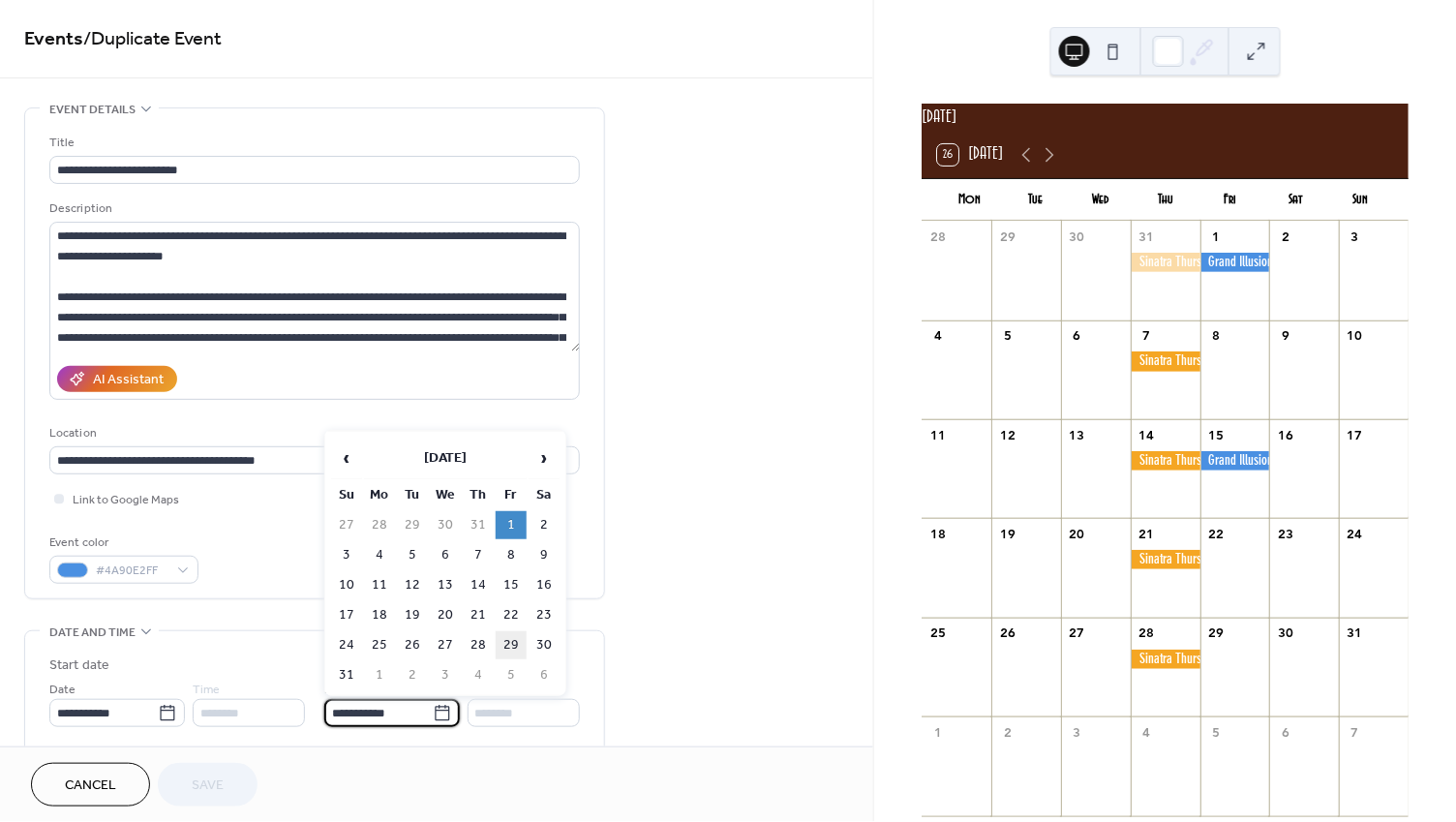 click on "29" at bounding box center [511, 645] 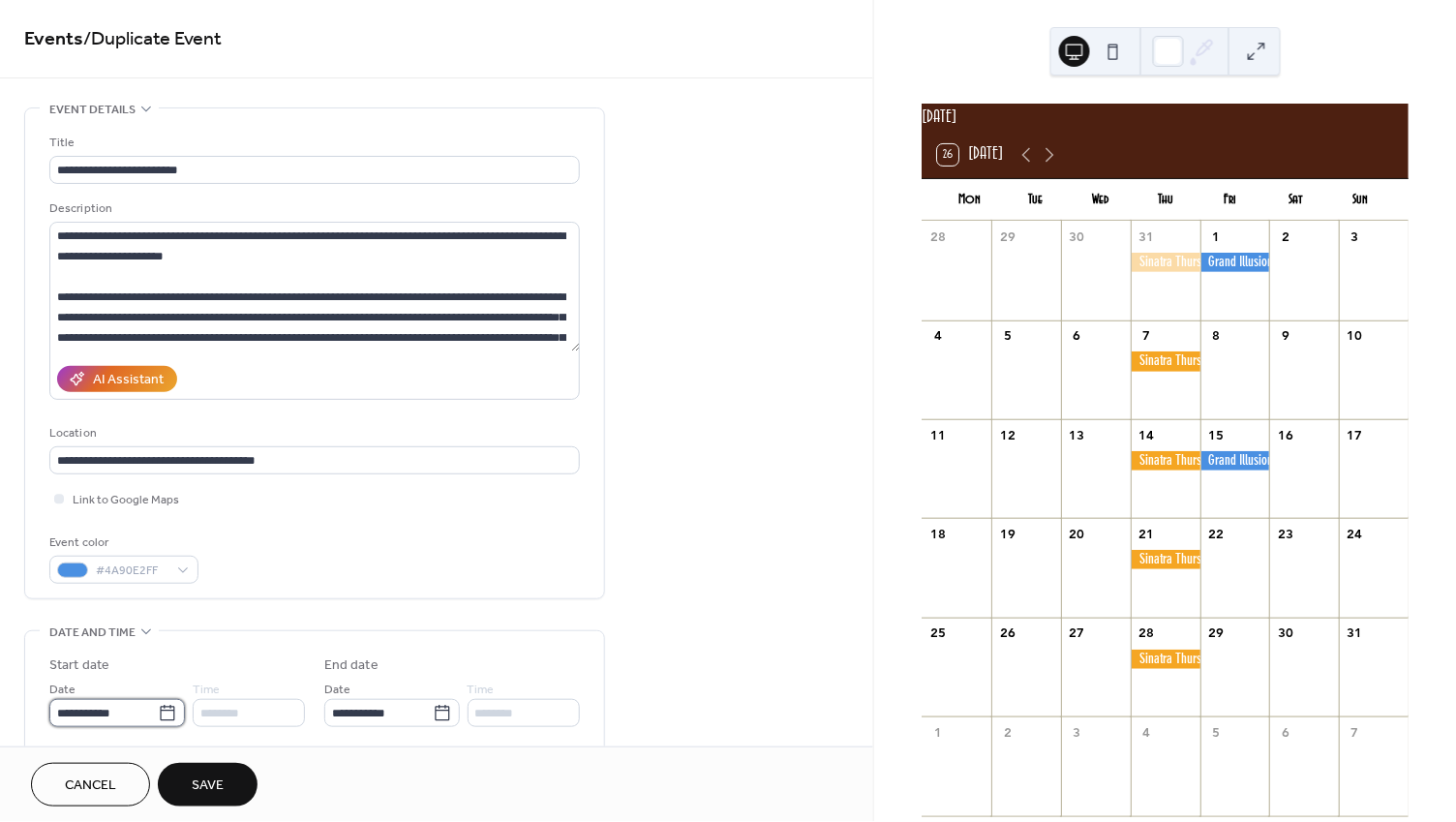 click on "**********" at bounding box center (104, 713) 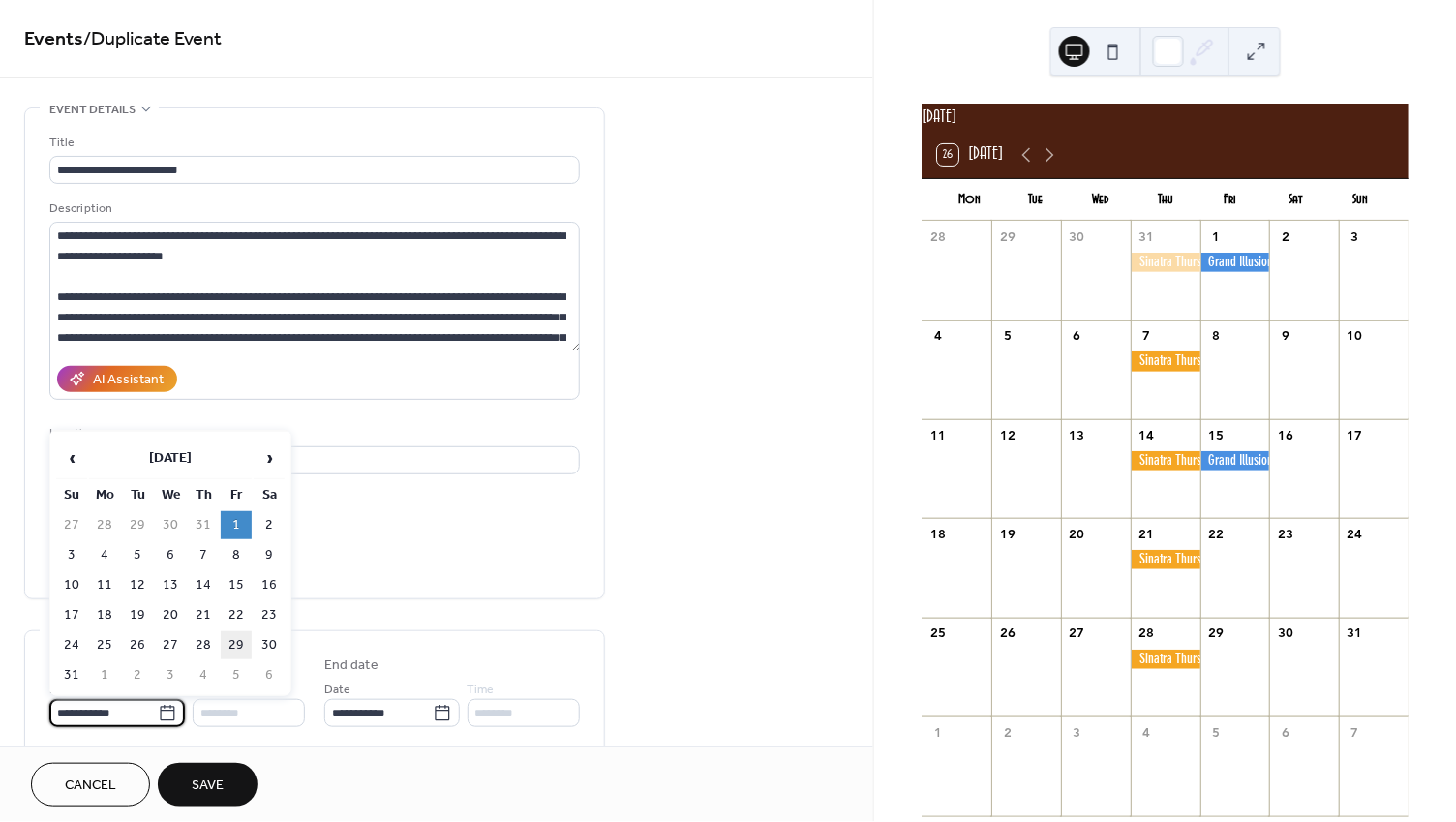 click on "29" at bounding box center [236, 645] 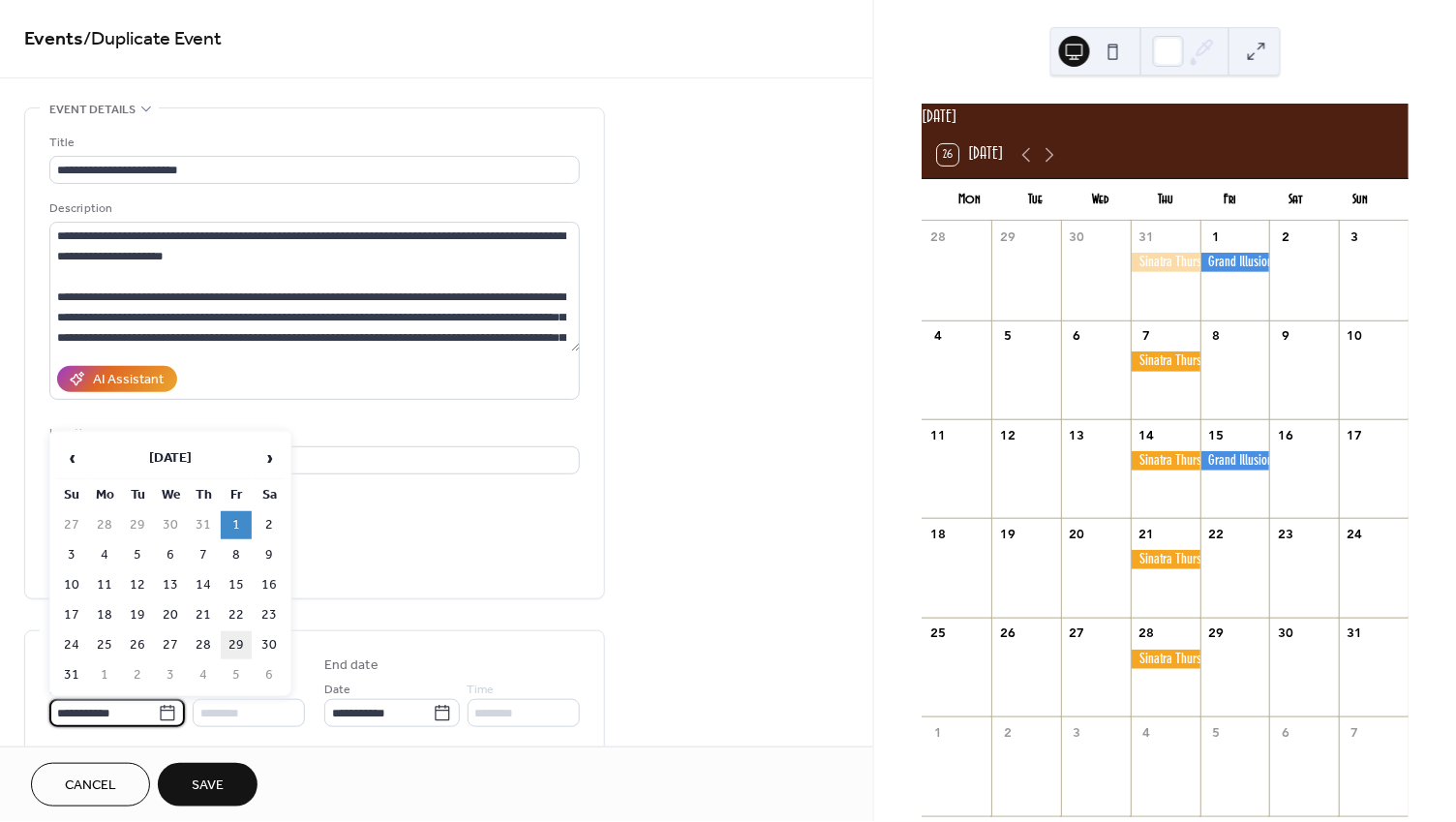 type on "**********" 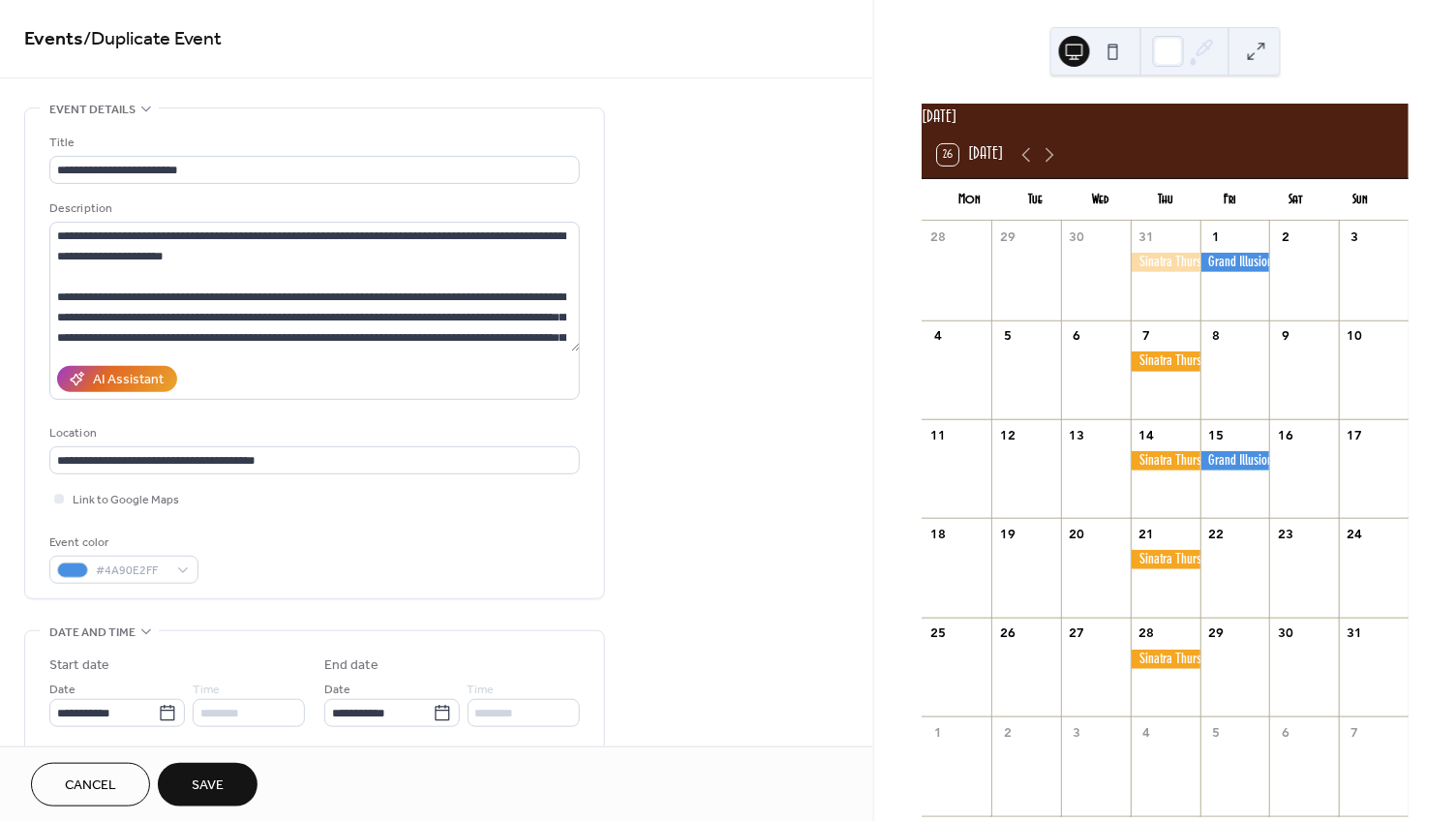 click on "Save" at bounding box center [207, 786] 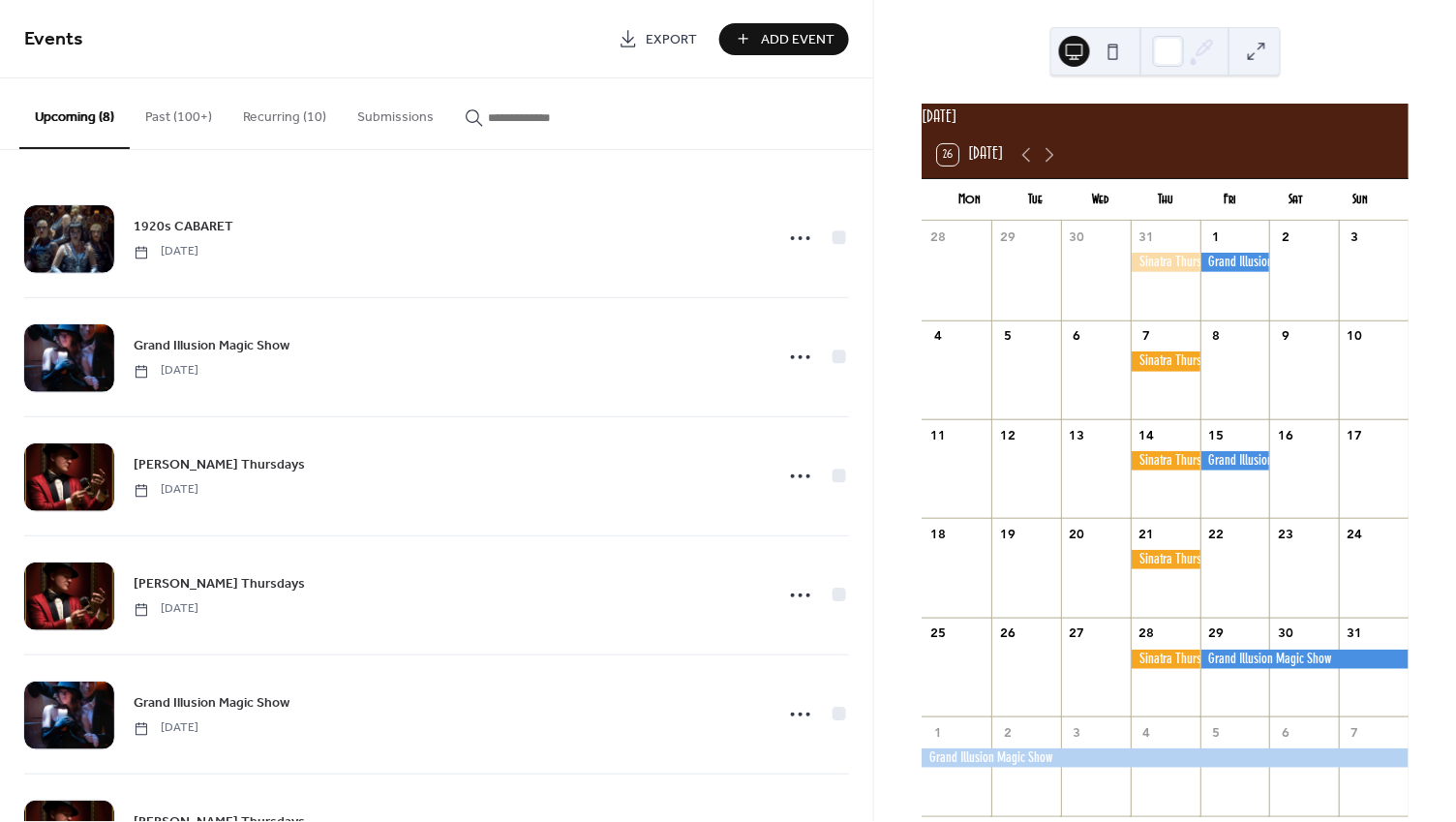 click at bounding box center [1304, 659] 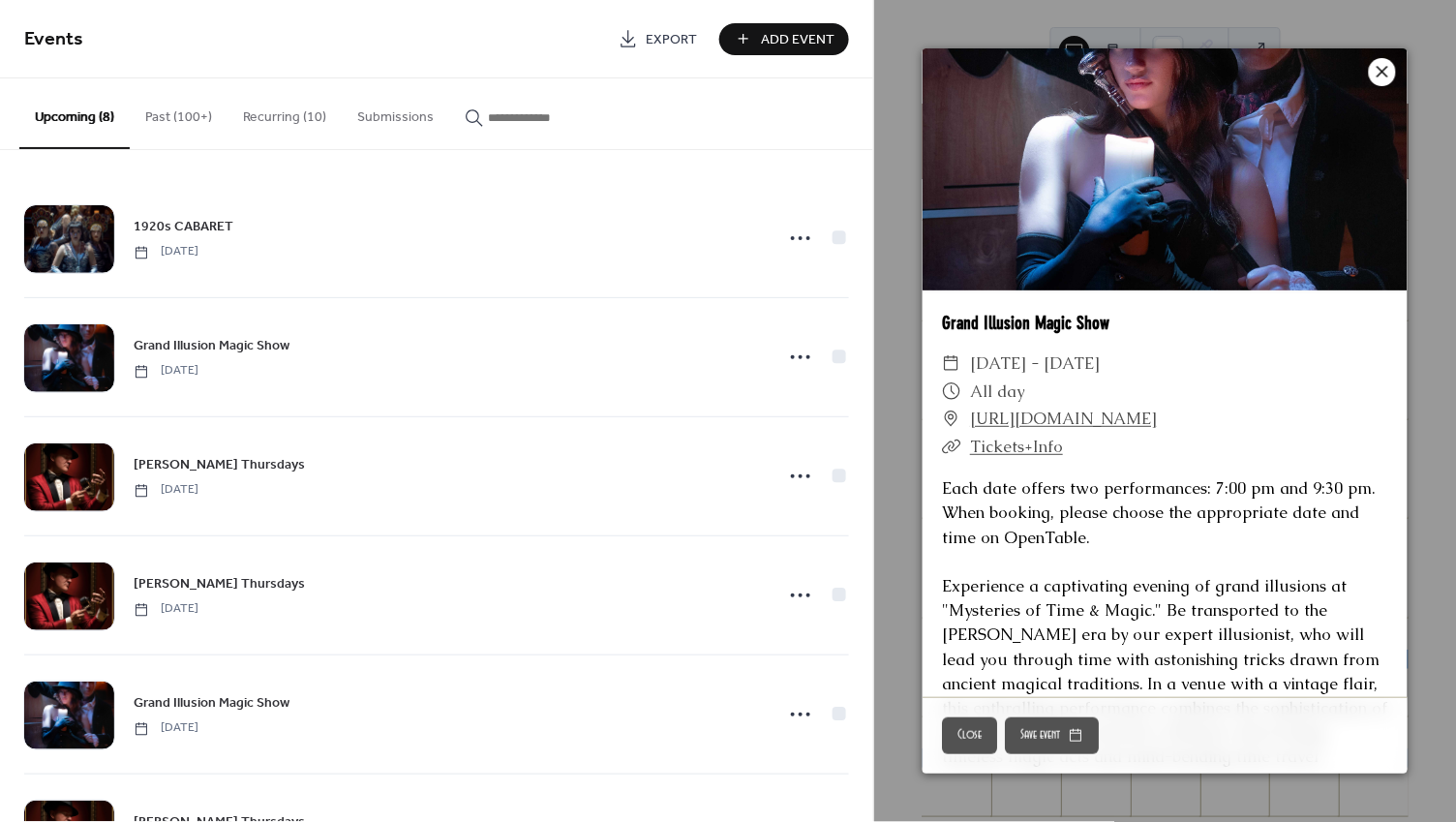 click 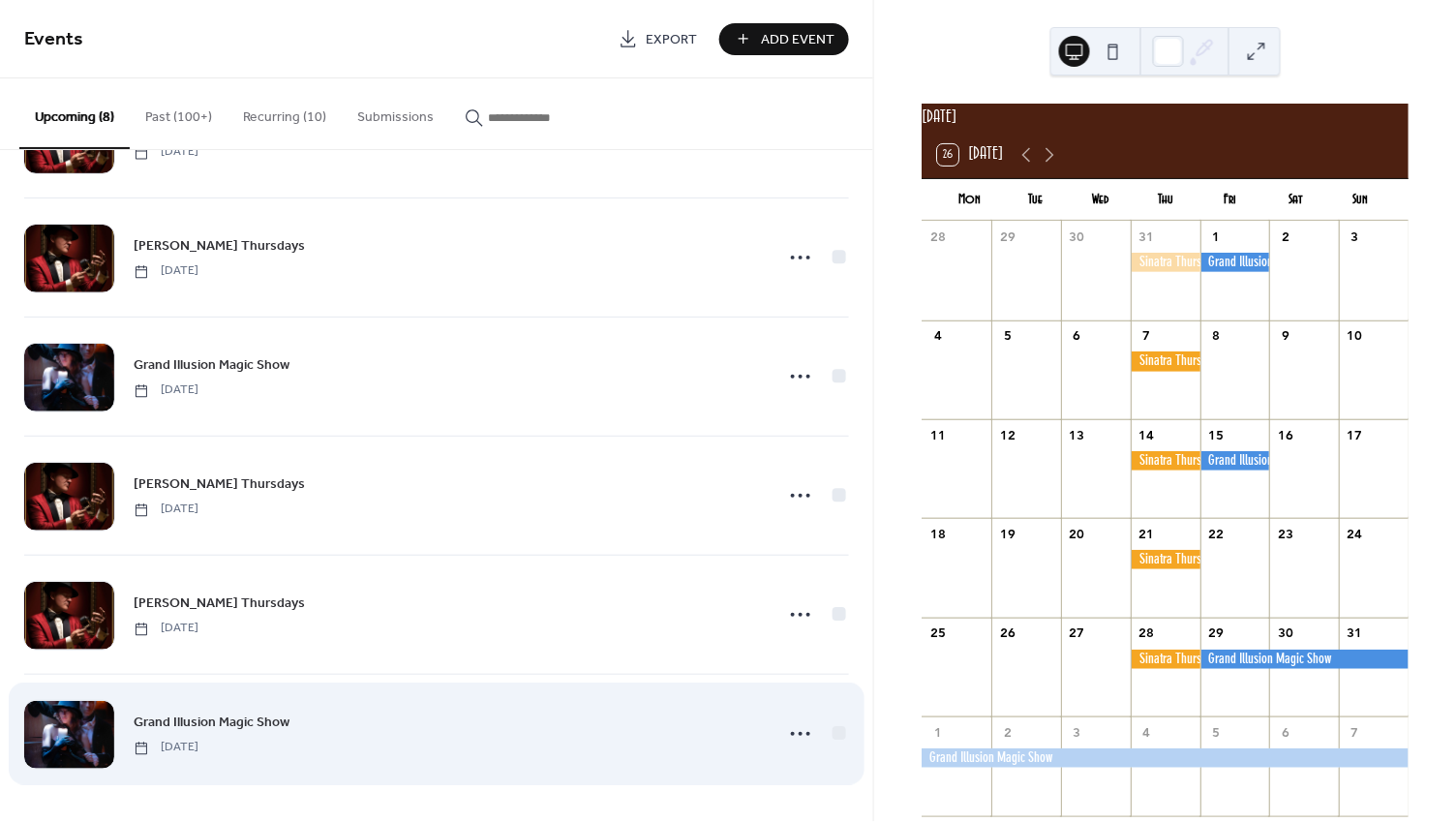 scroll, scrollTop: 339, scrollLeft: 0, axis: vertical 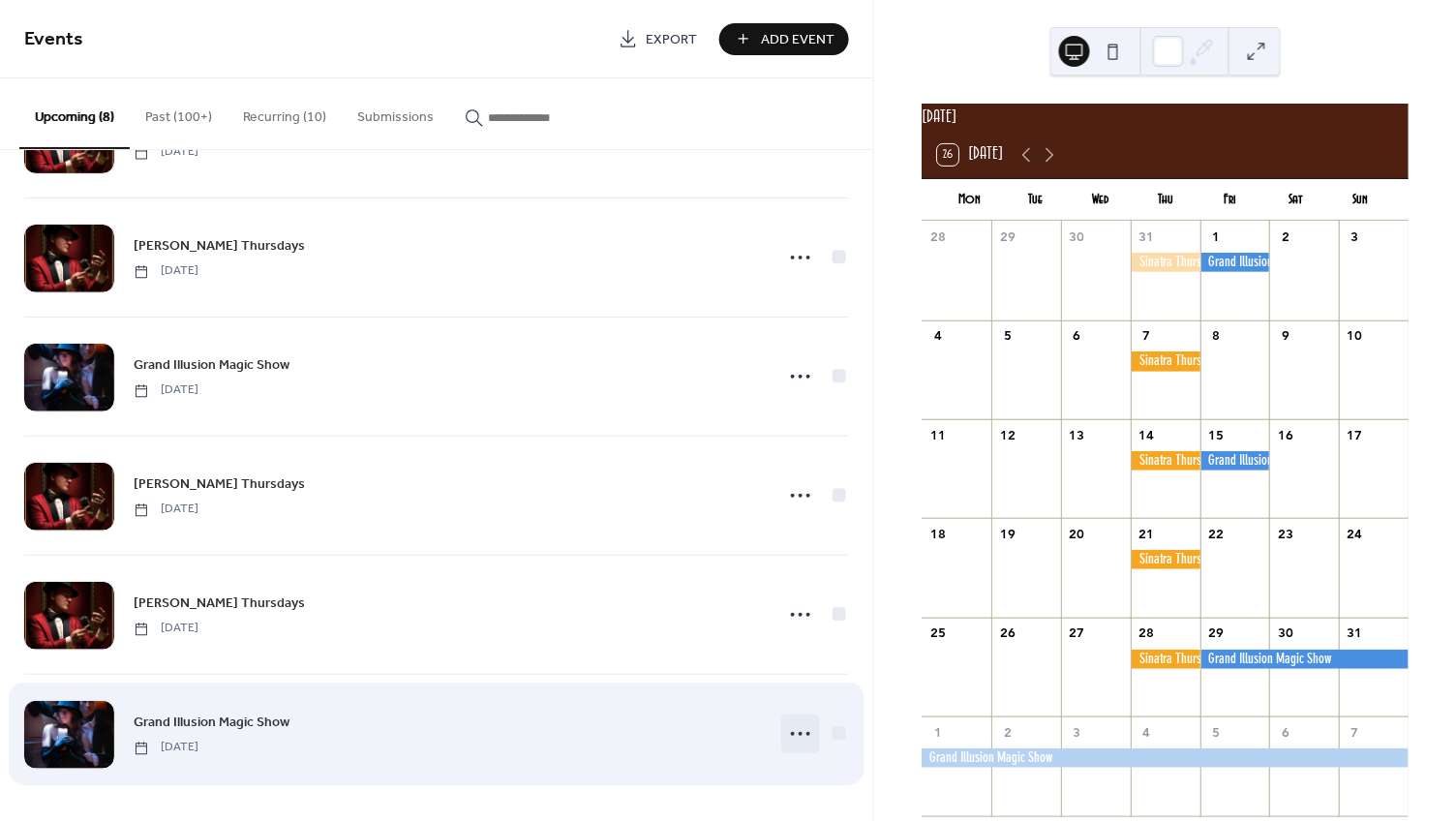 click 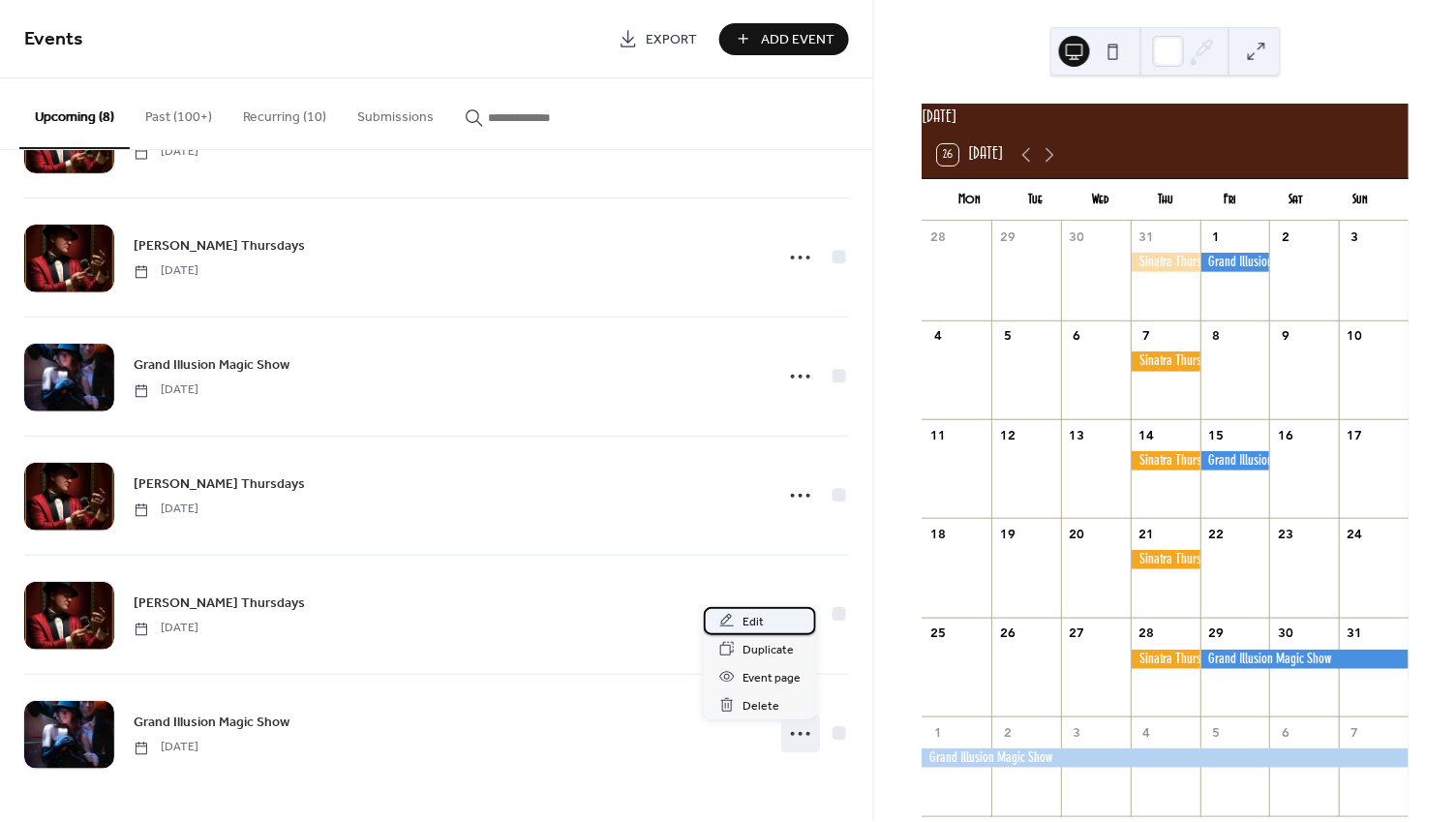 click on "Edit" at bounding box center [753, 622] 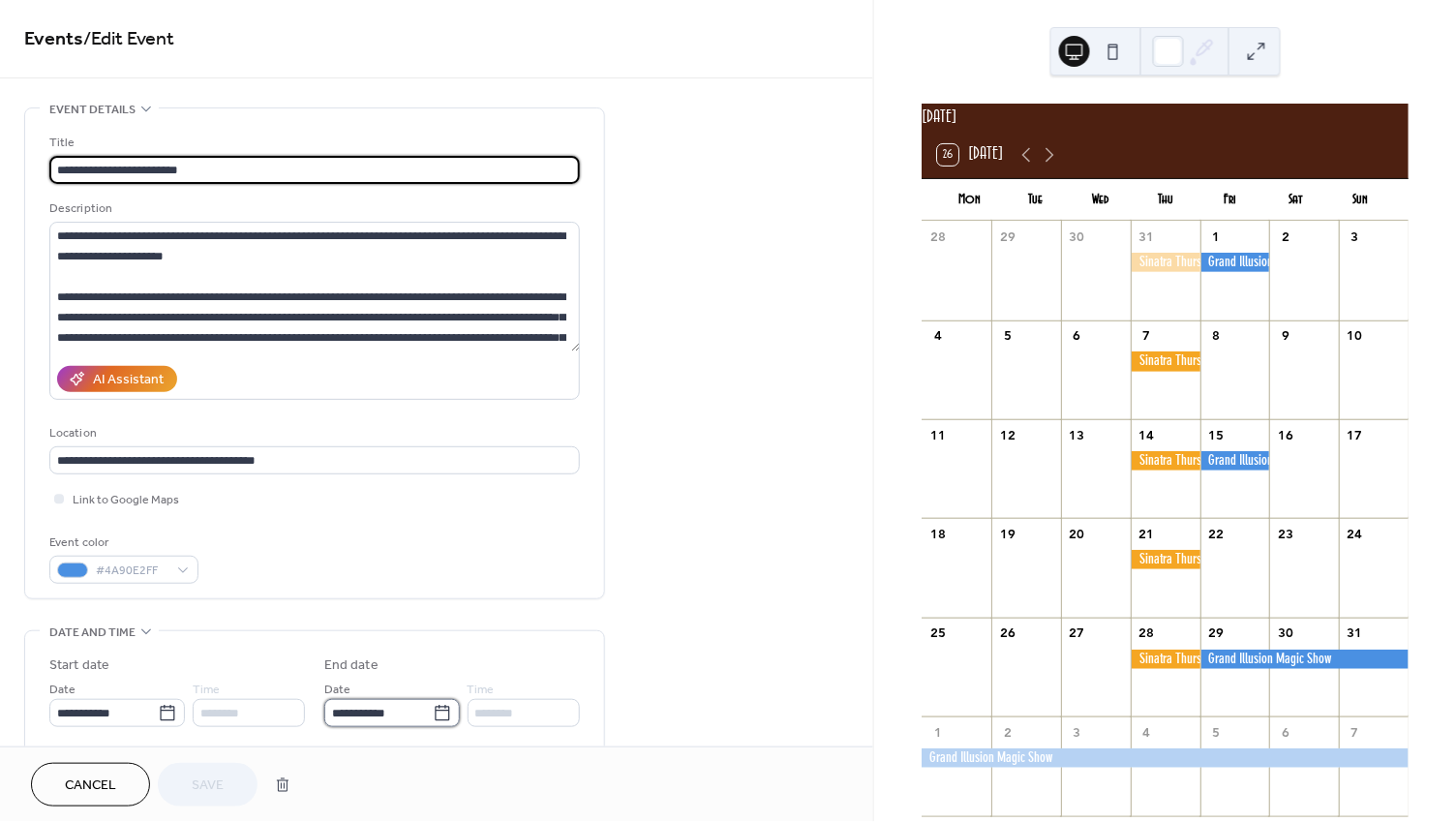 click on "**********" at bounding box center (379, 713) 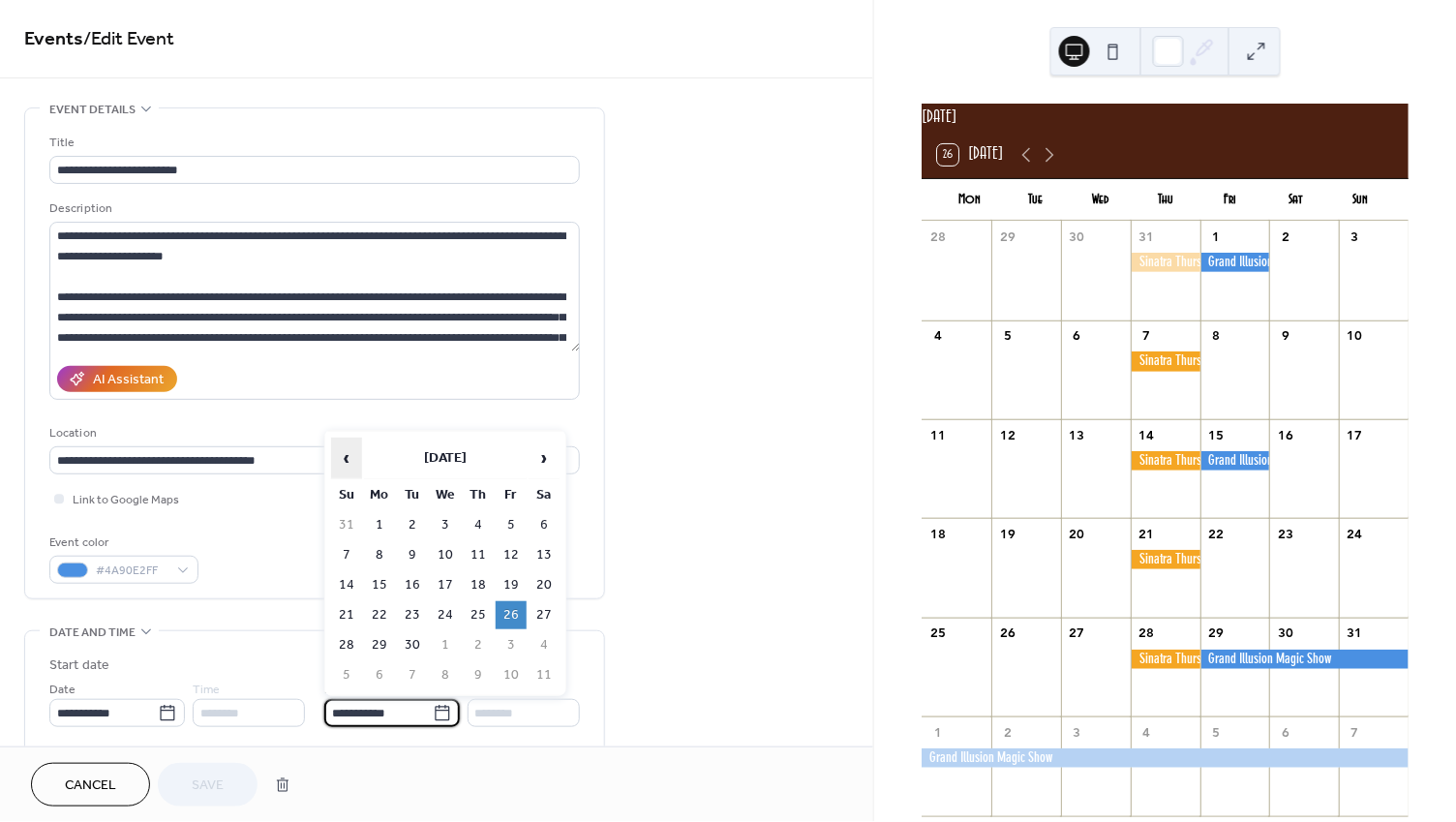 click on "‹" at bounding box center (347, 458) 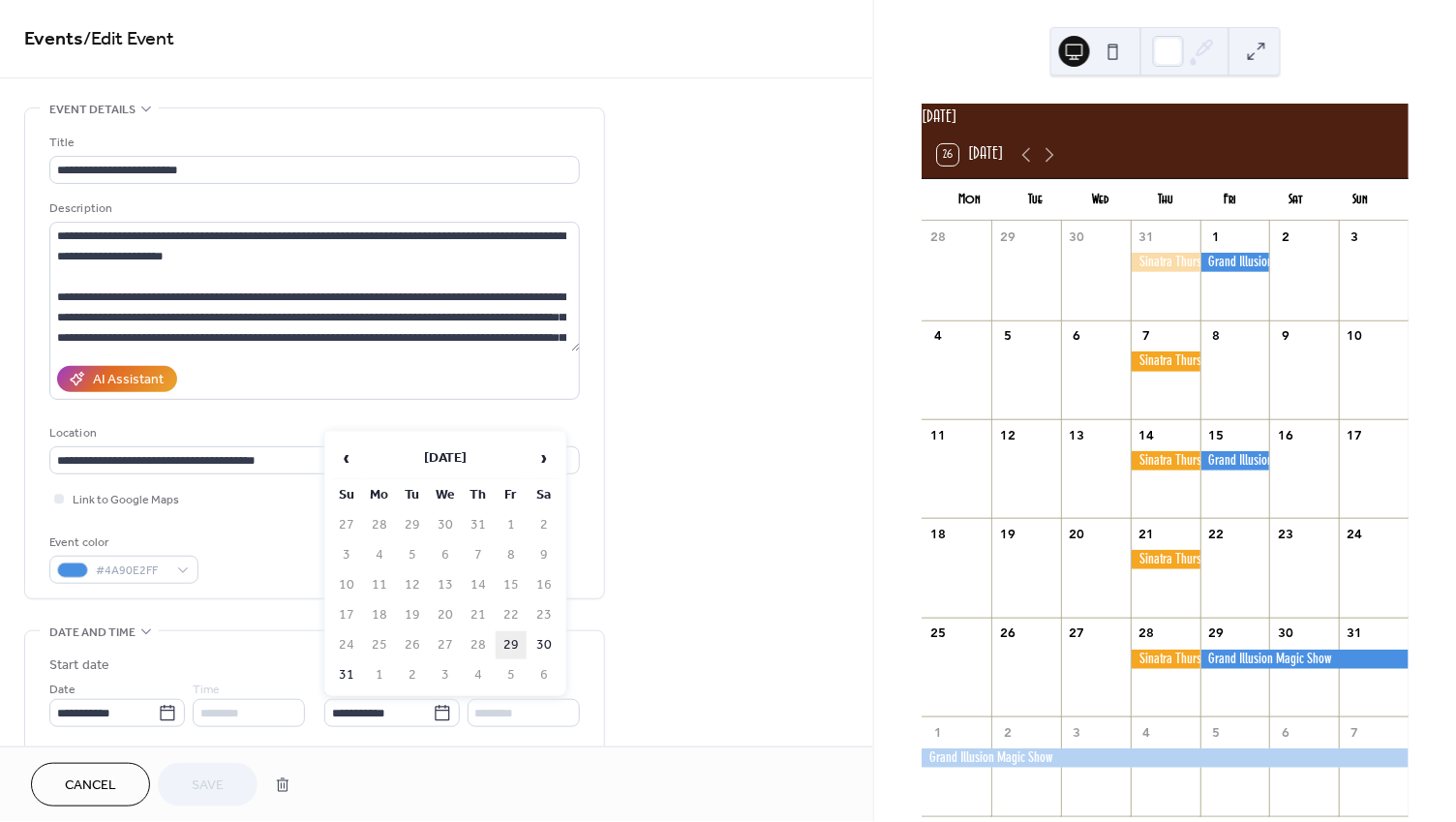 click on "29" at bounding box center (511, 645) 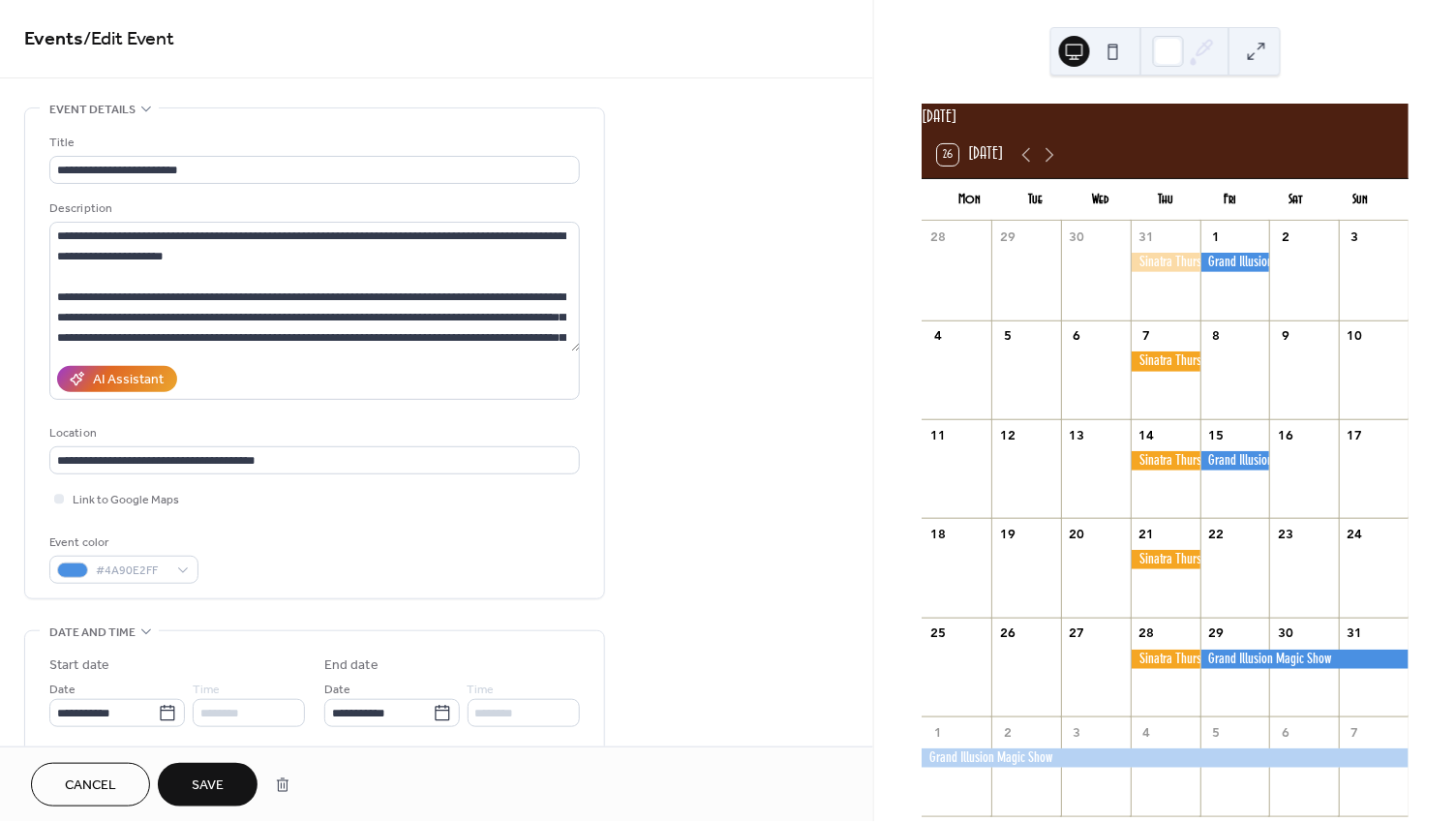 type on "**********" 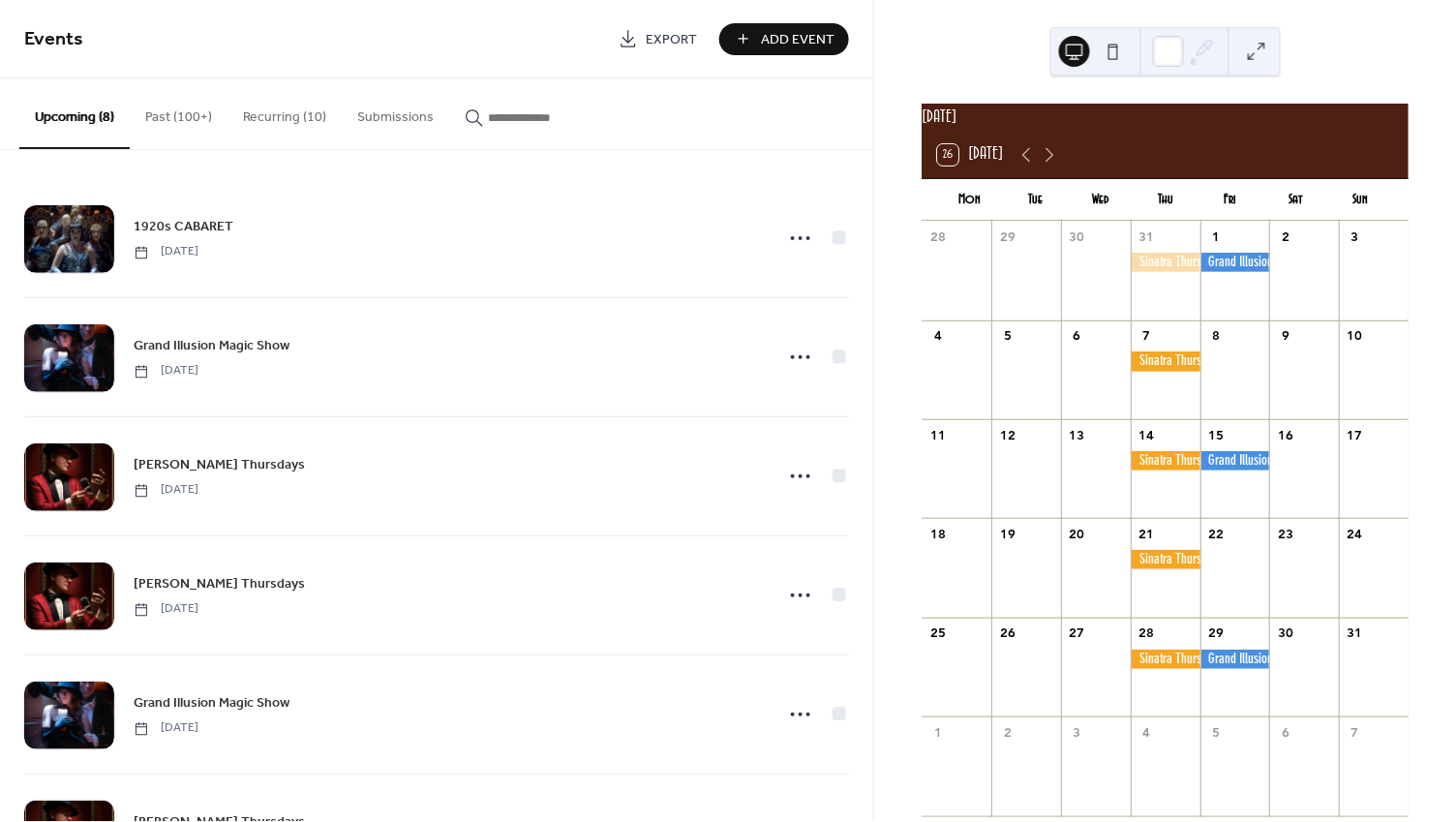 click on "Past (100+)" at bounding box center (178, 112) 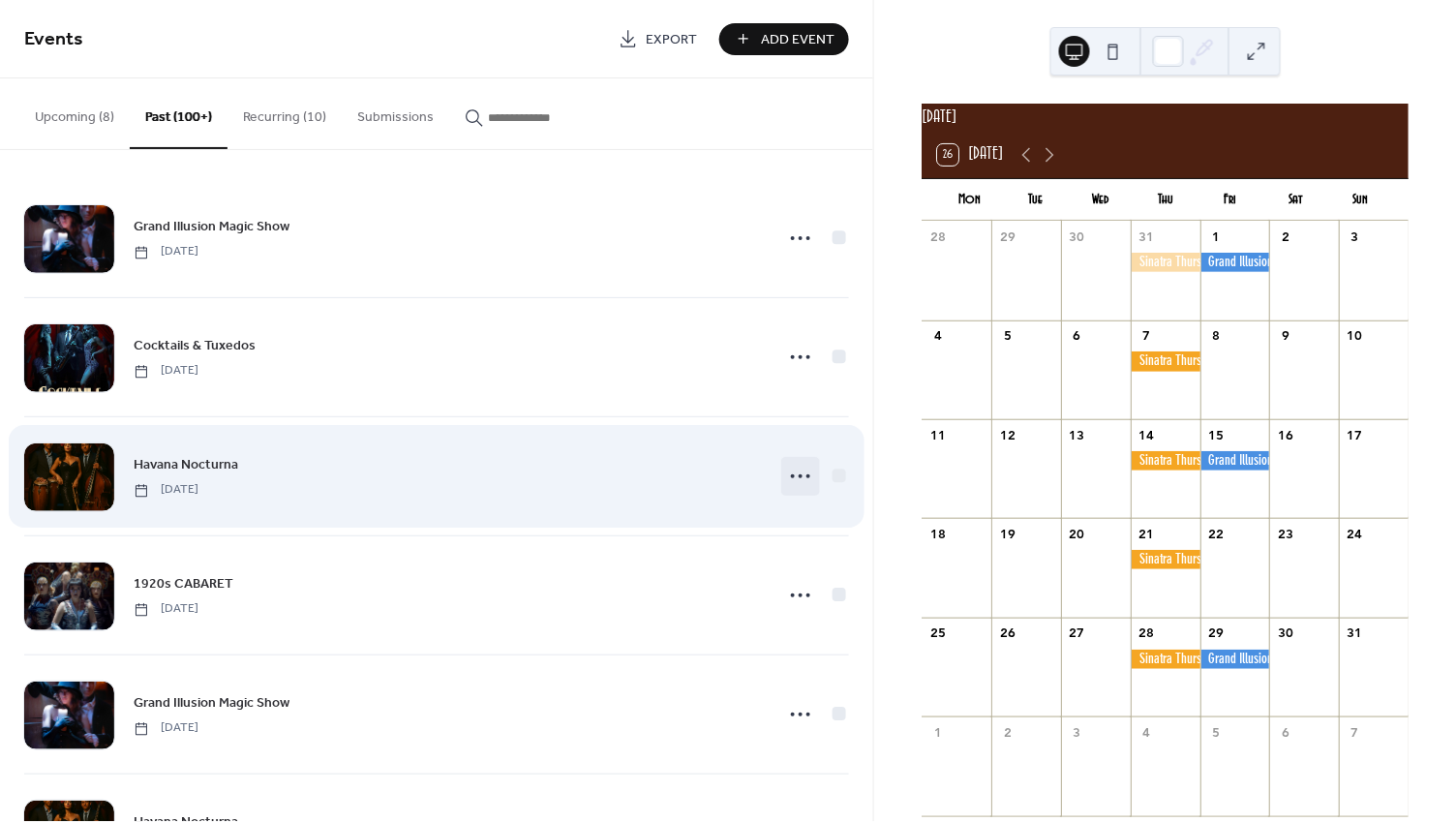 click 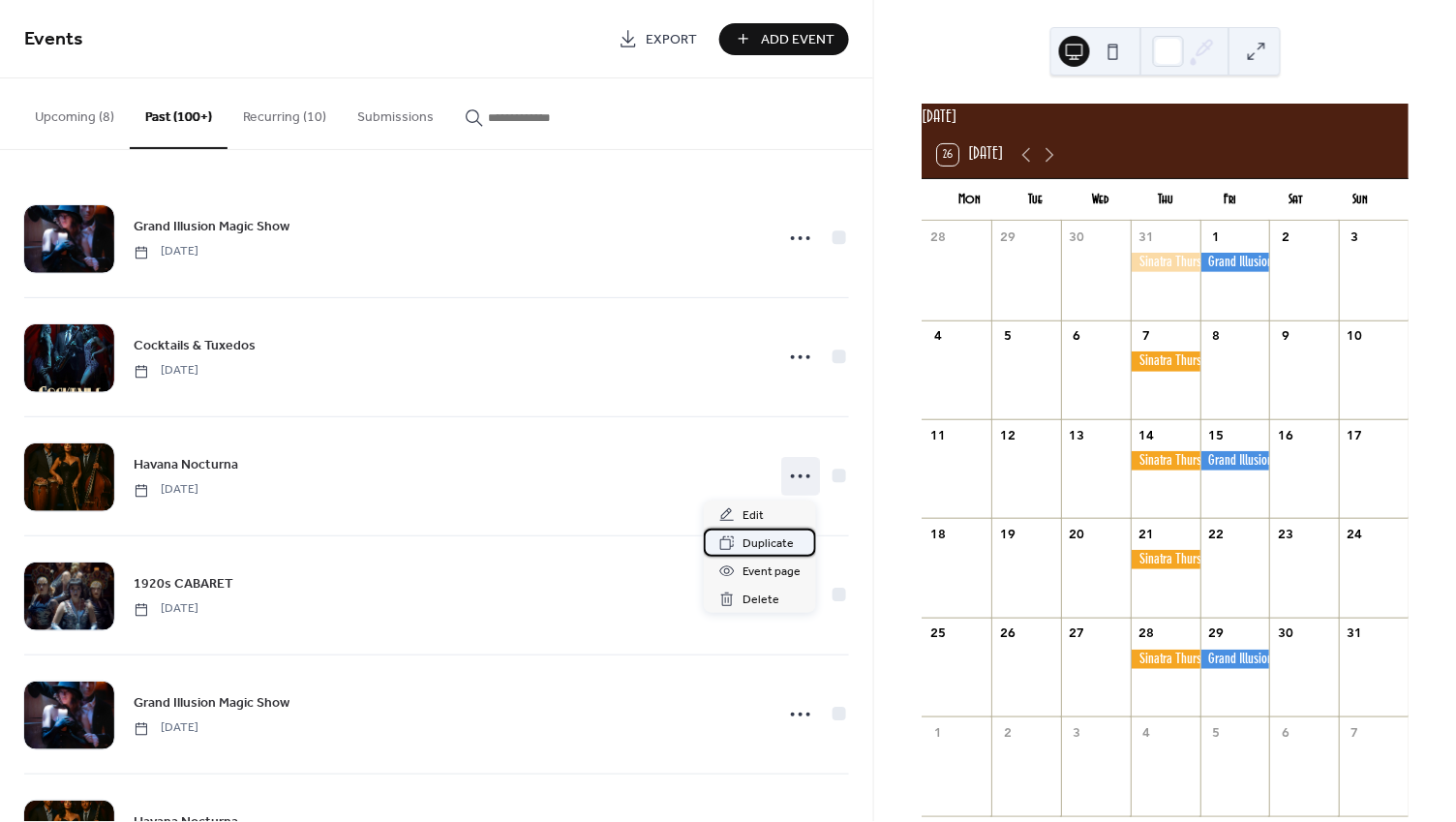 click on "Duplicate" at bounding box center [768, 544] 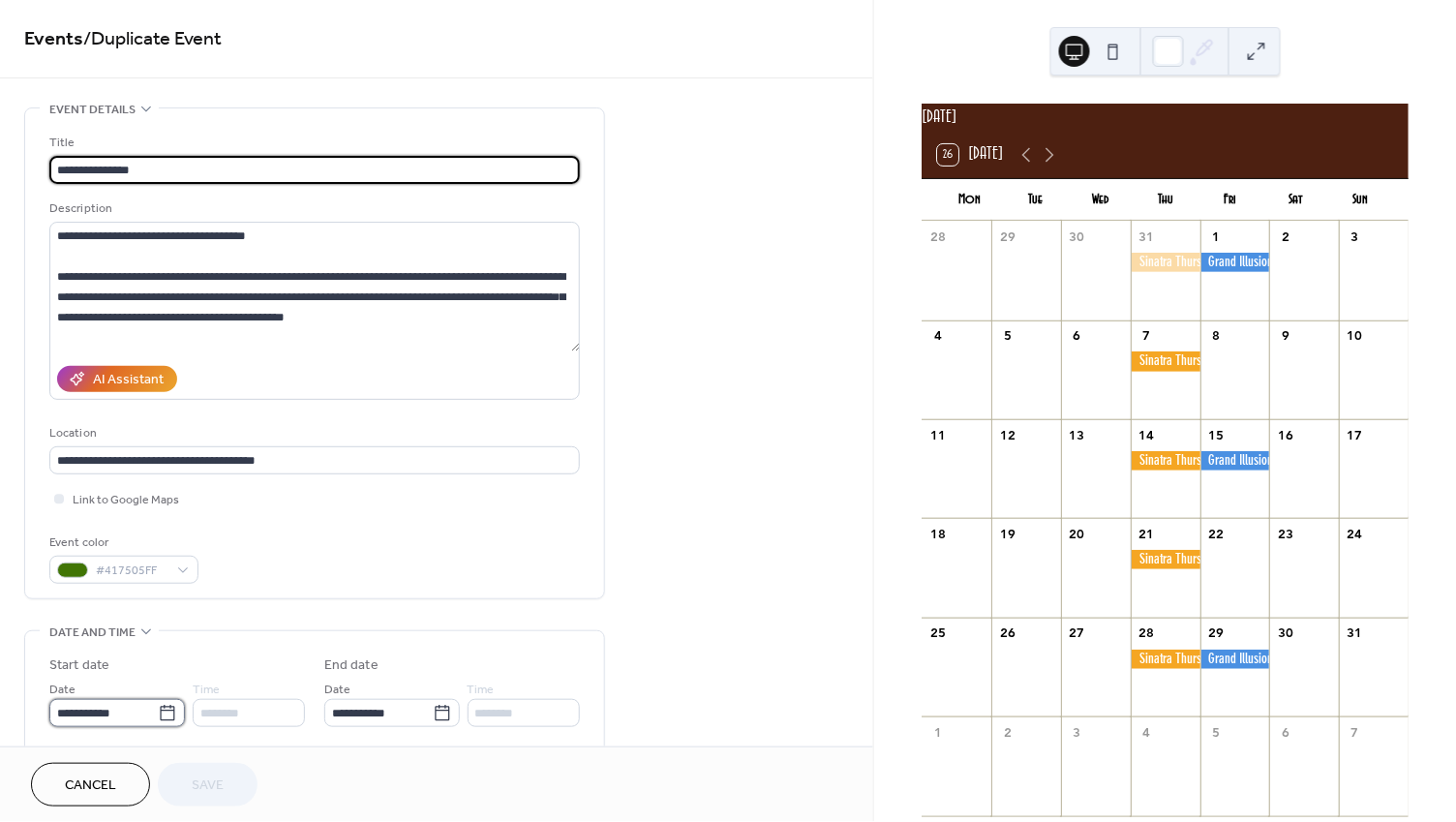 click on "**********" at bounding box center [104, 713] 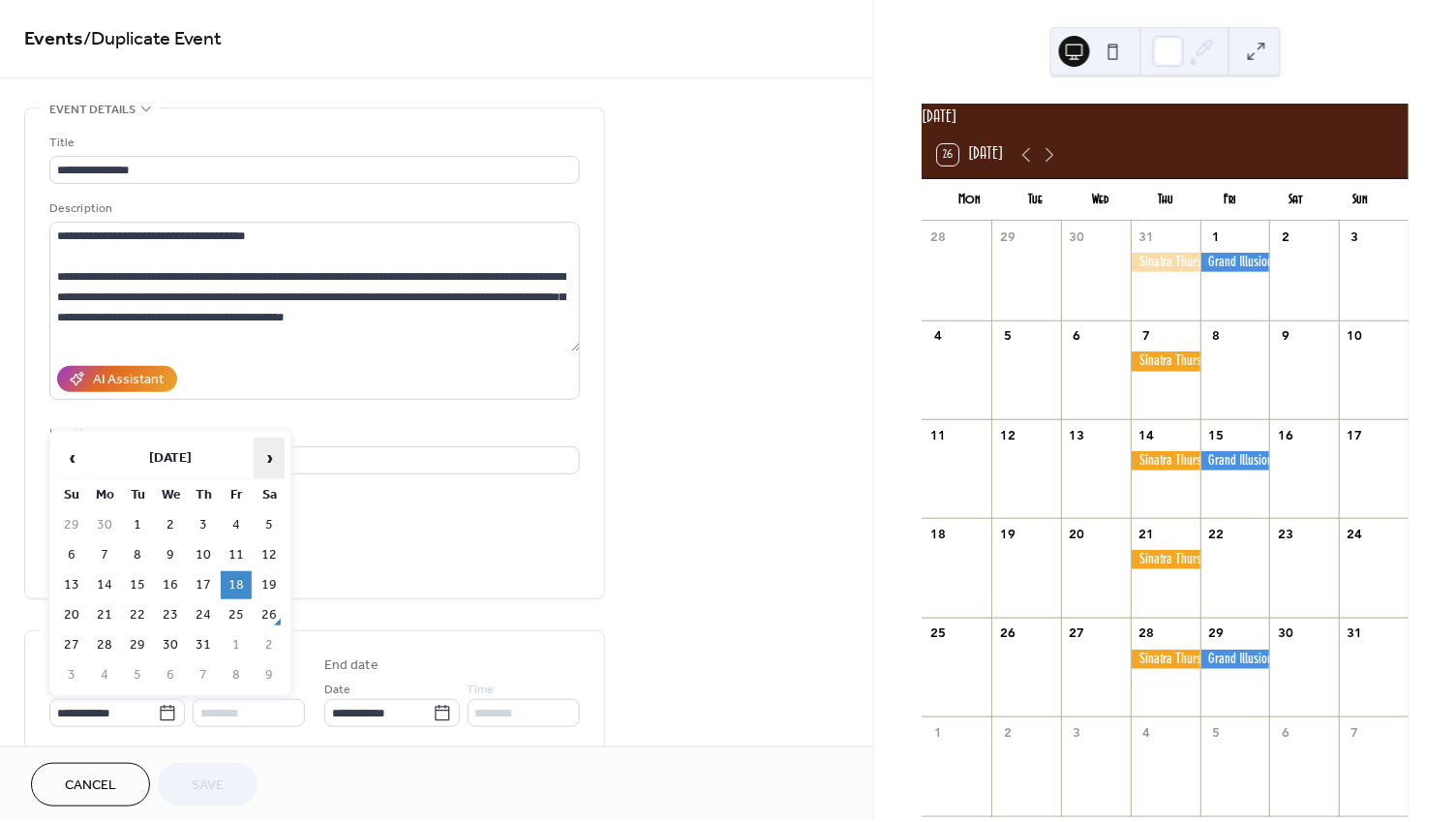 click on "›" at bounding box center [269, 458] 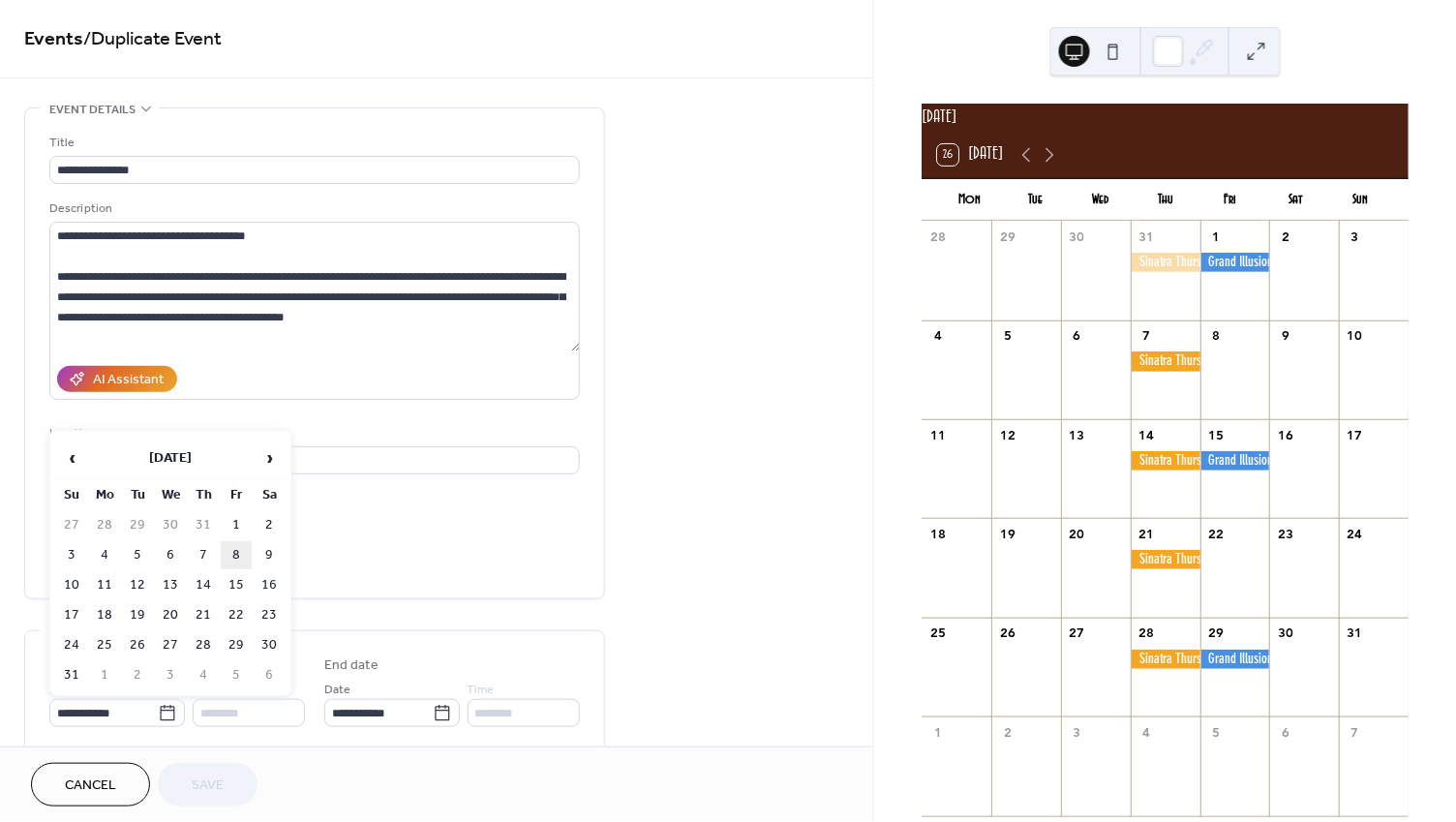 click on "8" at bounding box center (236, 555) 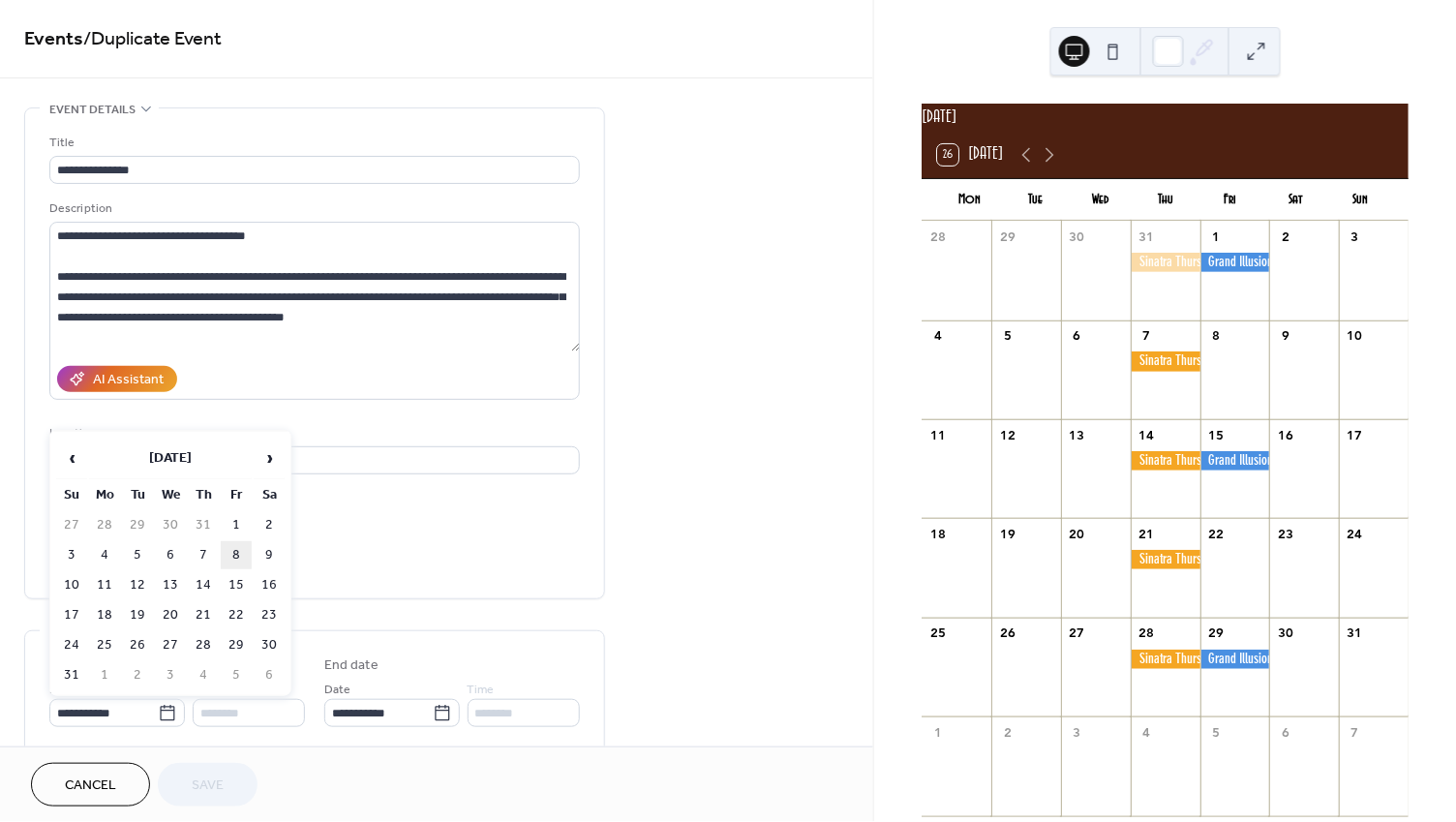 type on "**********" 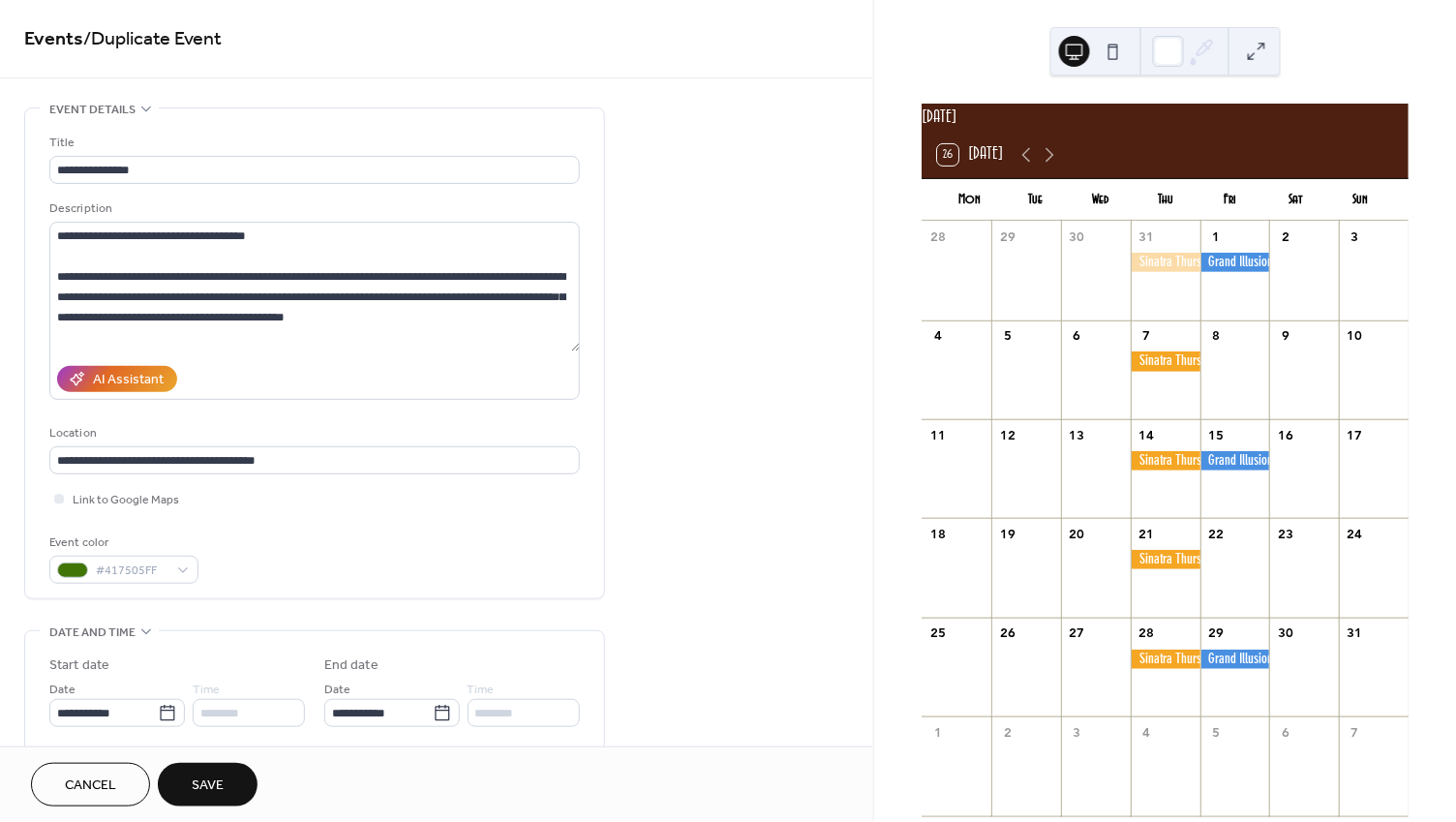 click on "Save" at bounding box center (207, 786) 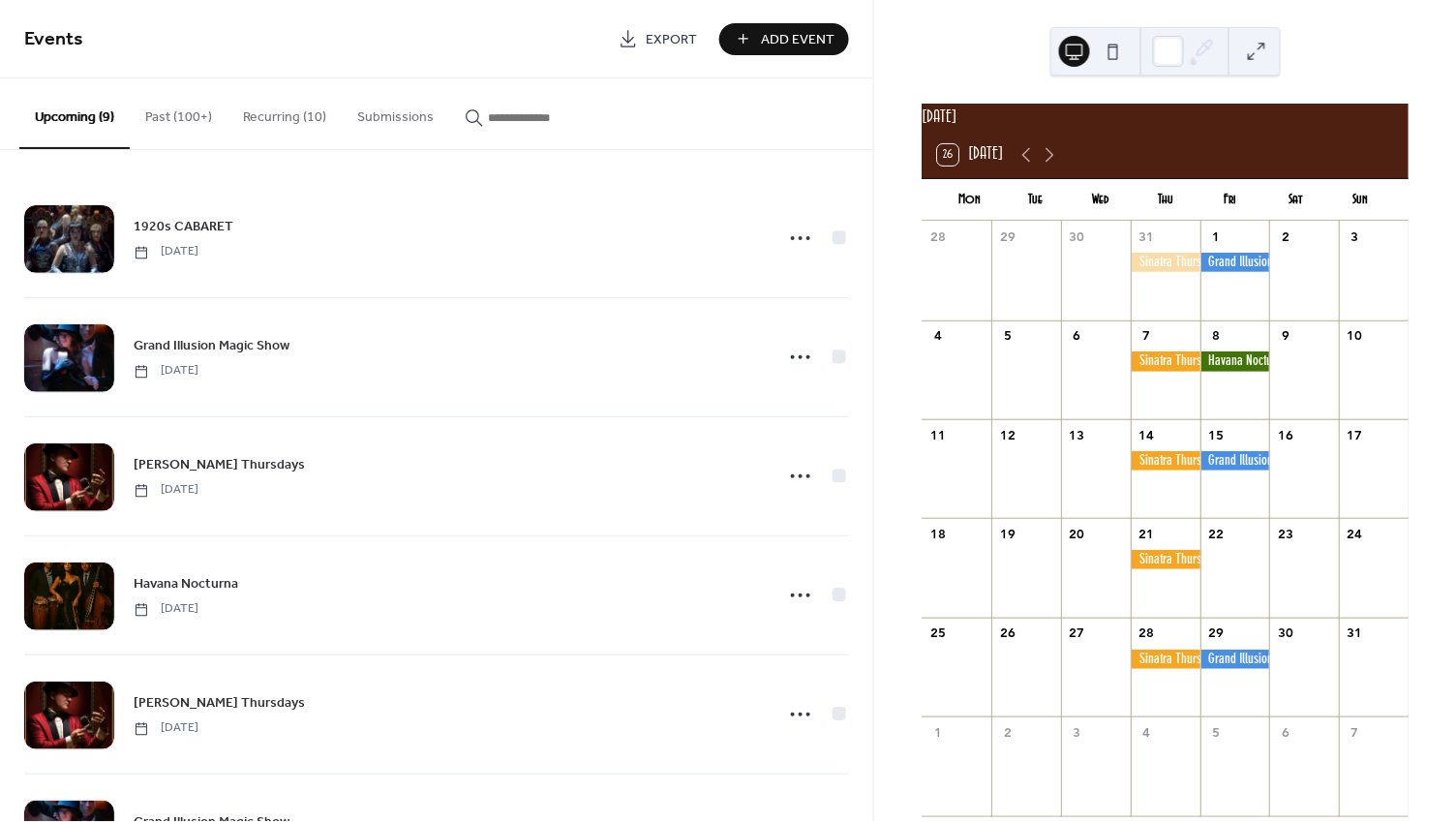 scroll, scrollTop: 0, scrollLeft: 0, axis: both 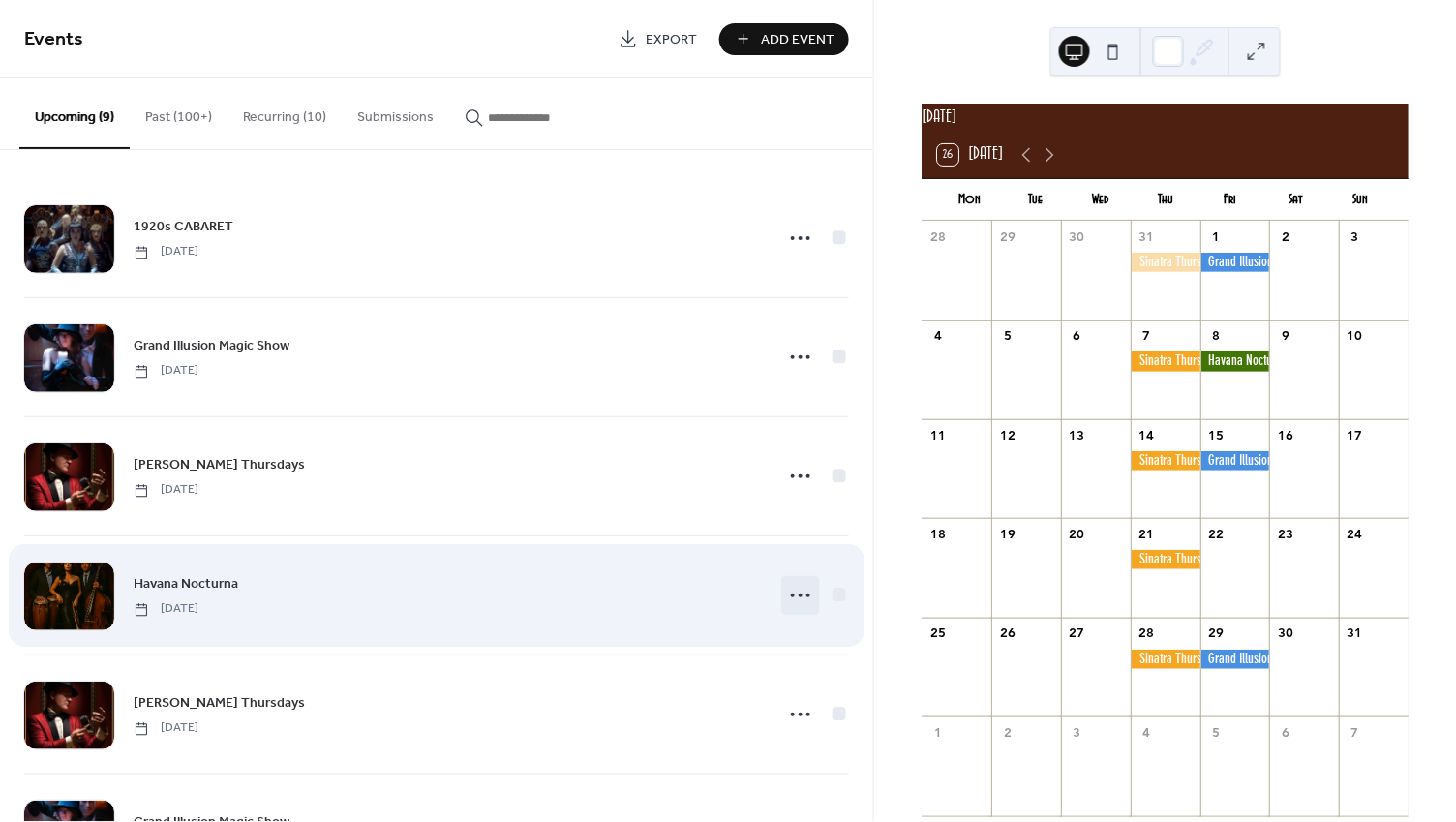 click 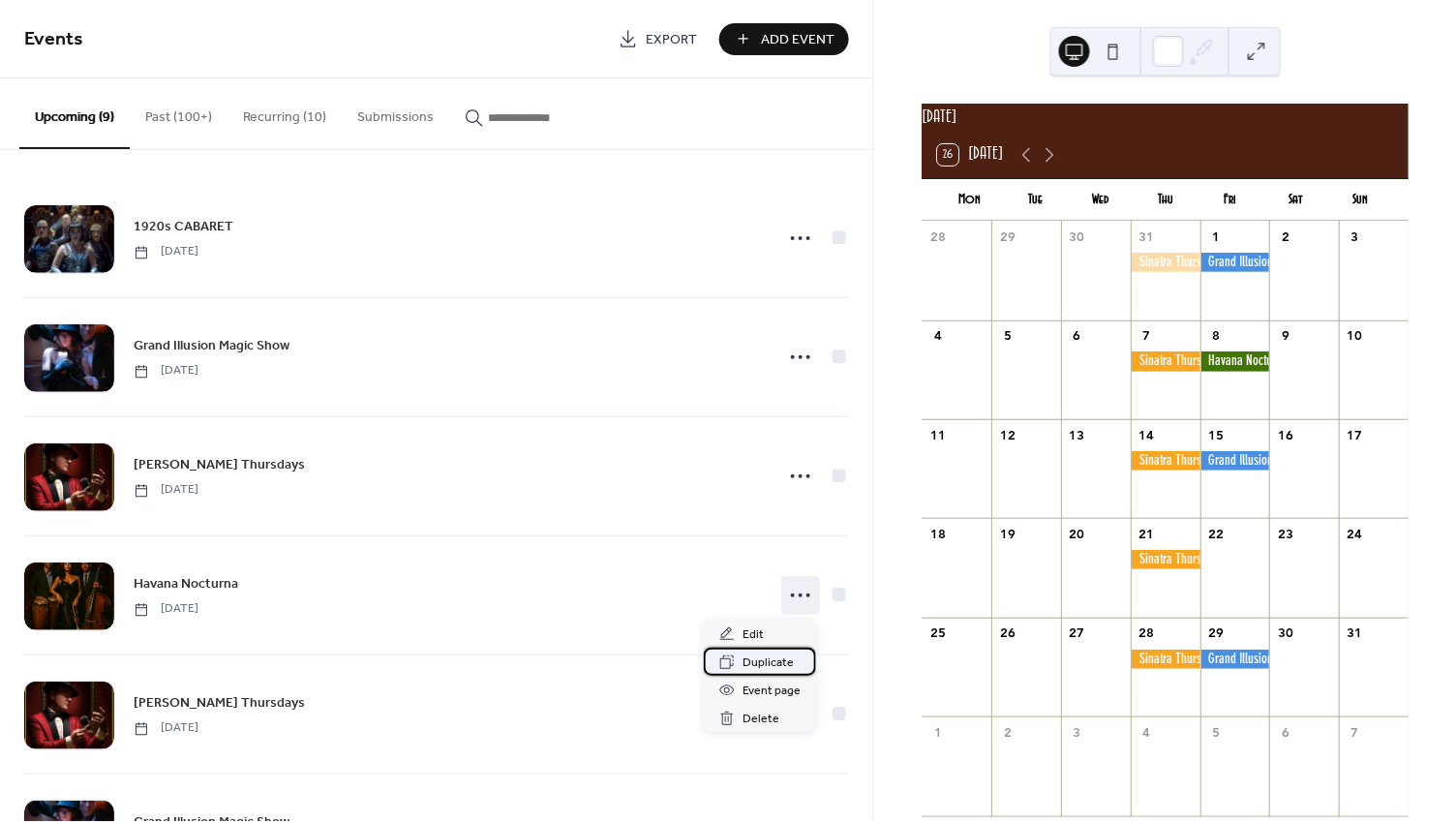 click on "Duplicate" at bounding box center [760, 661] 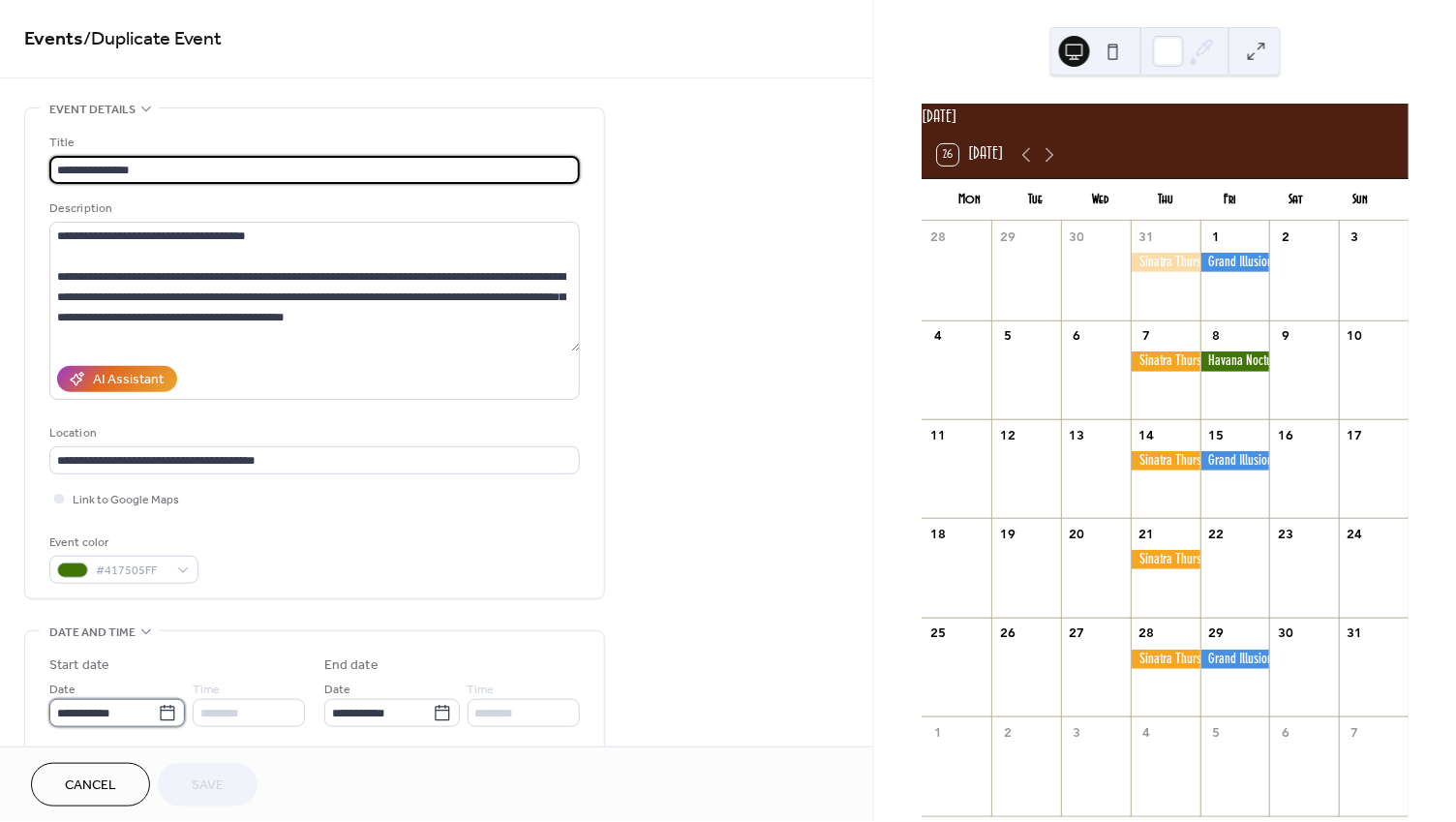 click on "**********" at bounding box center (104, 713) 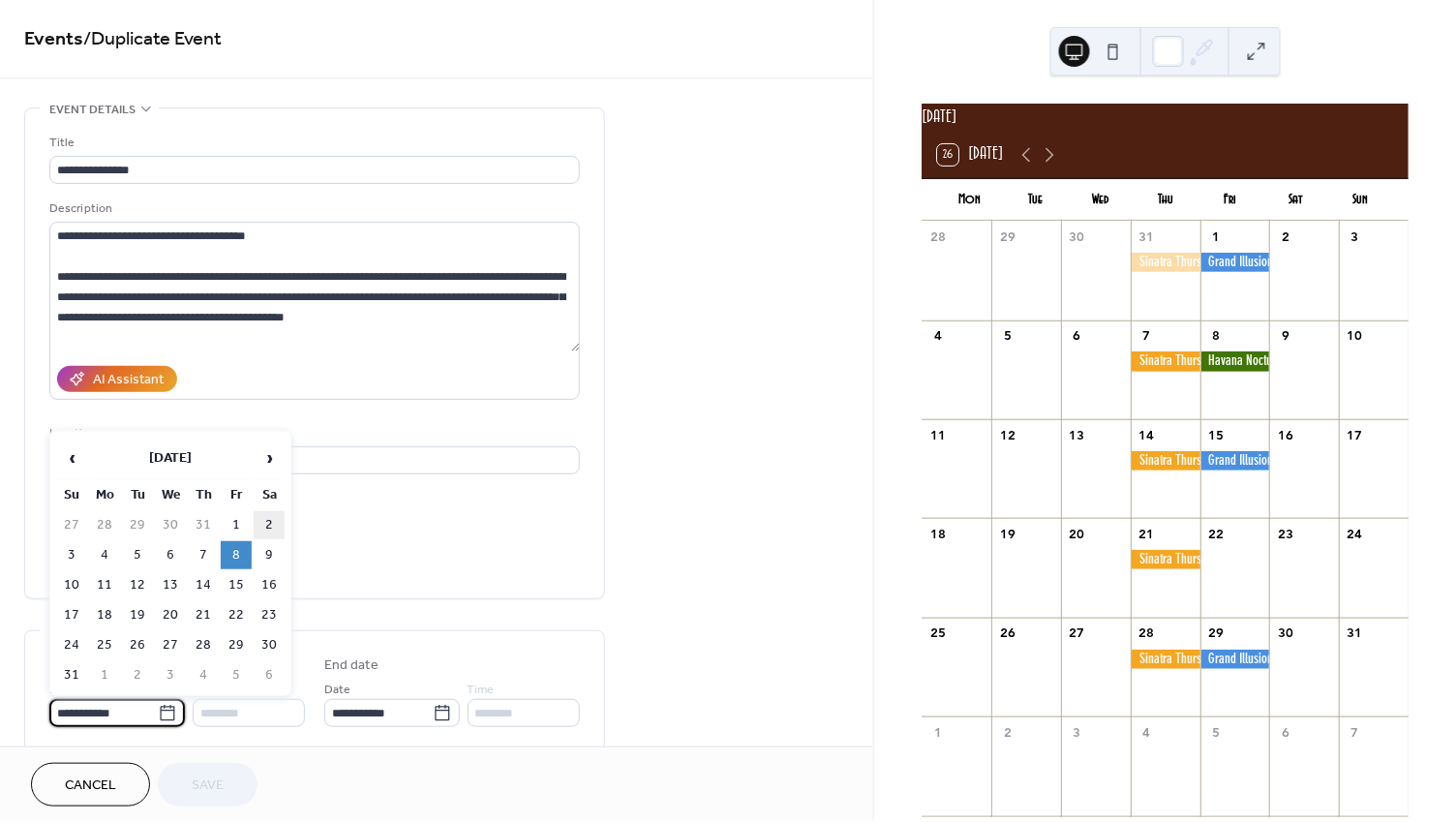 click on "2" at bounding box center [269, 525] 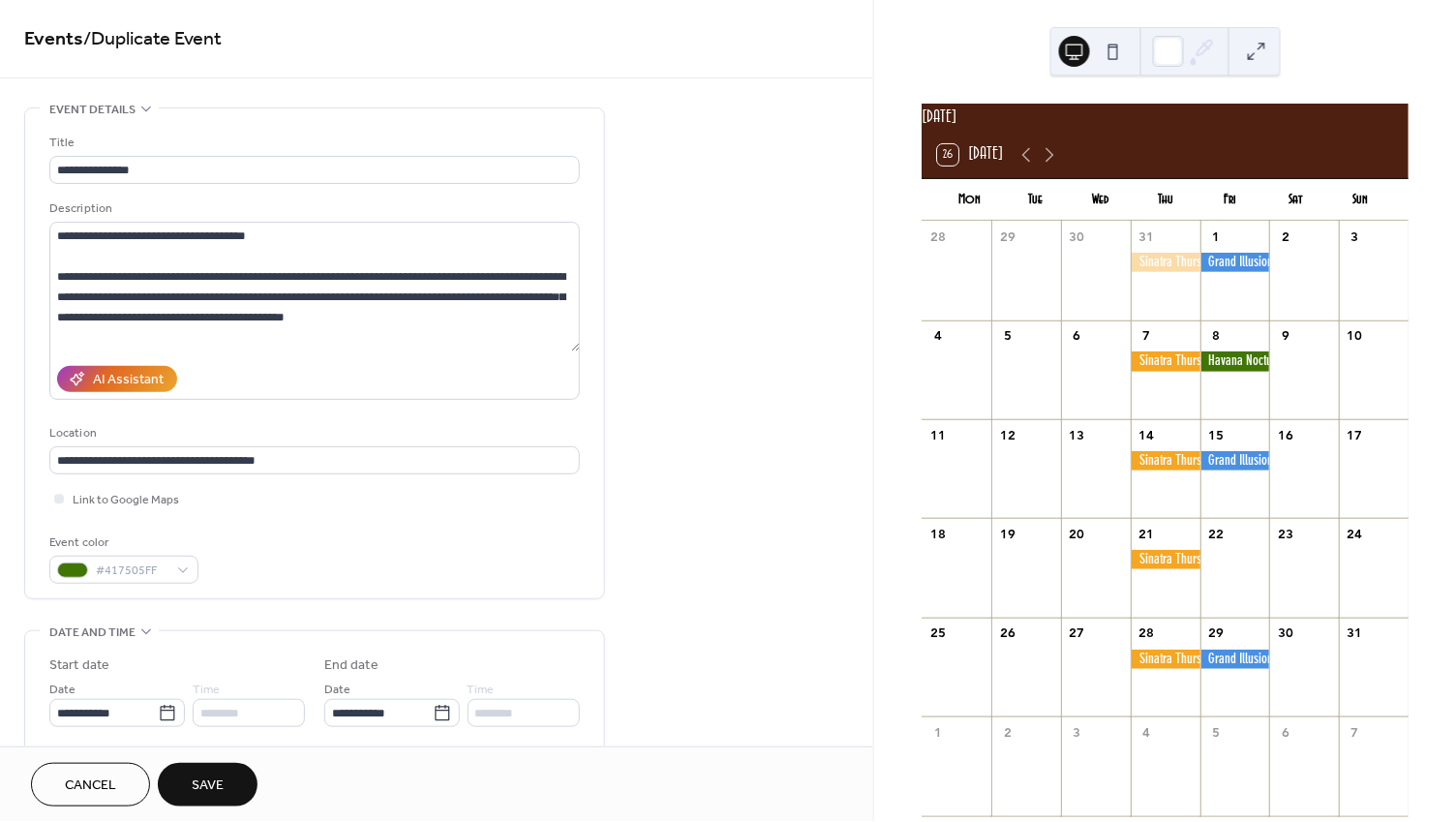 click on "Save" at bounding box center [207, 784] 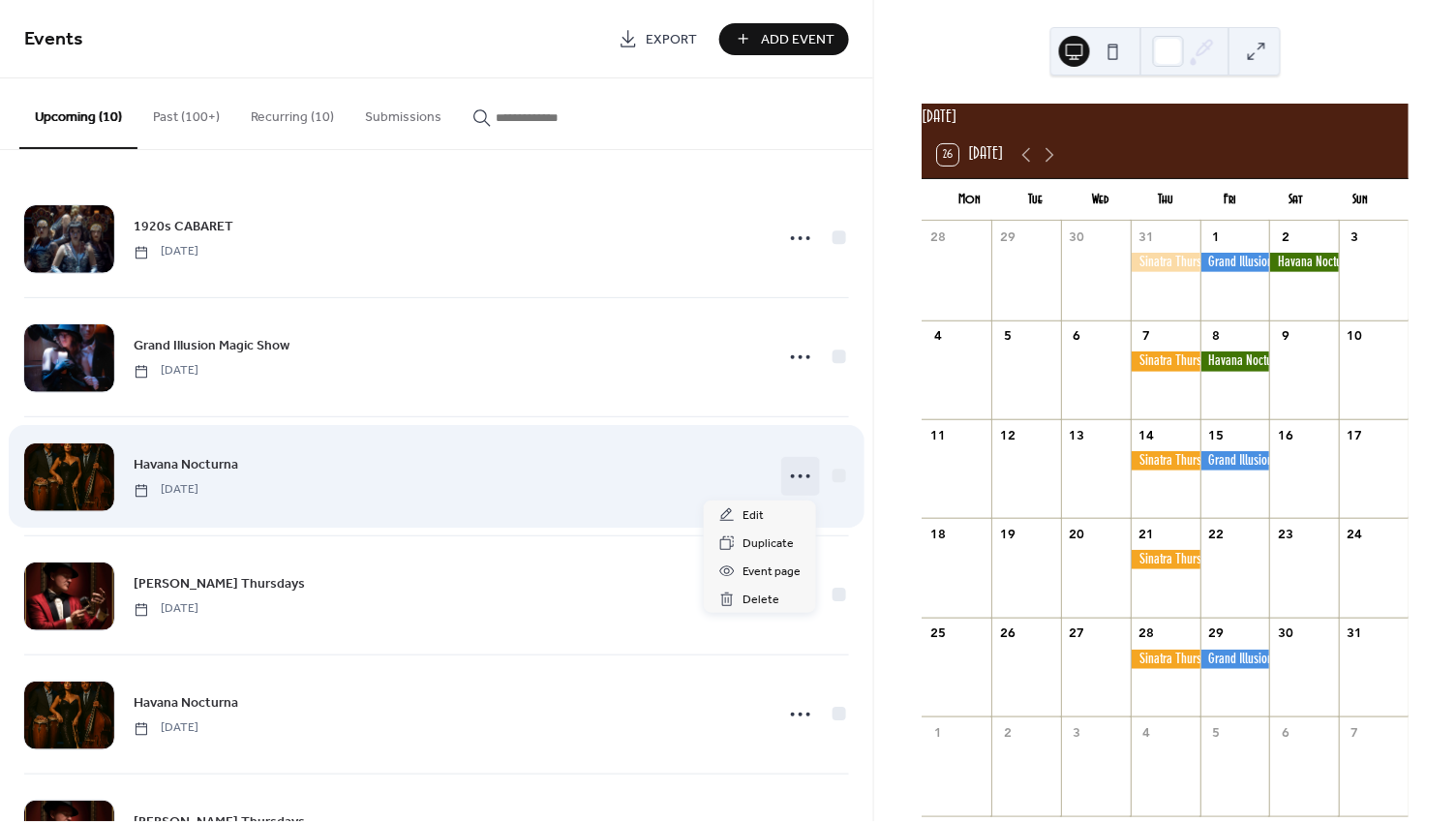 click 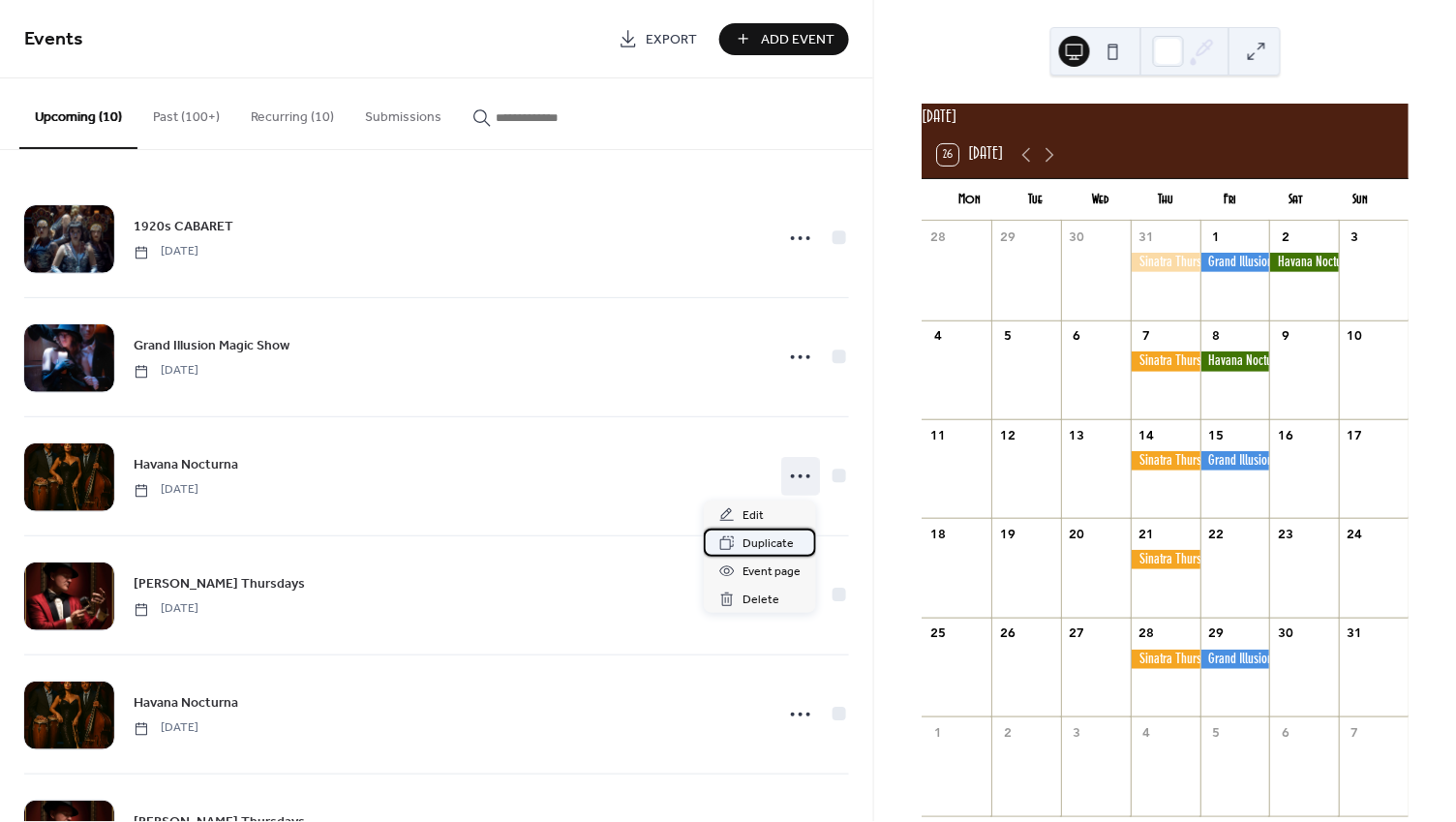 click on "Duplicate" at bounding box center [768, 544] 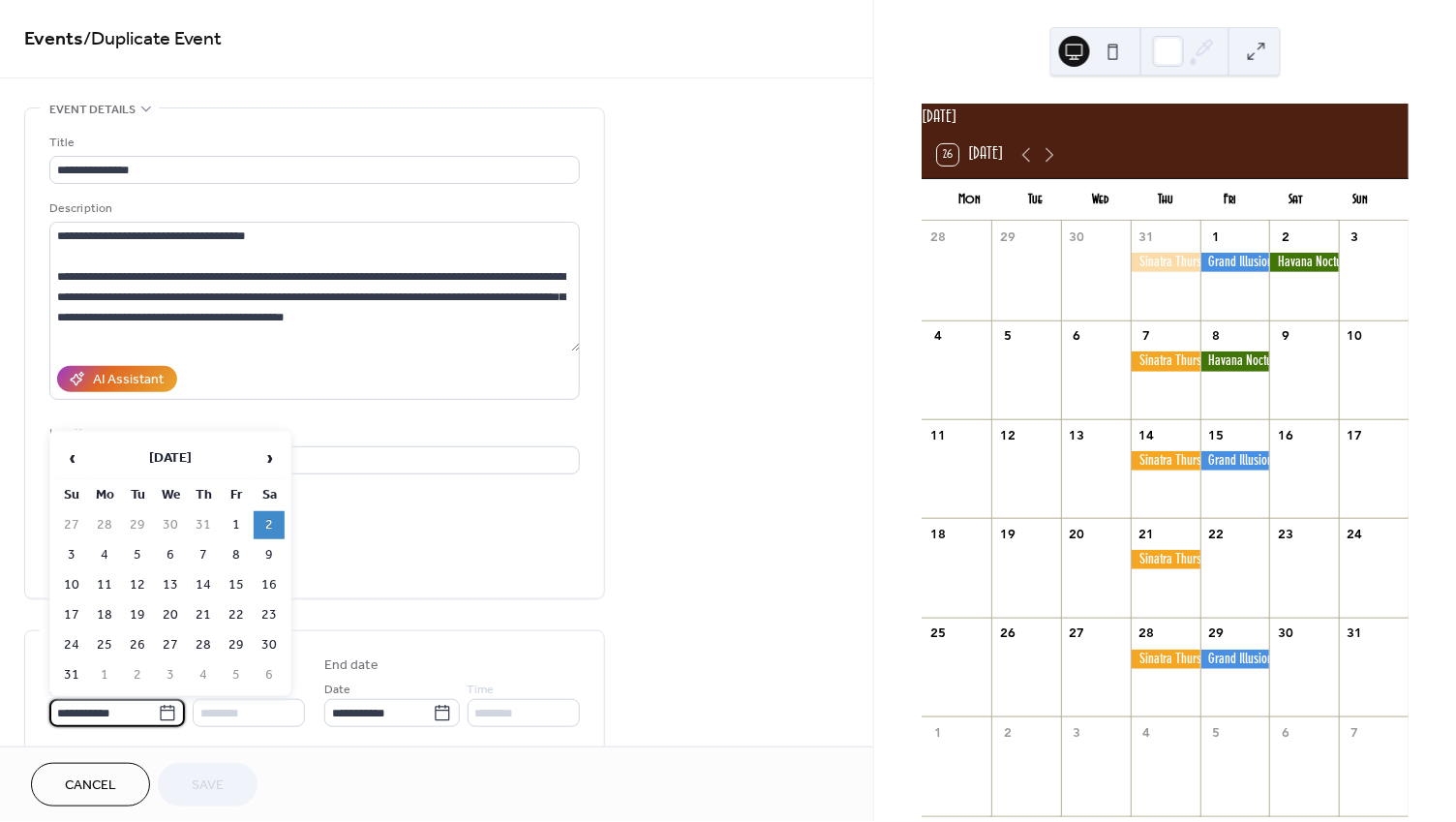 click on "**********" at bounding box center (104, 713) 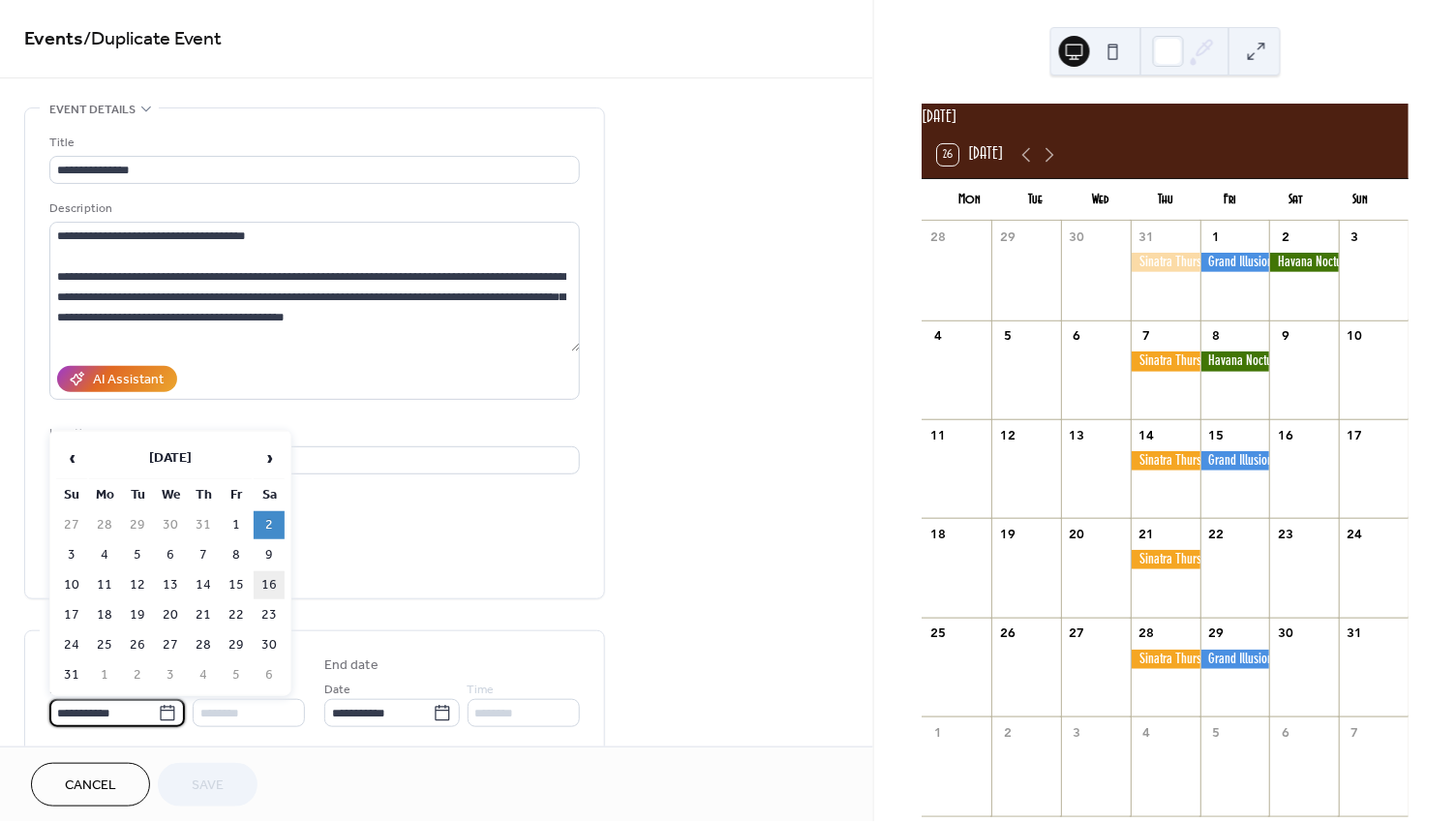click on "16" at bounding box center [269, 585] 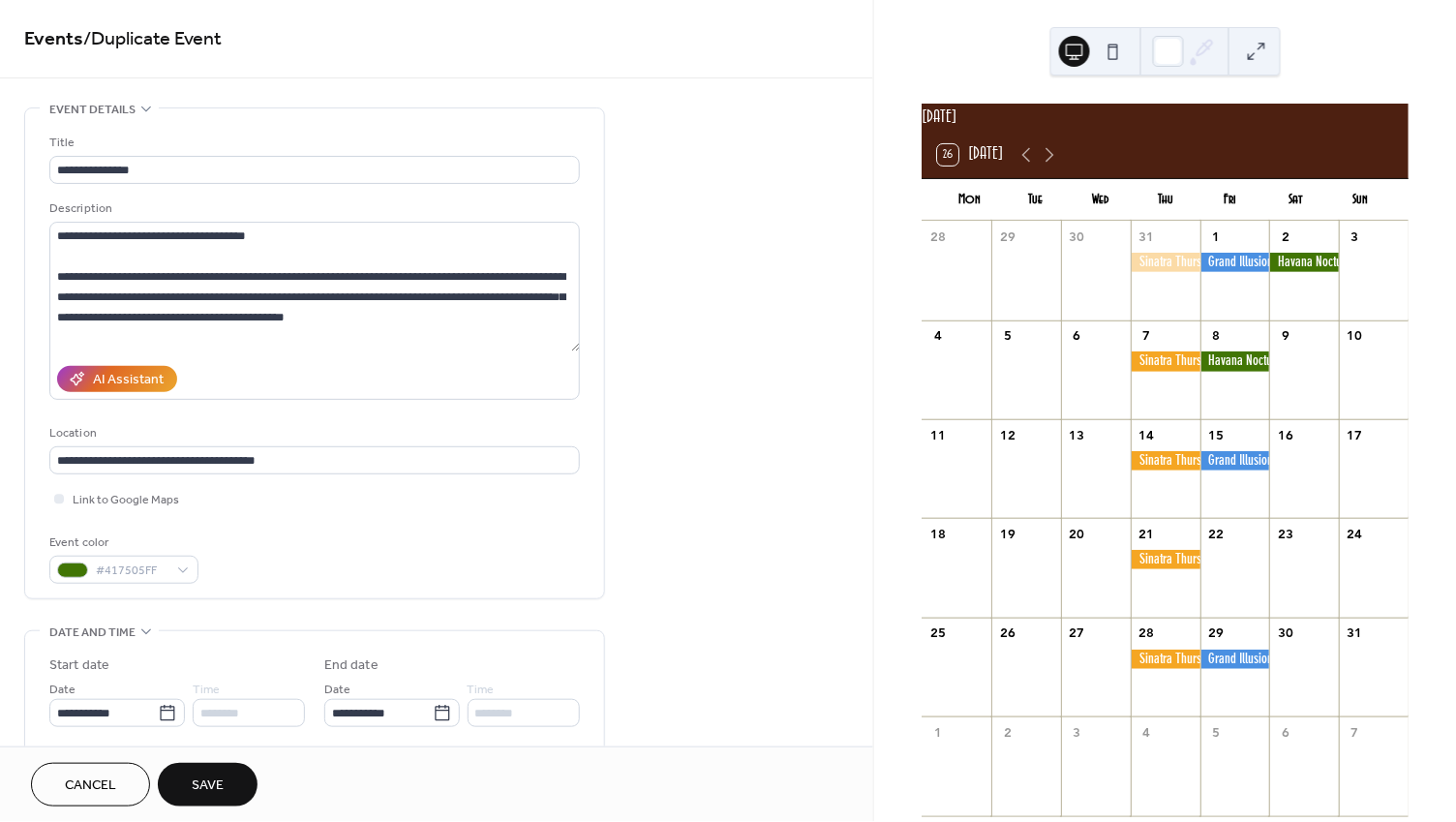 type on "**********" 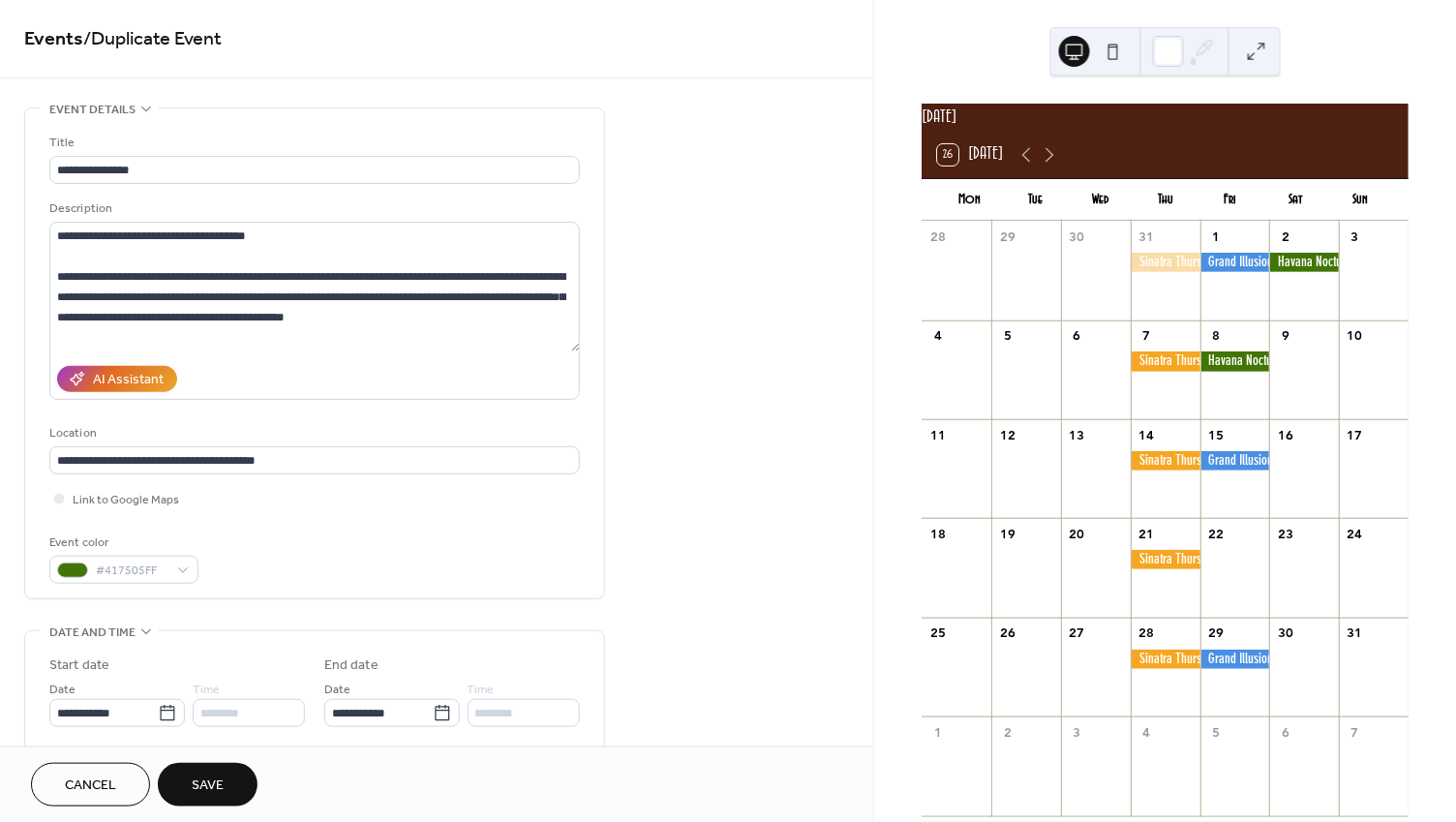 type on "**********" 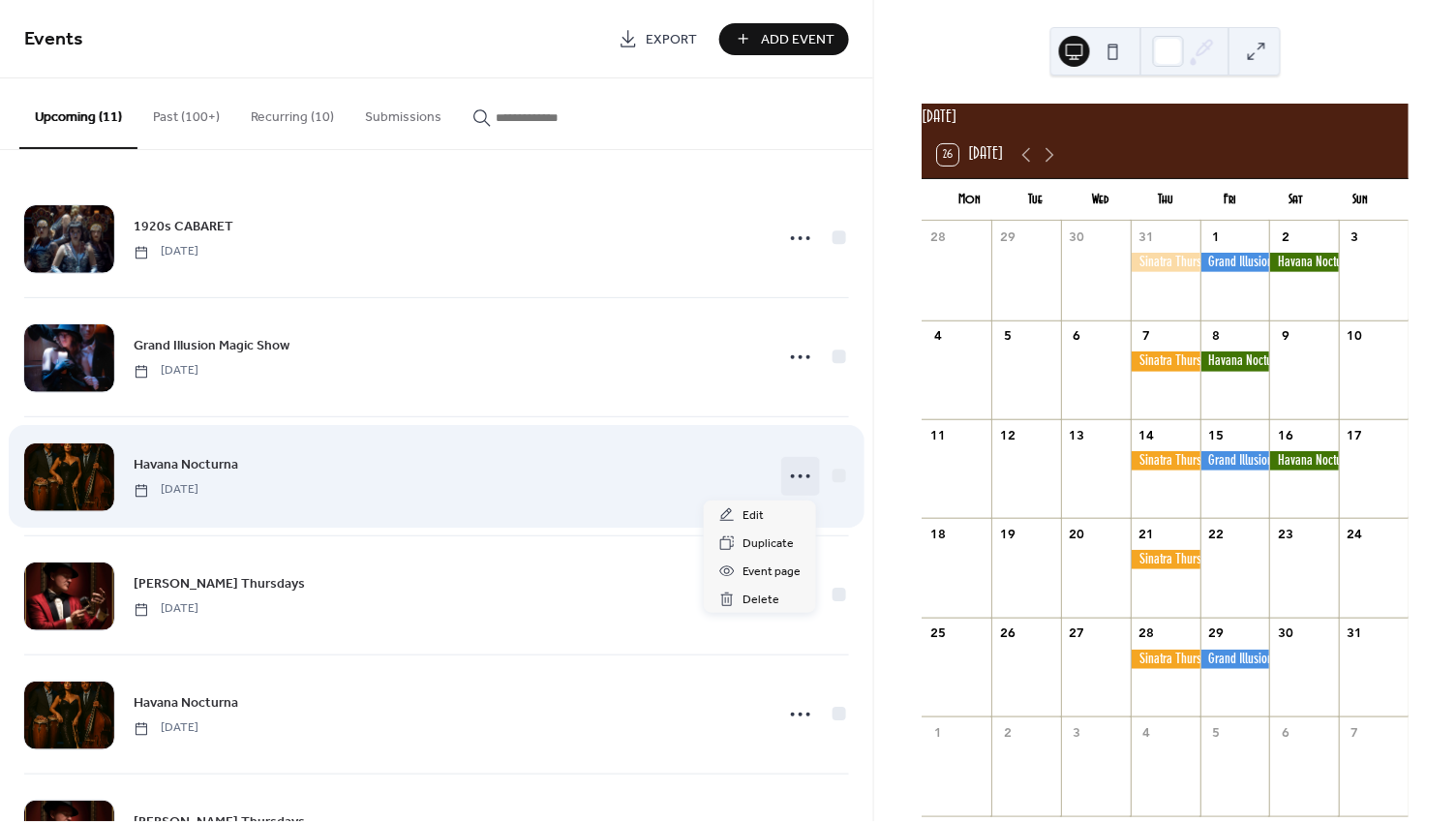 click 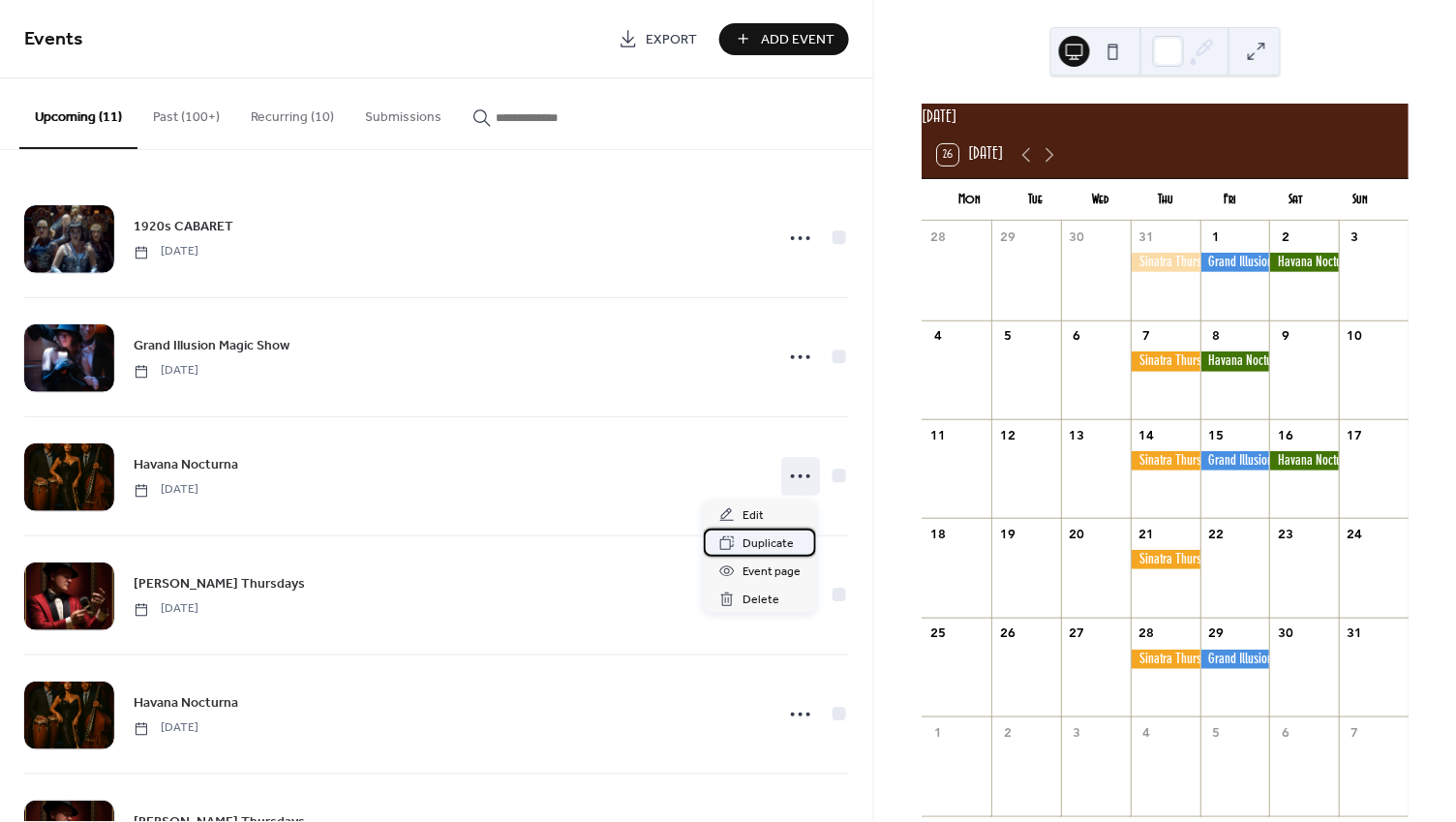 click on "Duplicate" at bounding box center [768, 544] 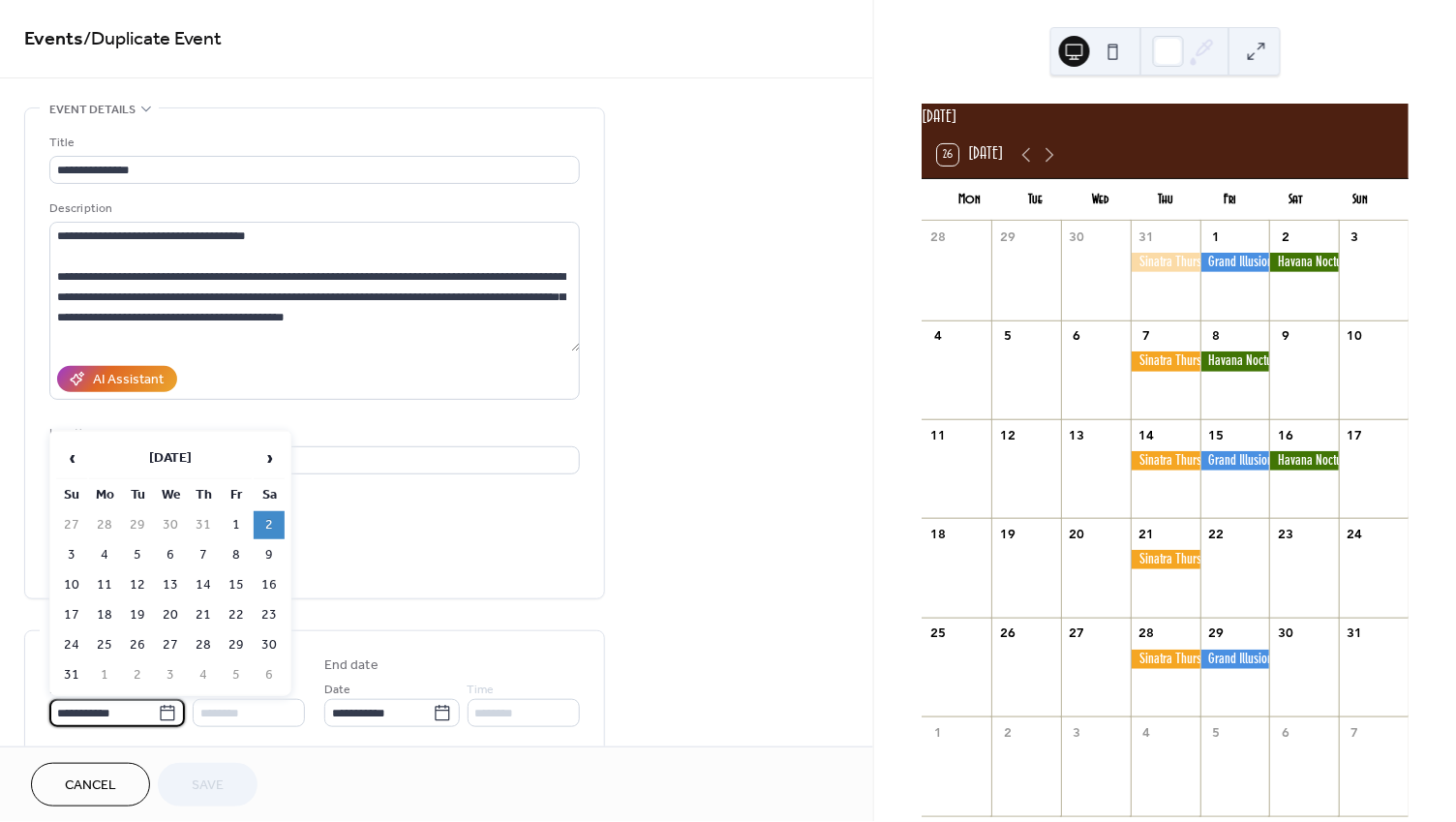click on "**********" at bounding box center (104, 713) 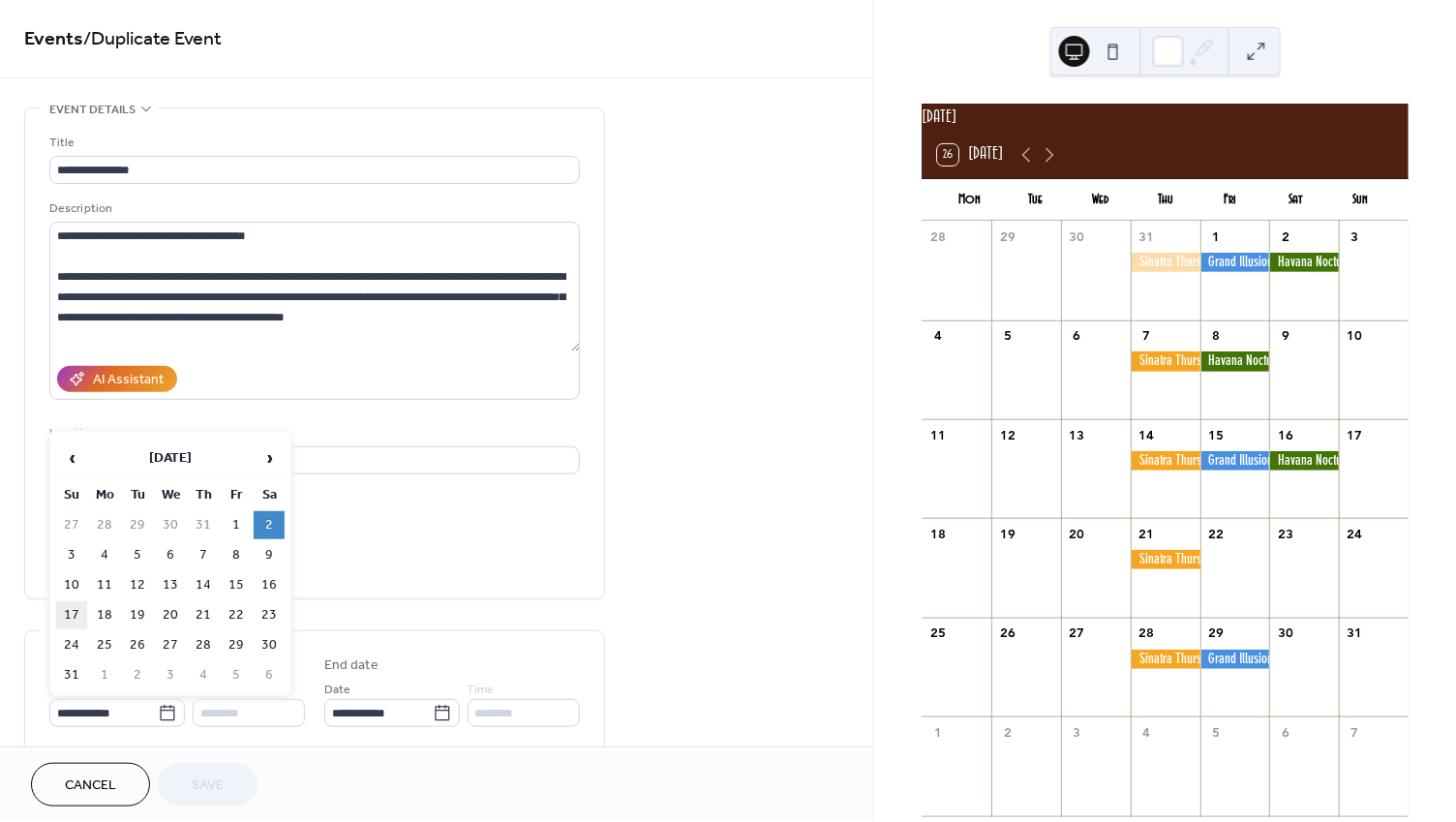 click on "17" at bounding box center (72, 615) 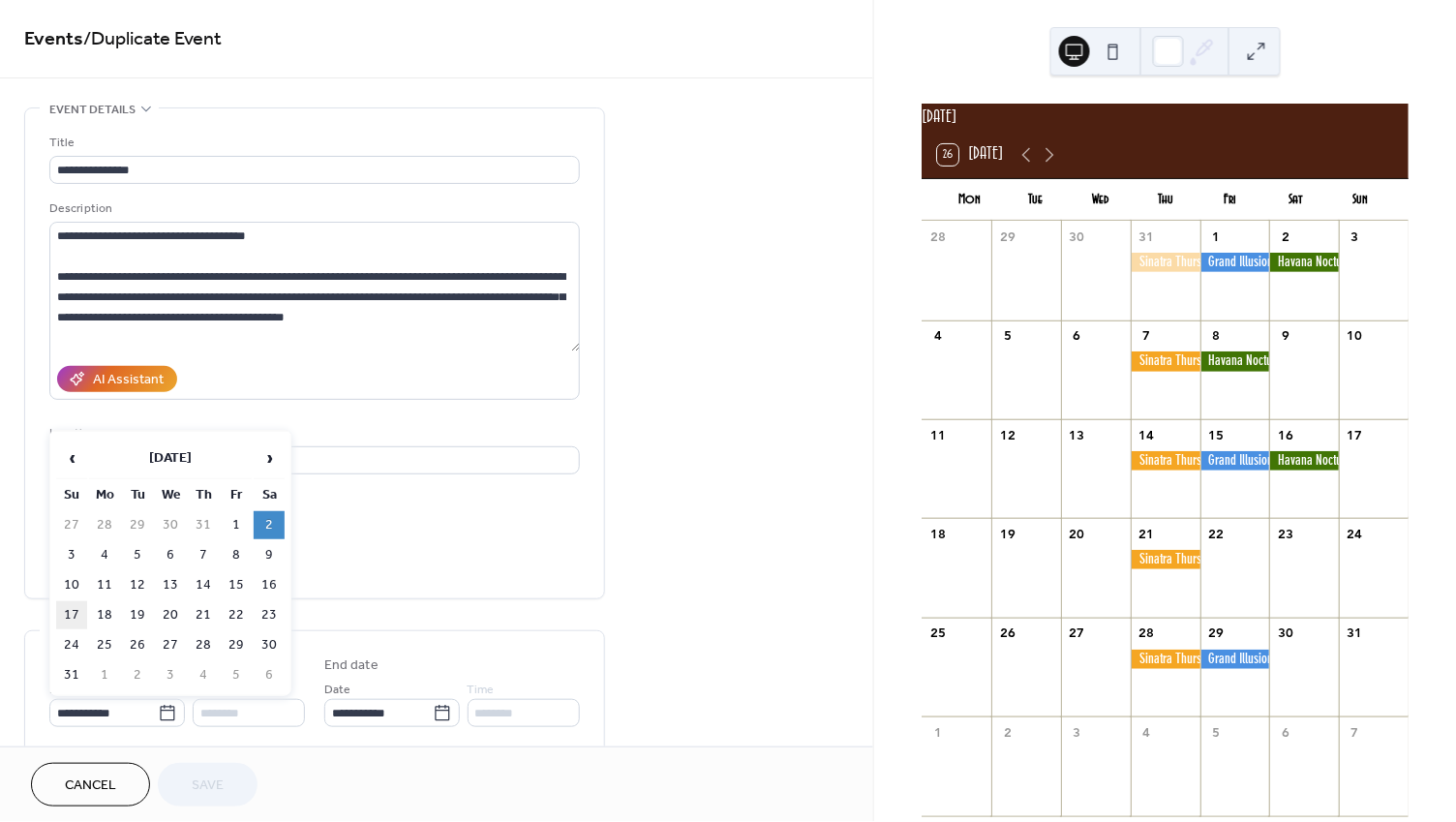 type on "**********" 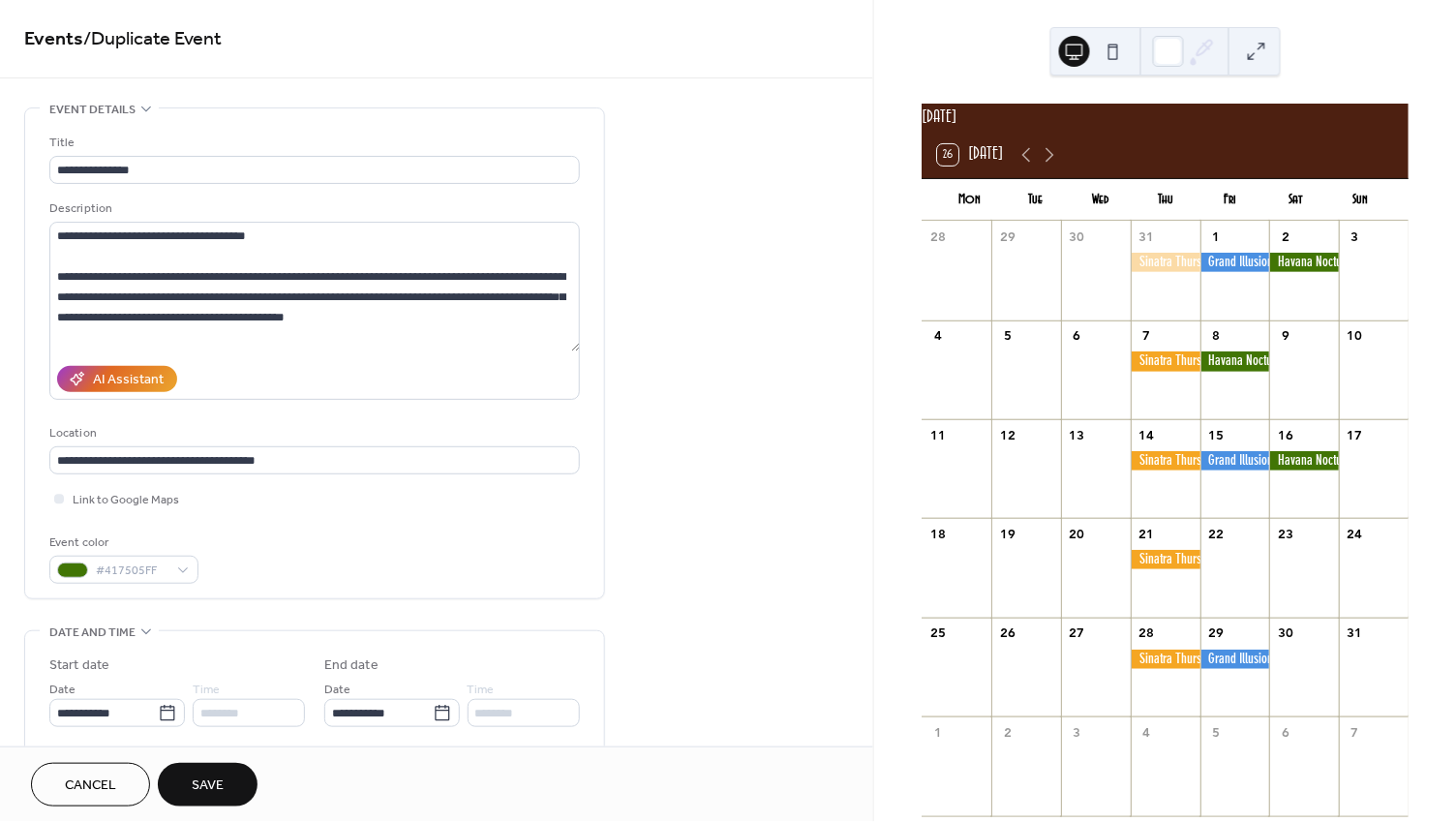 click on "Save" at bounding box center (207, 784) 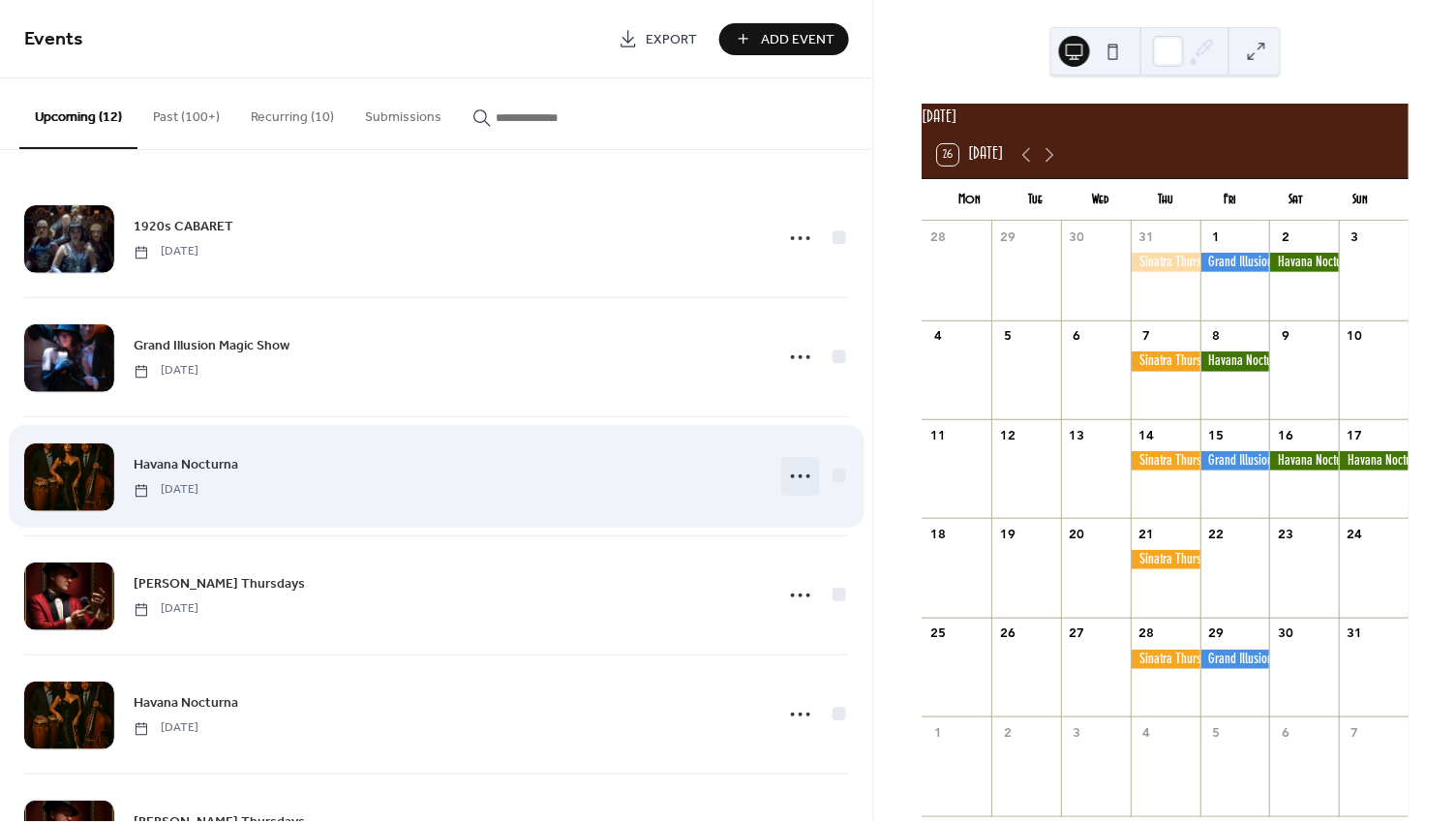 click 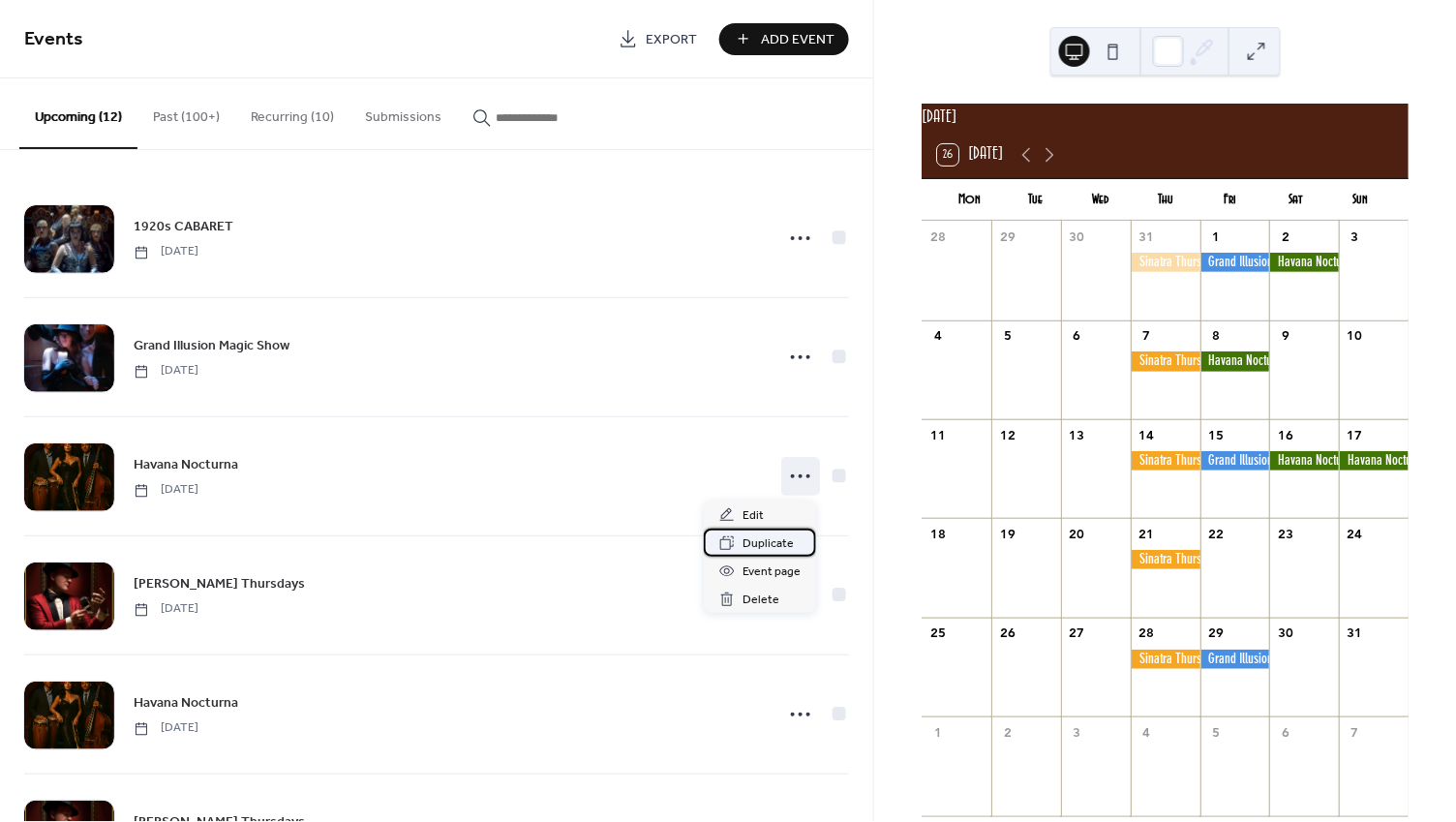 click on "Duplicate" at bounding box center [768, 544] 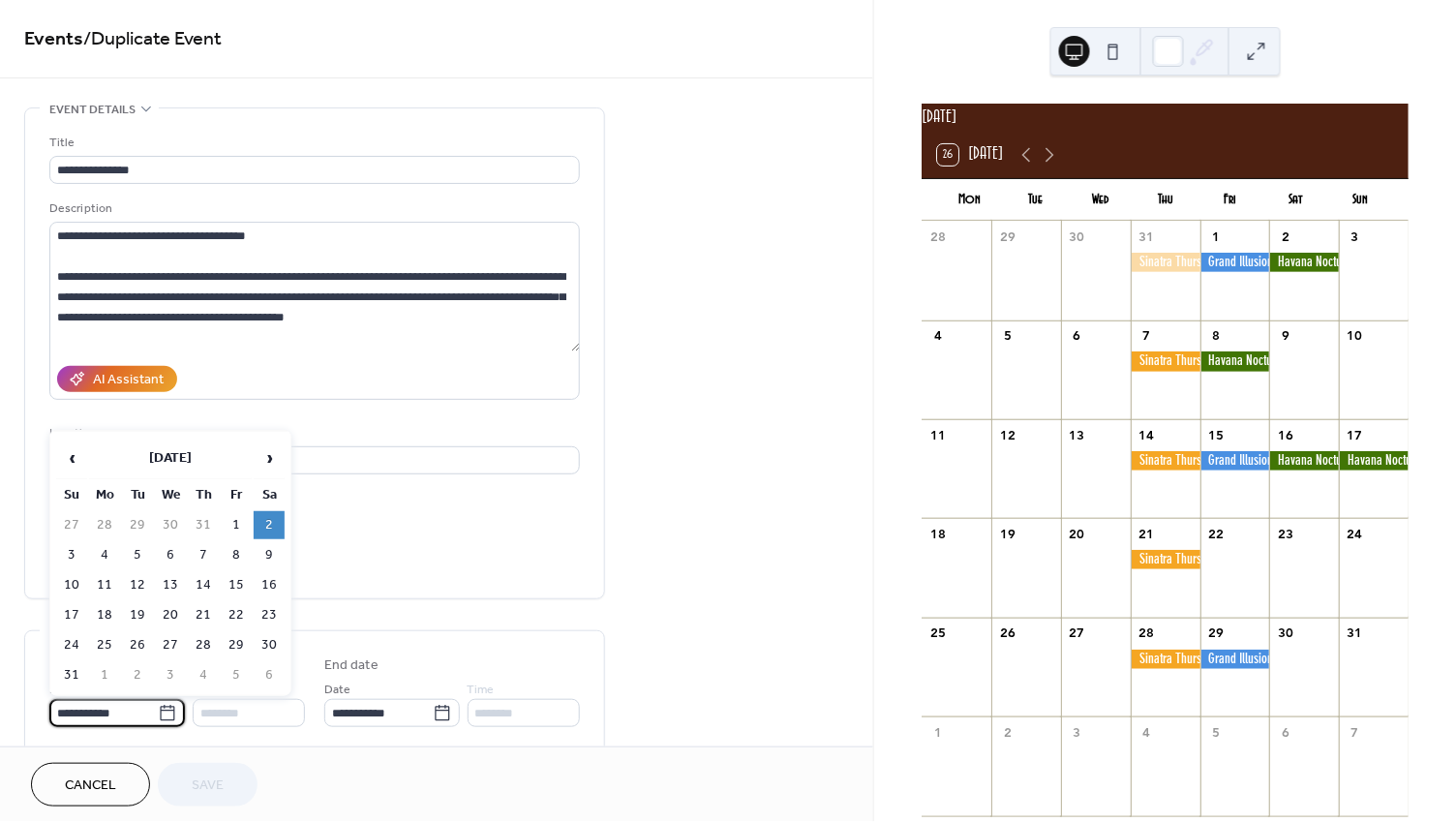 click on "**********" at bounding box center [104, 713] 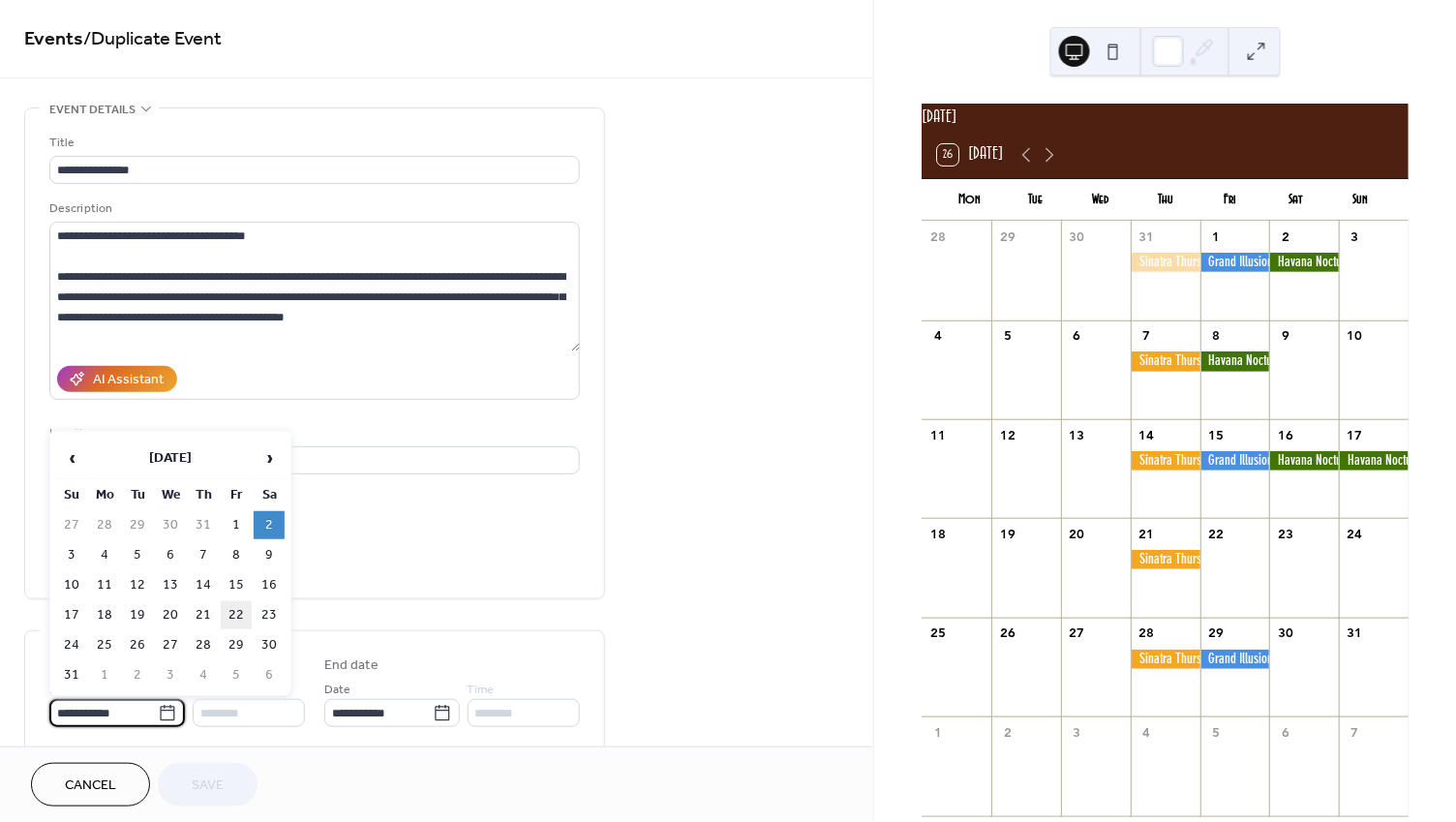 click on "22" at bounding box center [236, 615] 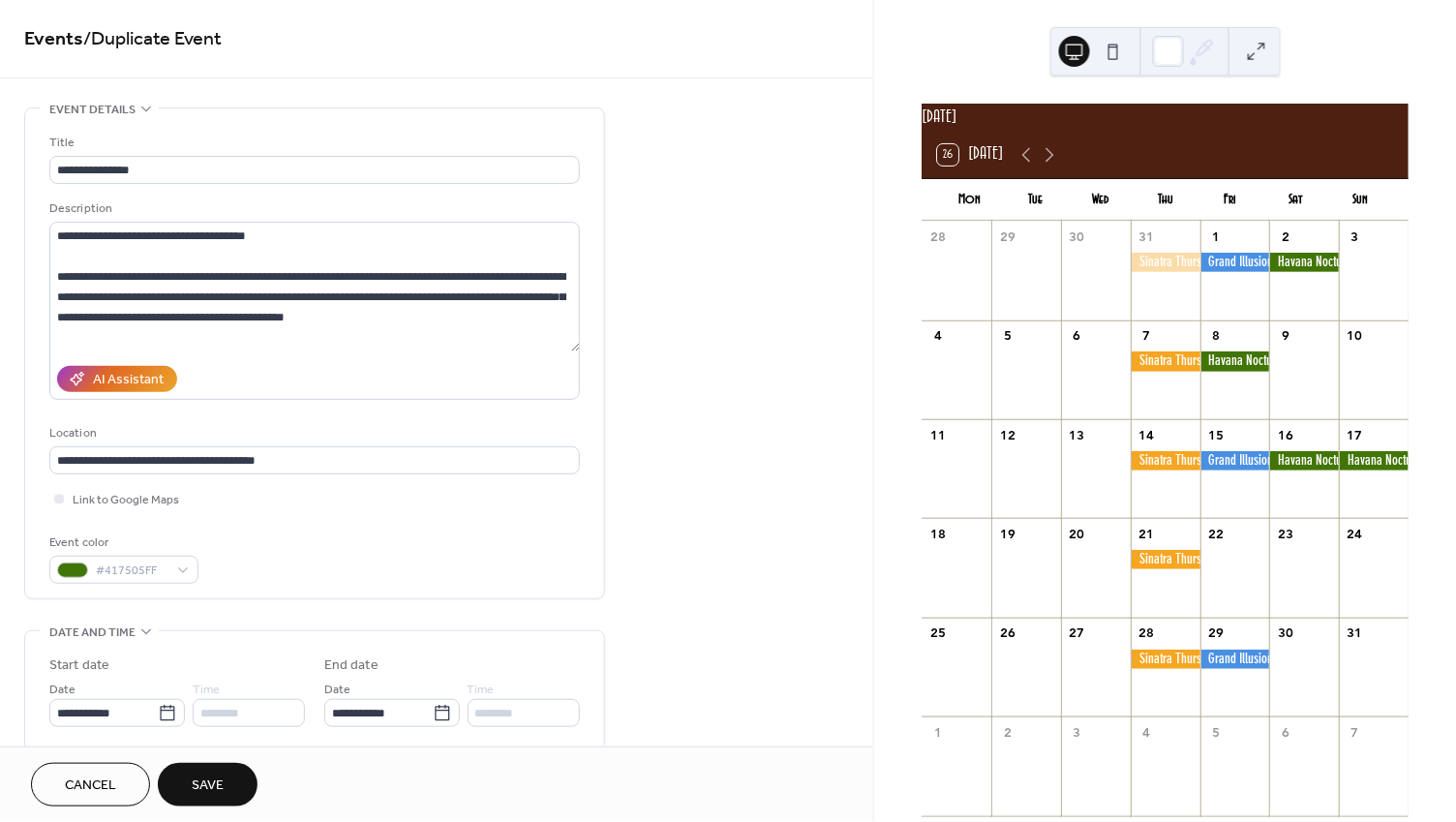 type on "**********" 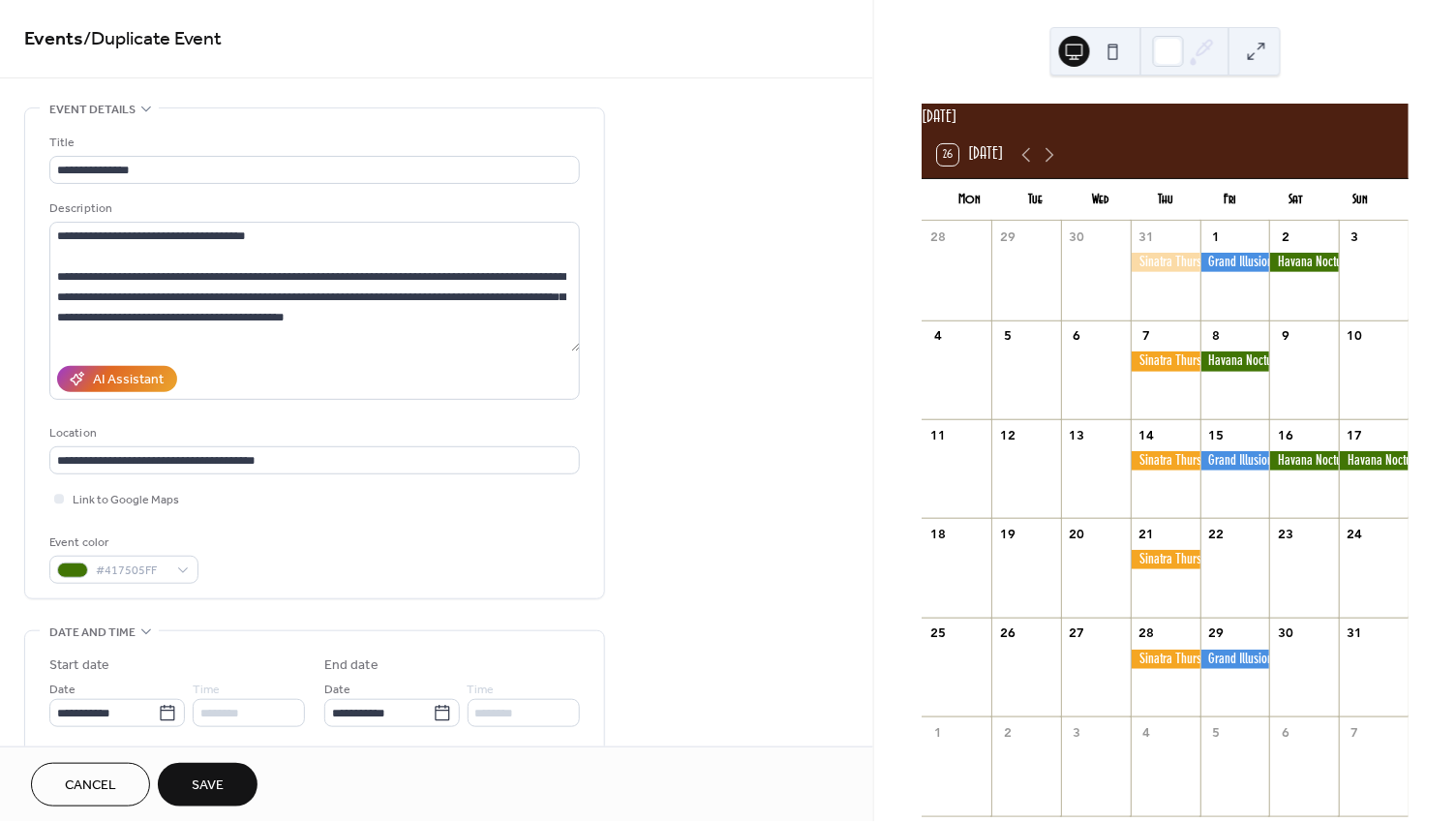 type on "**********" 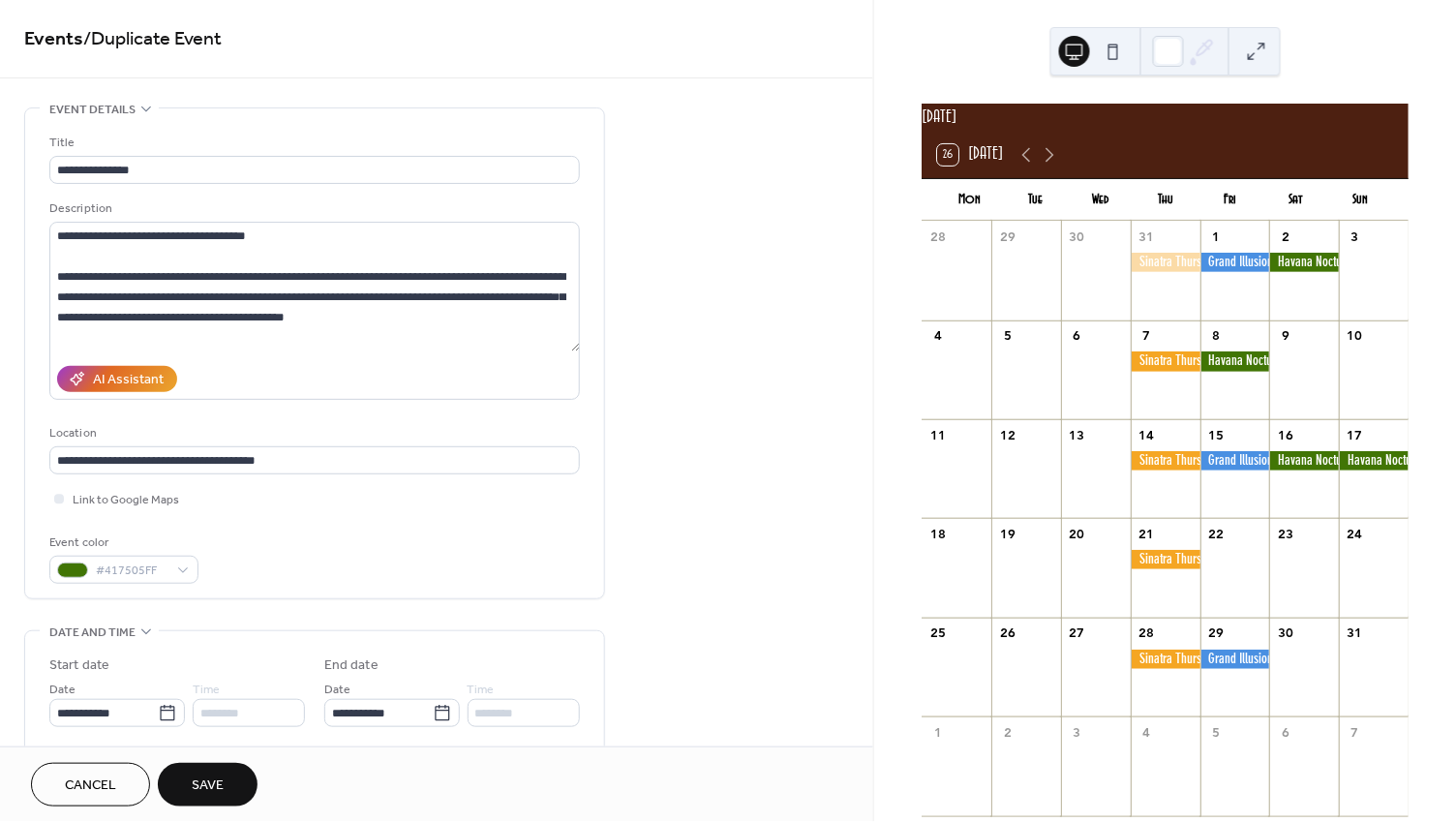 click on "Save" at bounding box center [207, 786] 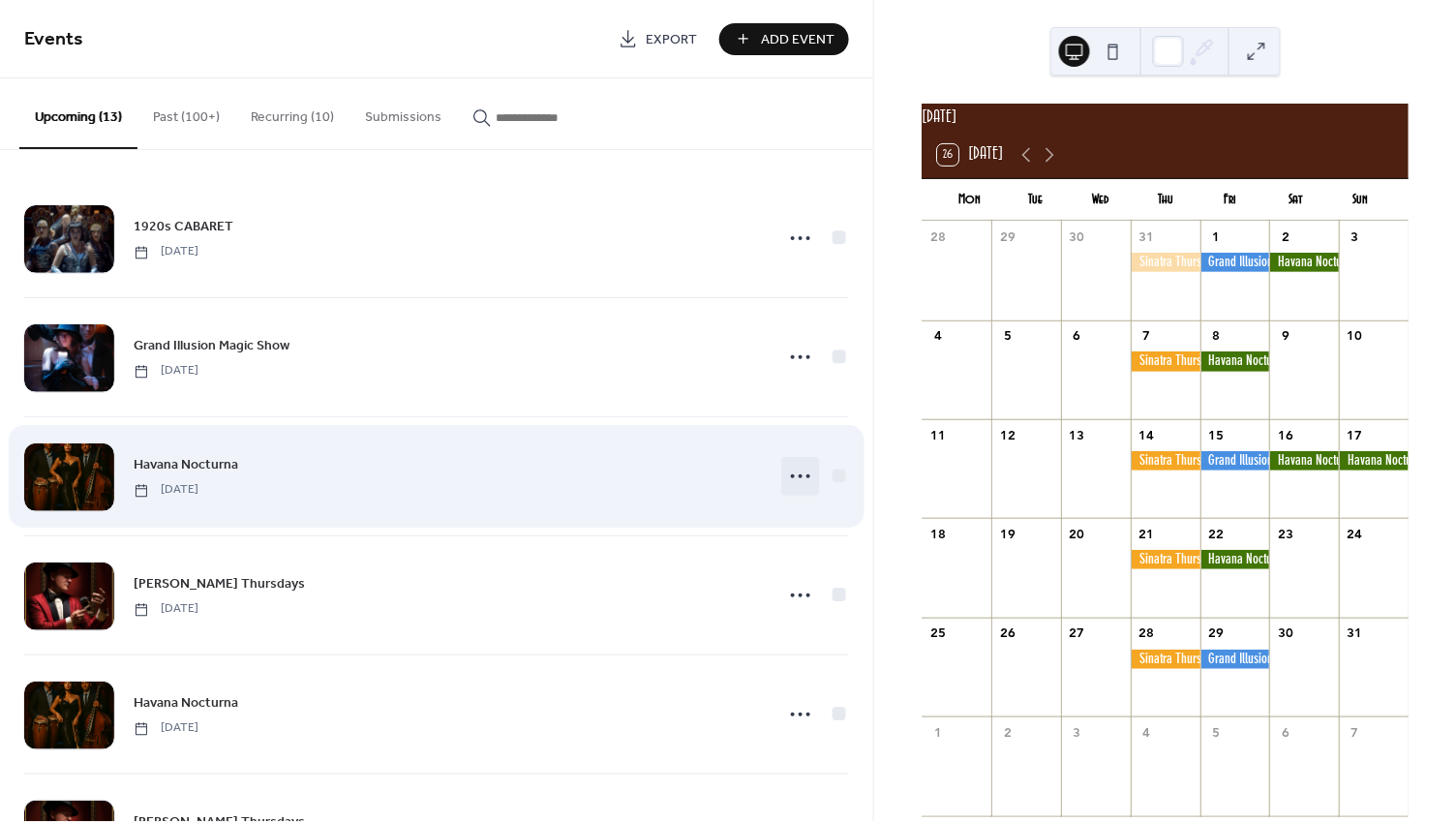 click 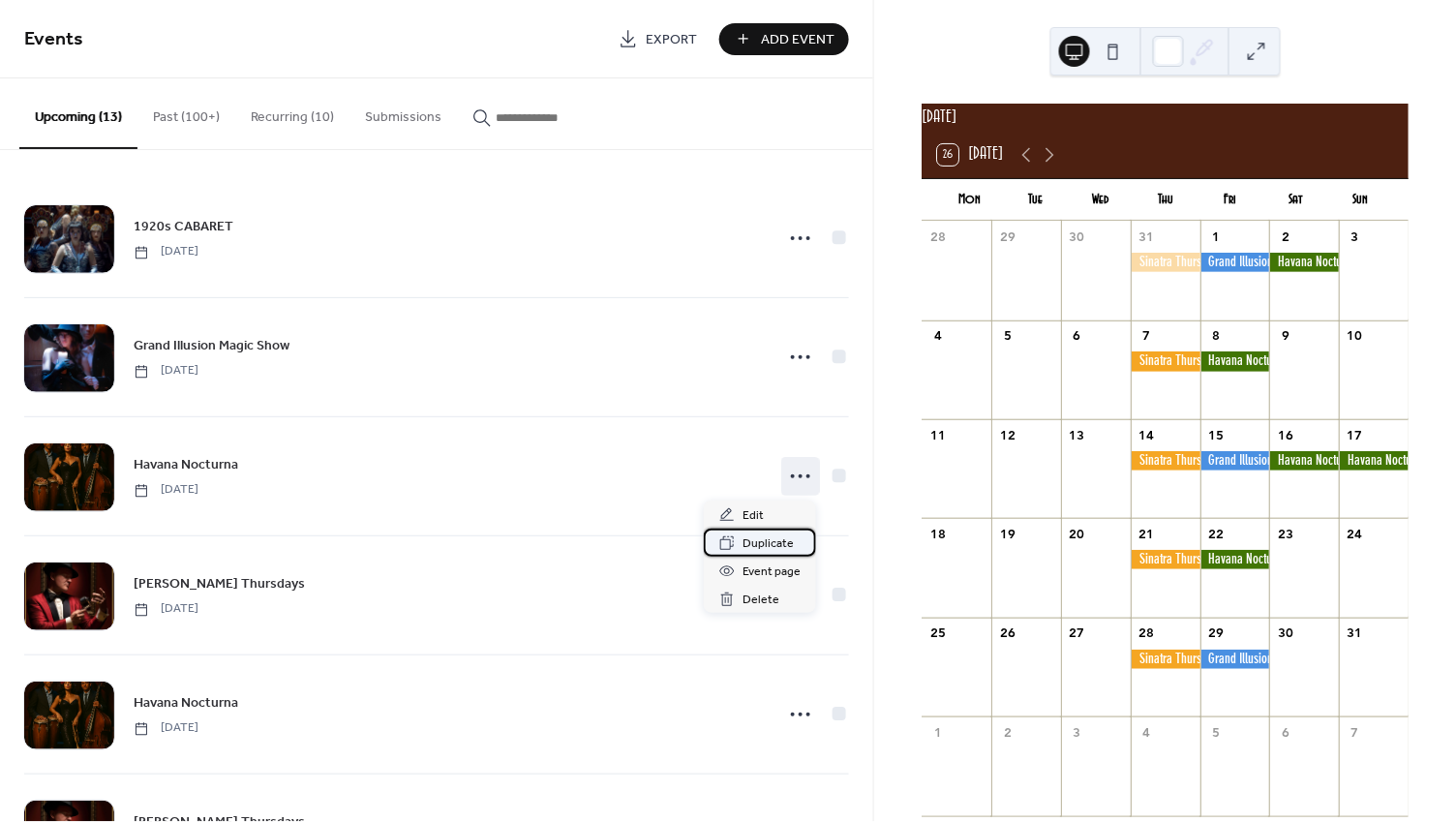 click on "Duplicate" at bounding box center (768, 544) 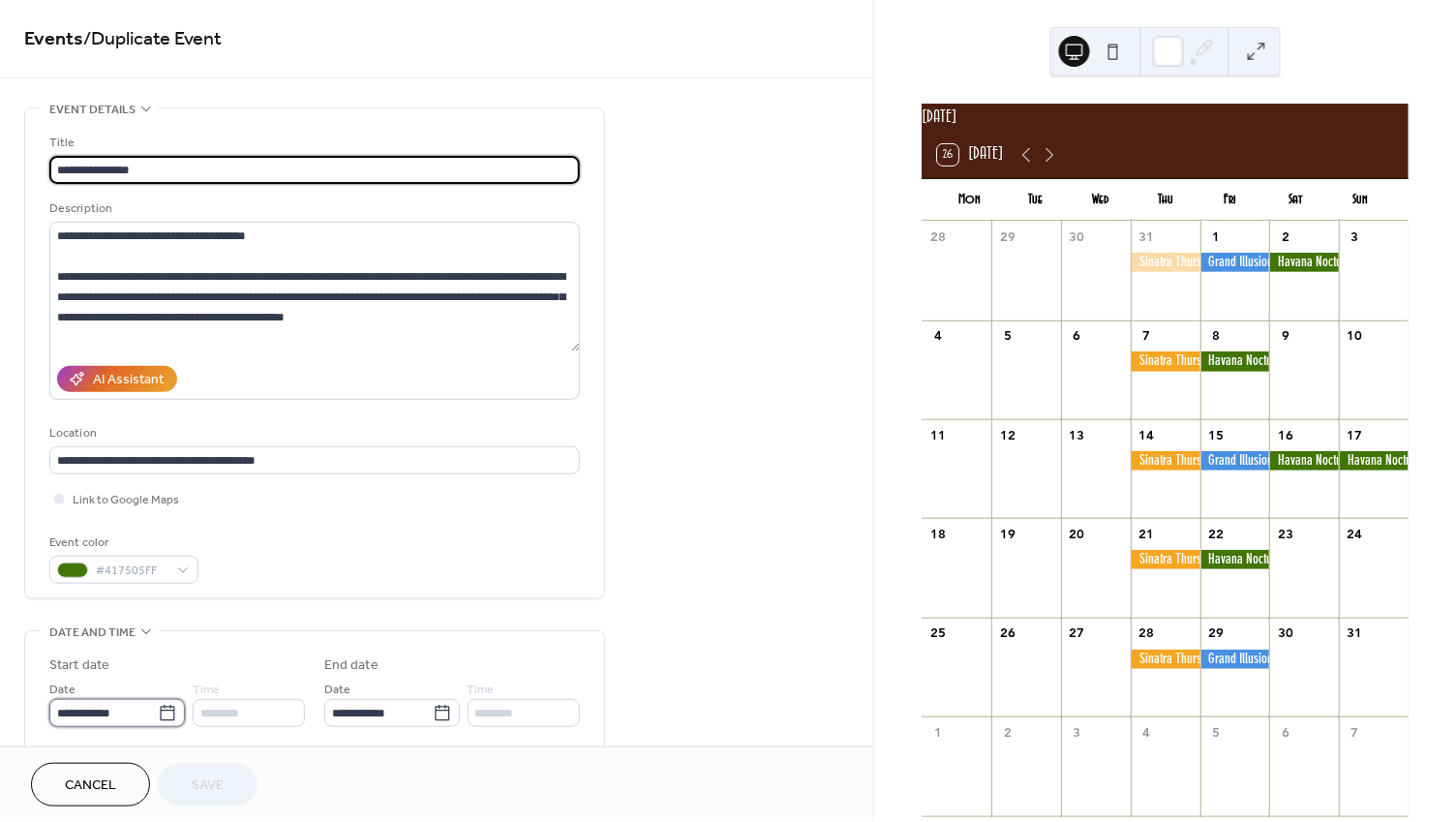 click on "**********" at bounding box center [104, 713] 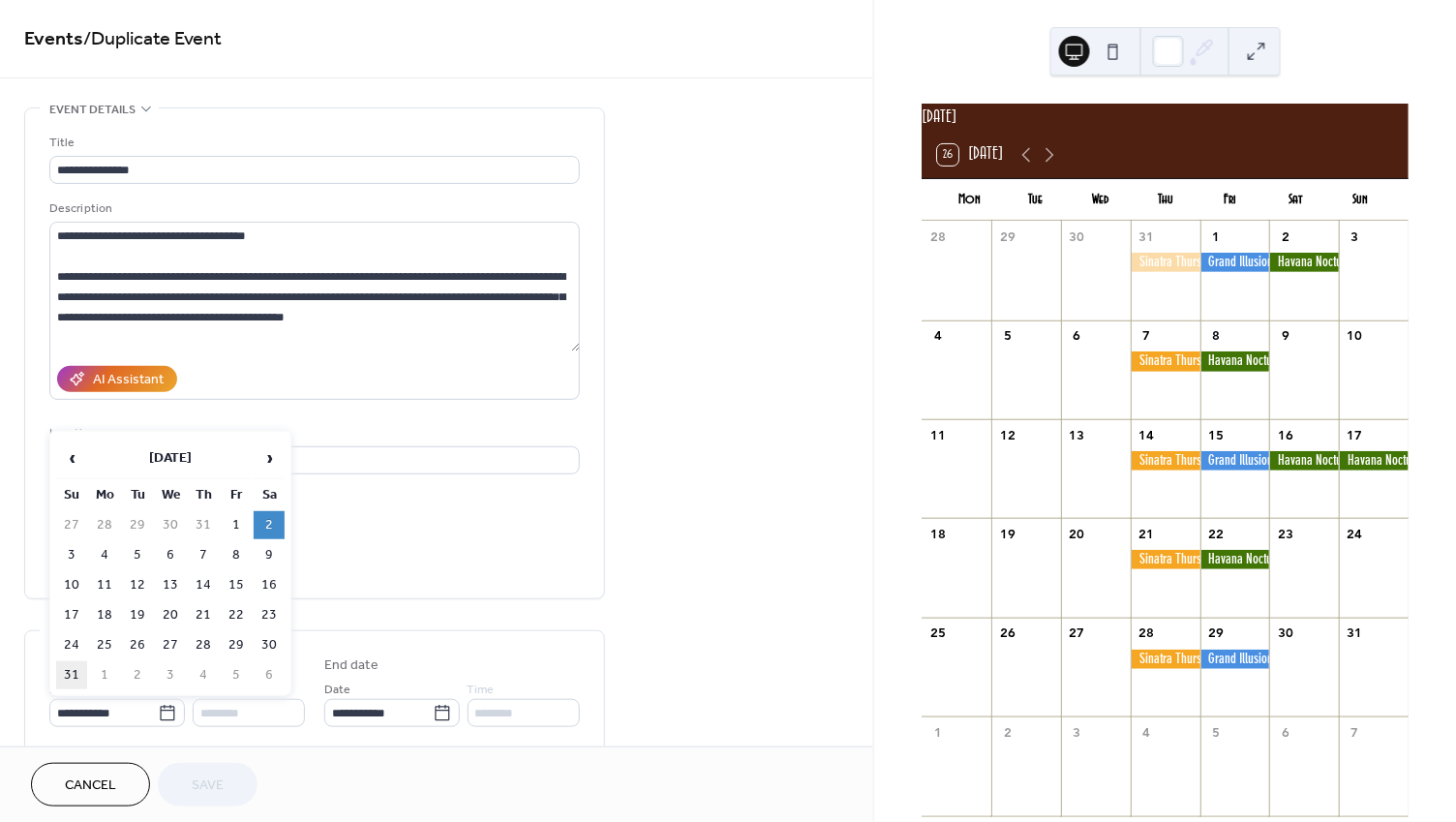 click on "31" at bounding box center (72, 675) 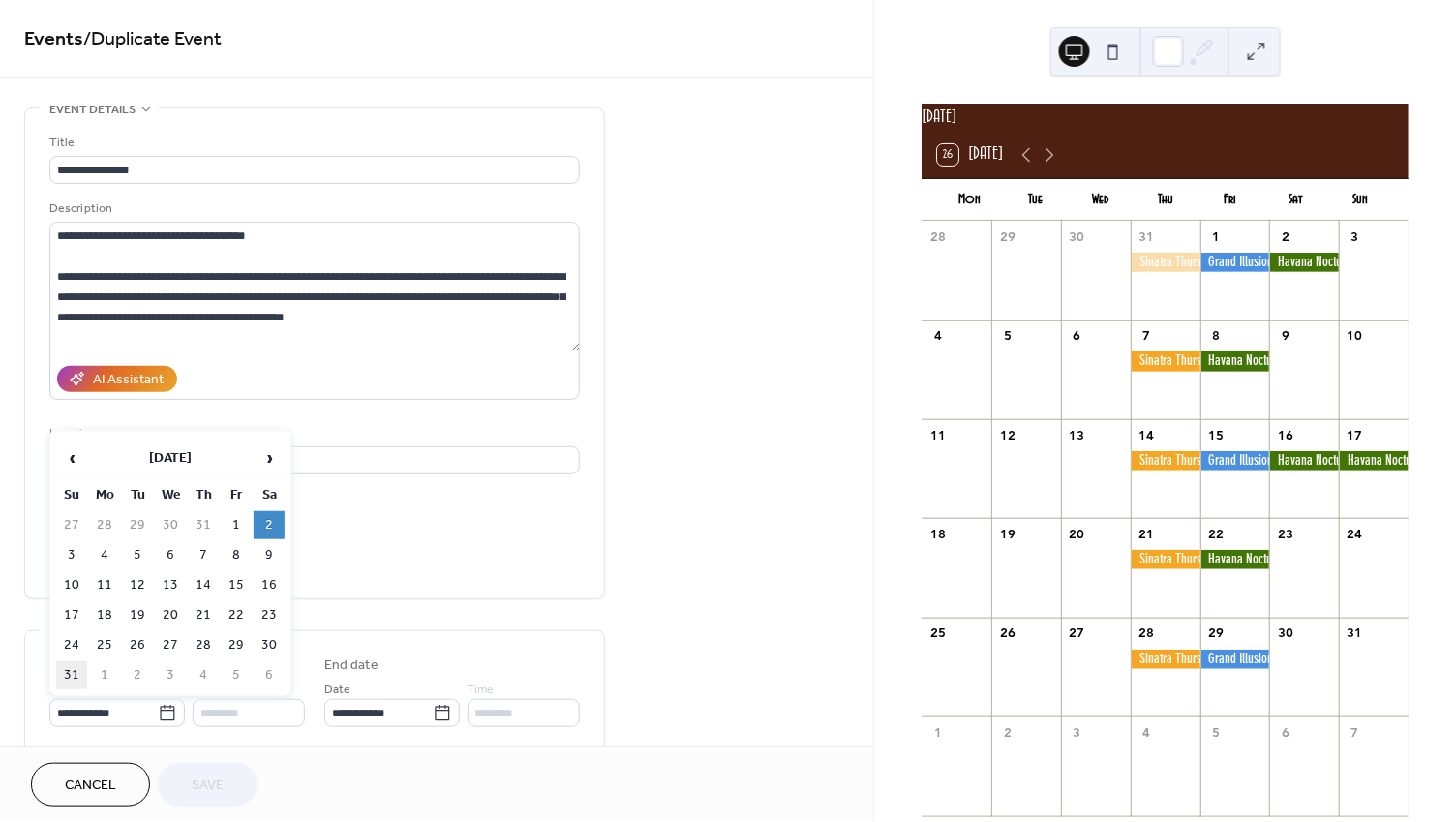 type on "**********" 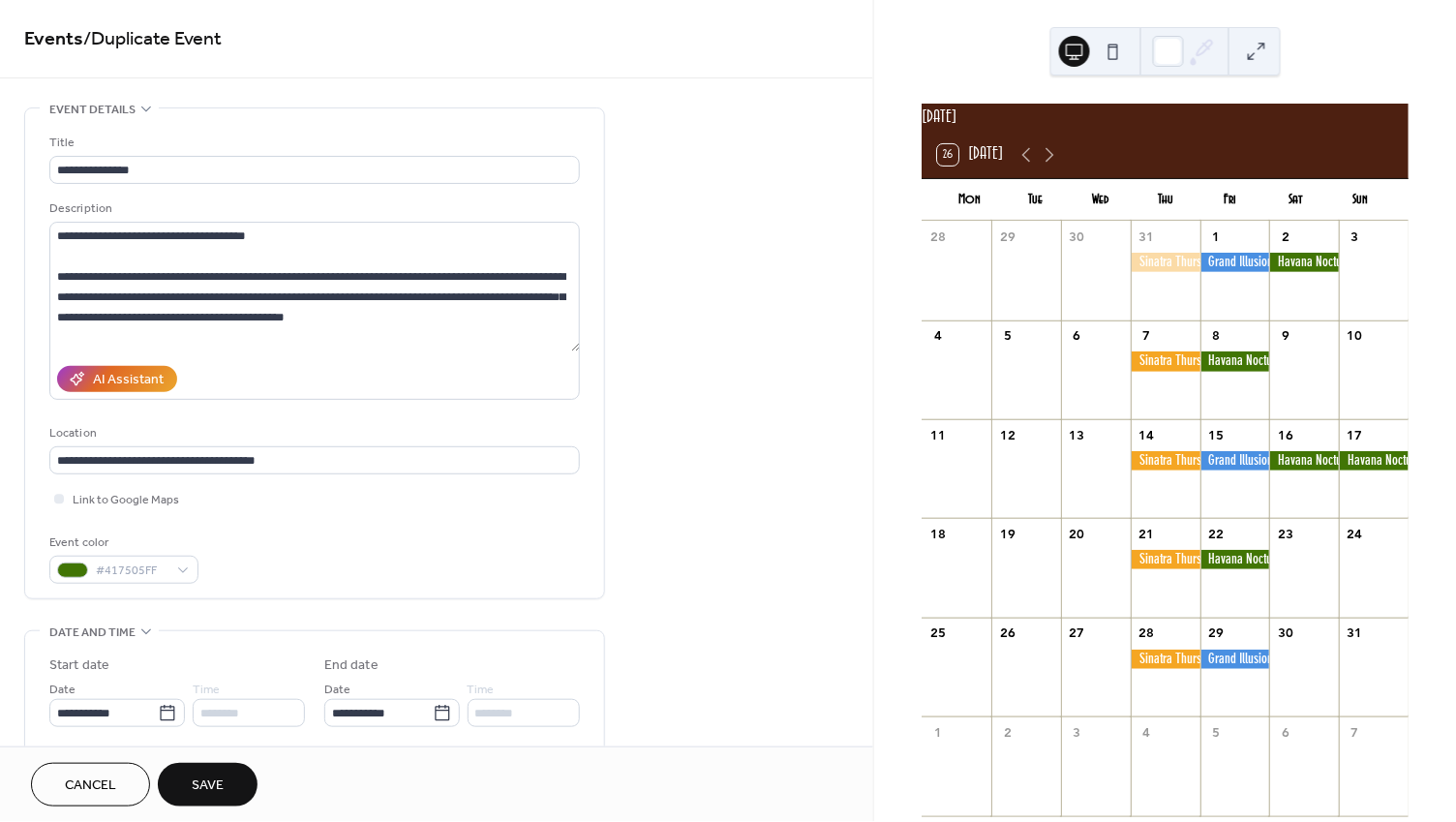 click on "Save" at bounding box center (207, 784) 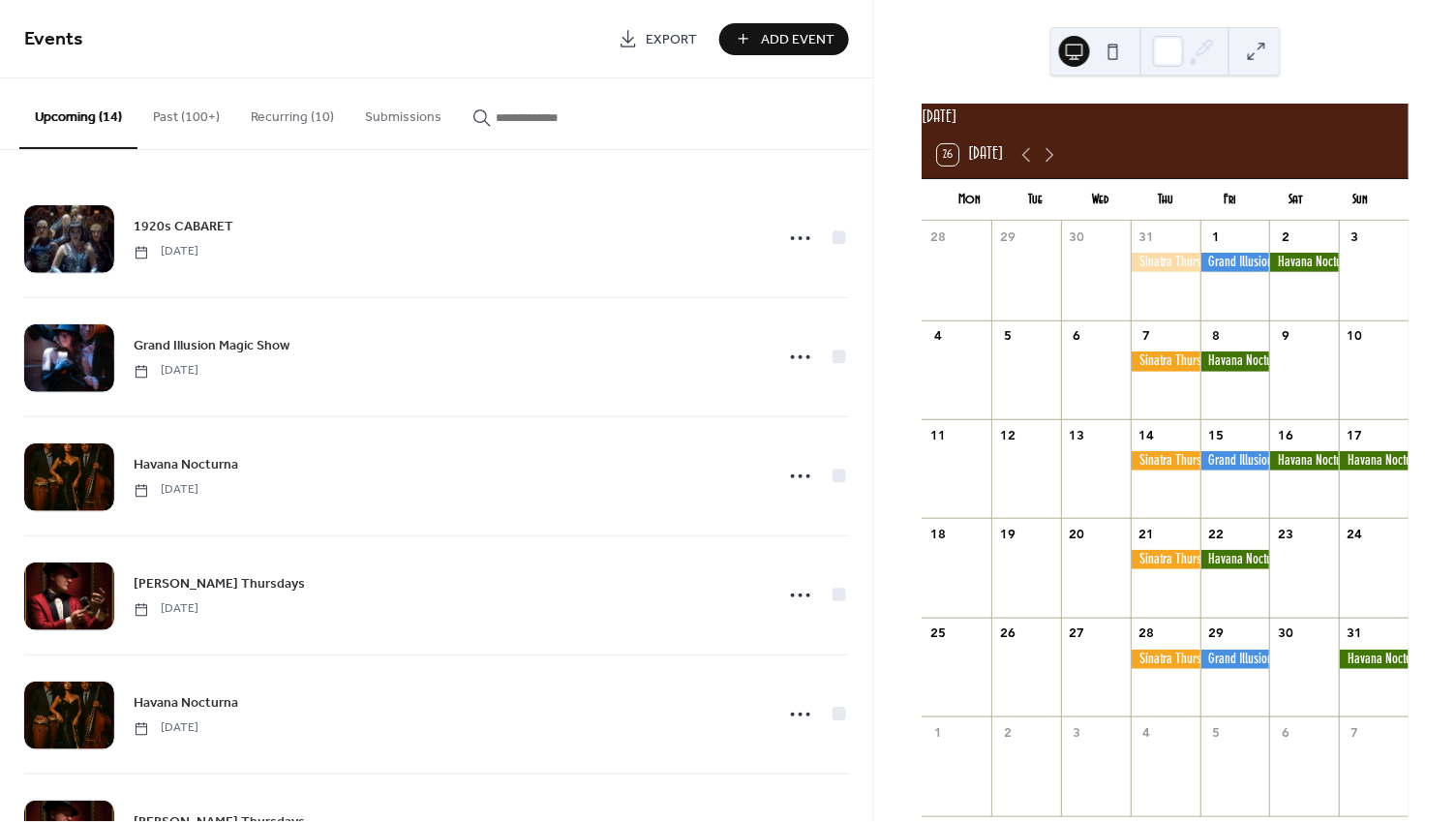 scroll, scrollTop: 0, scrollLeft: 0, axis: both 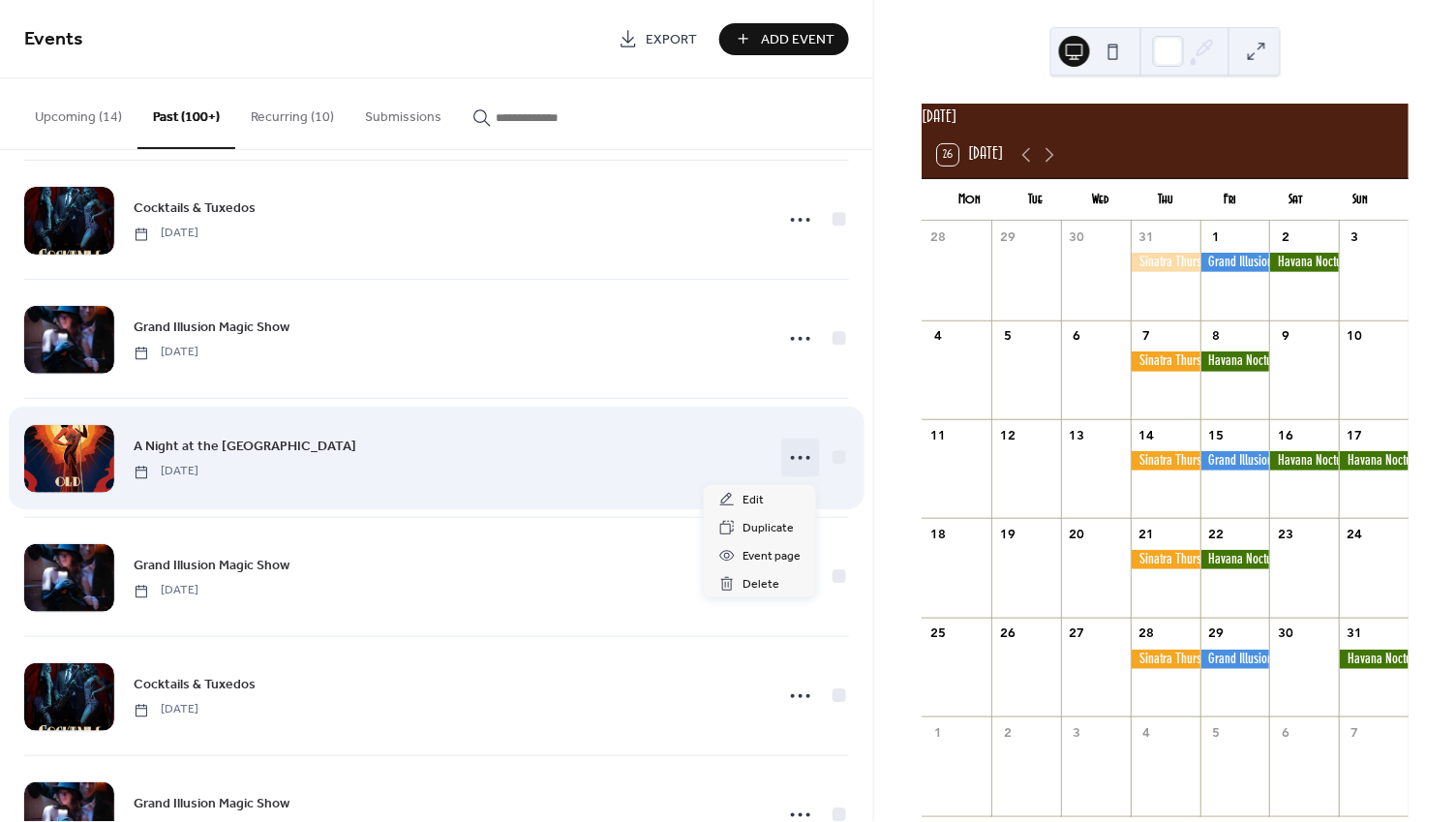 click 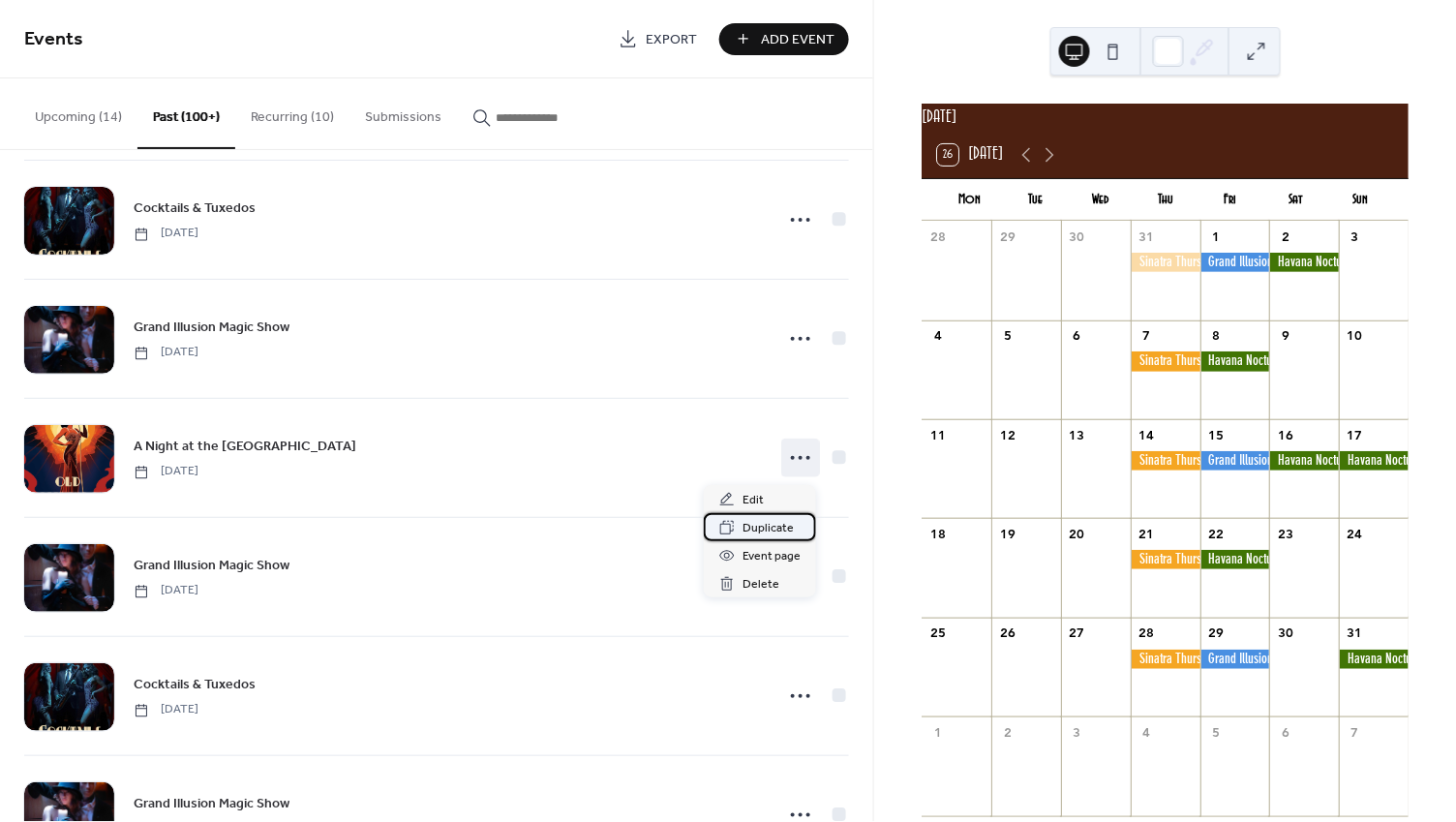 click on "Duplicate" at bounding box center (768, 529) 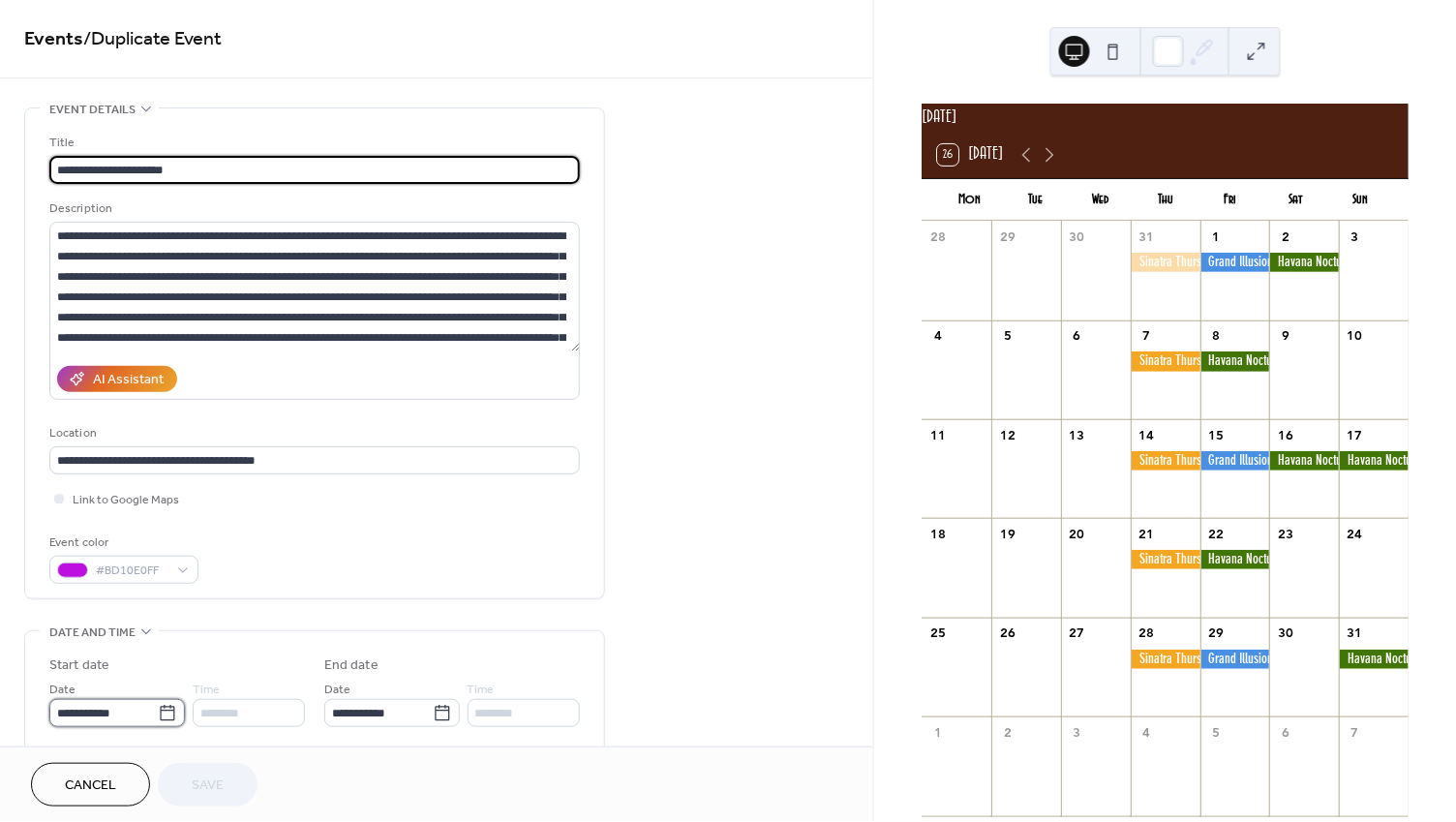 click on "**********" at bounding box center [104, 713] 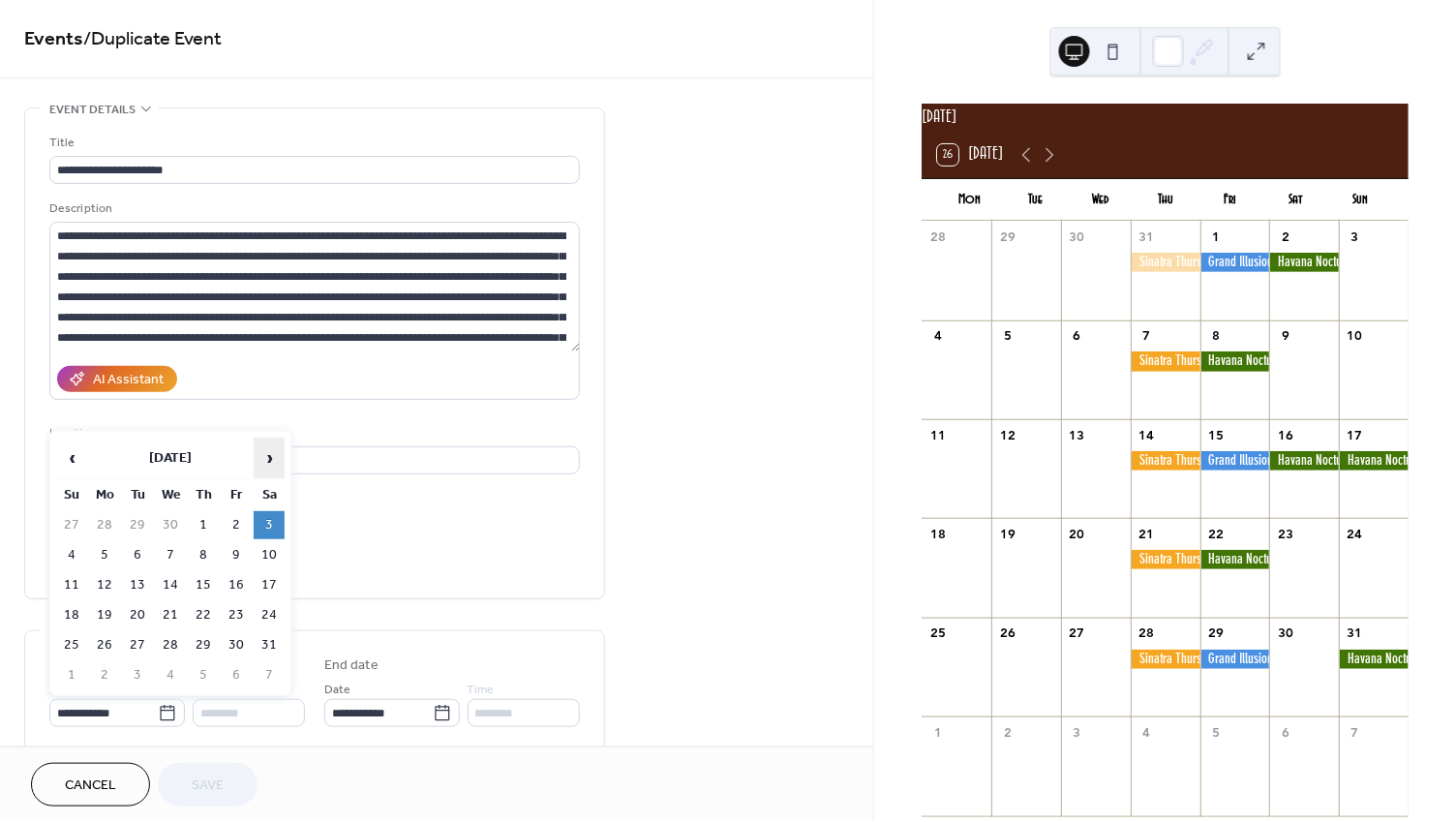 click on "›" at bounding box center (269, 458) 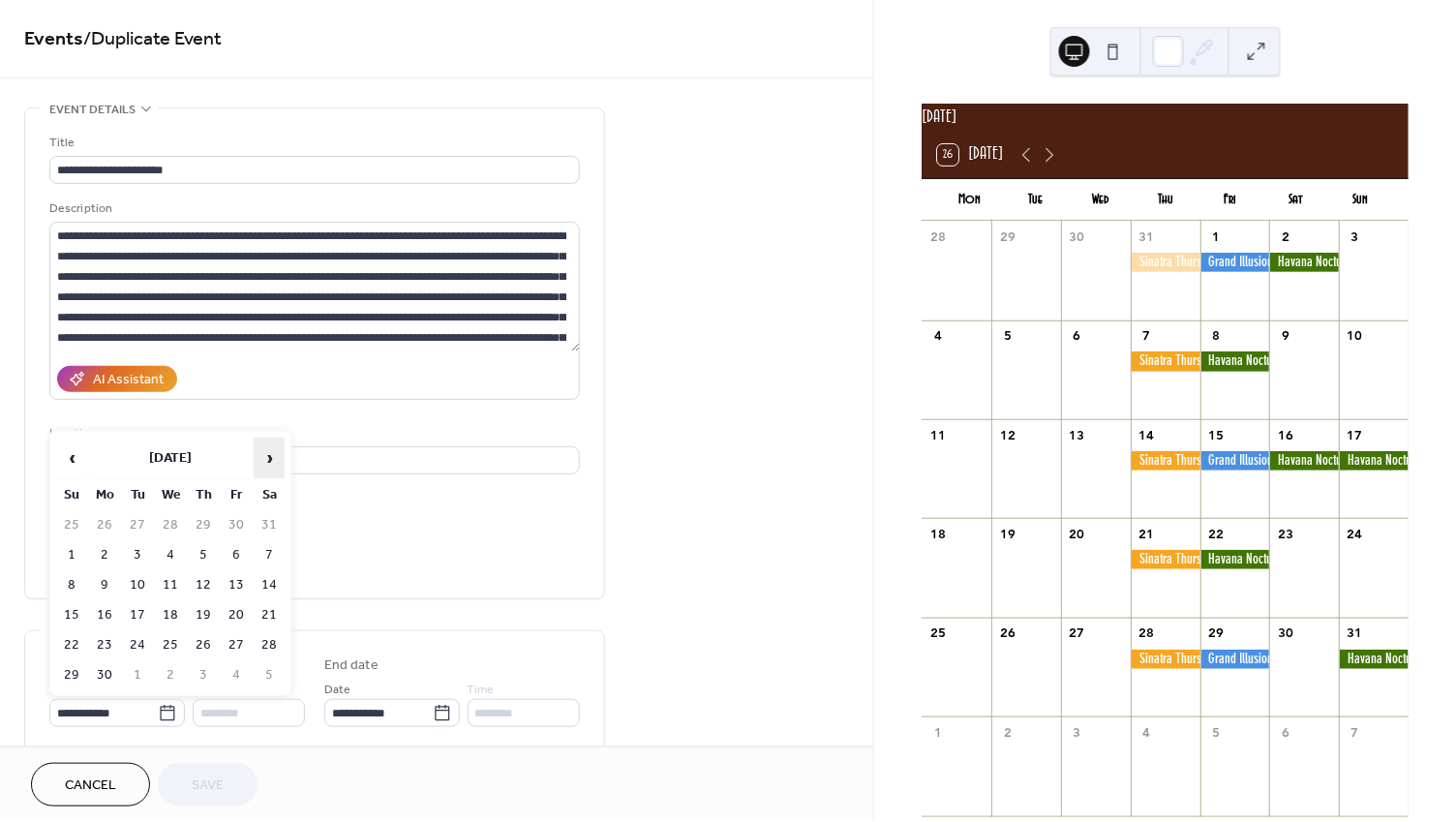 click on "›" at bounding box center [269, 458] 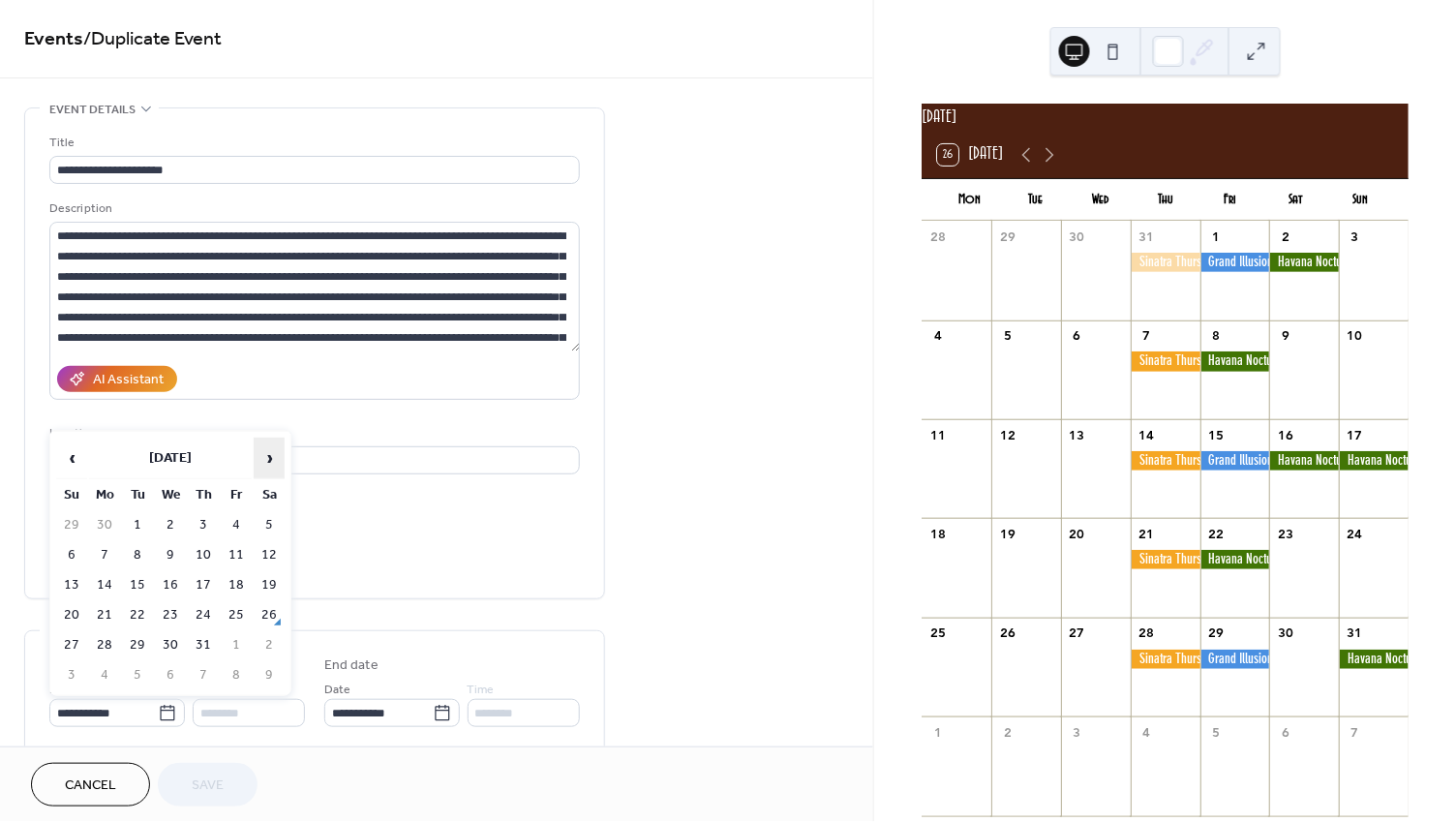 click on "›" at bounding box center (269, 458) 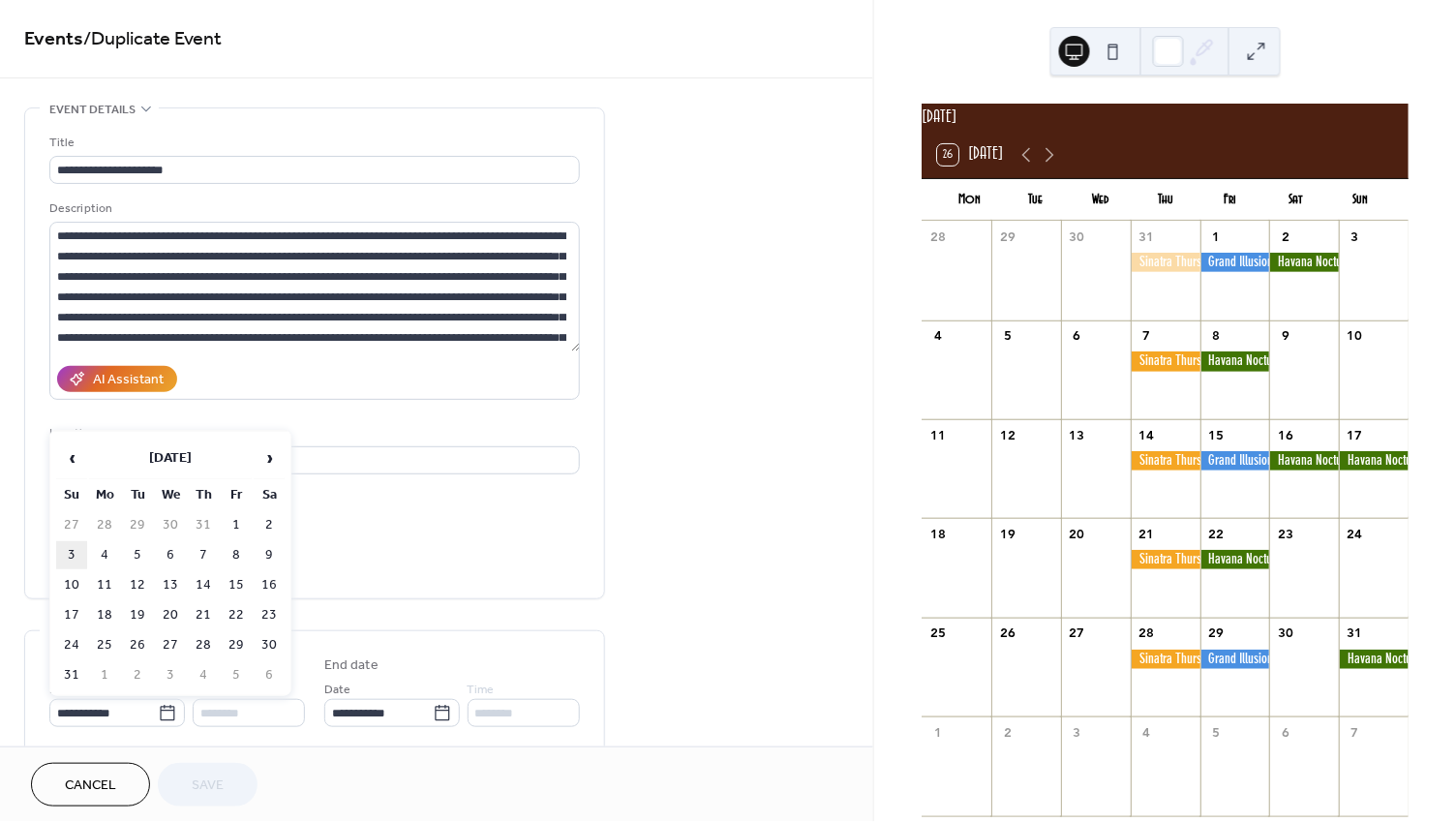 click on "3" at bounding box center [72, 555] 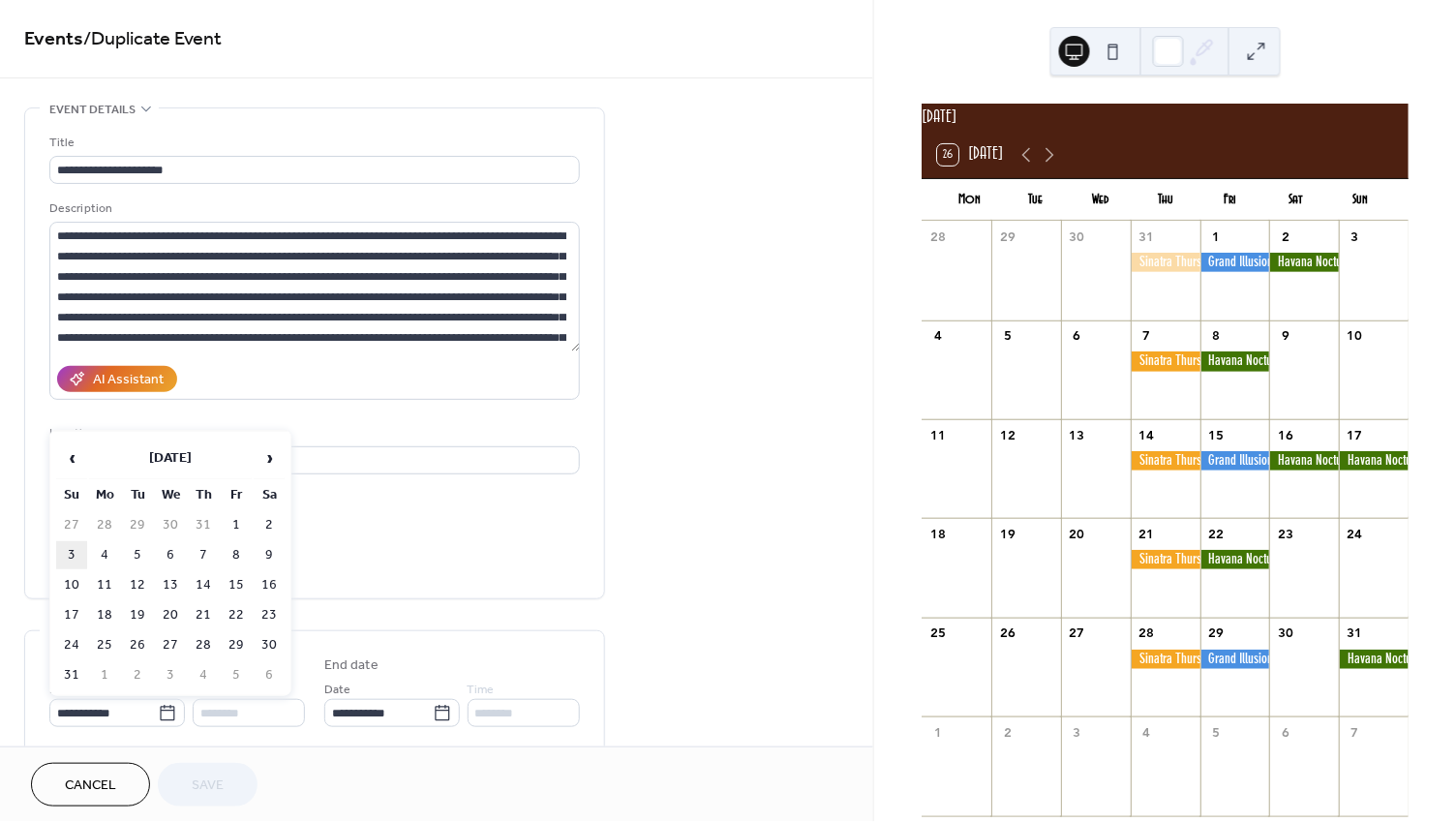 type on "**********" 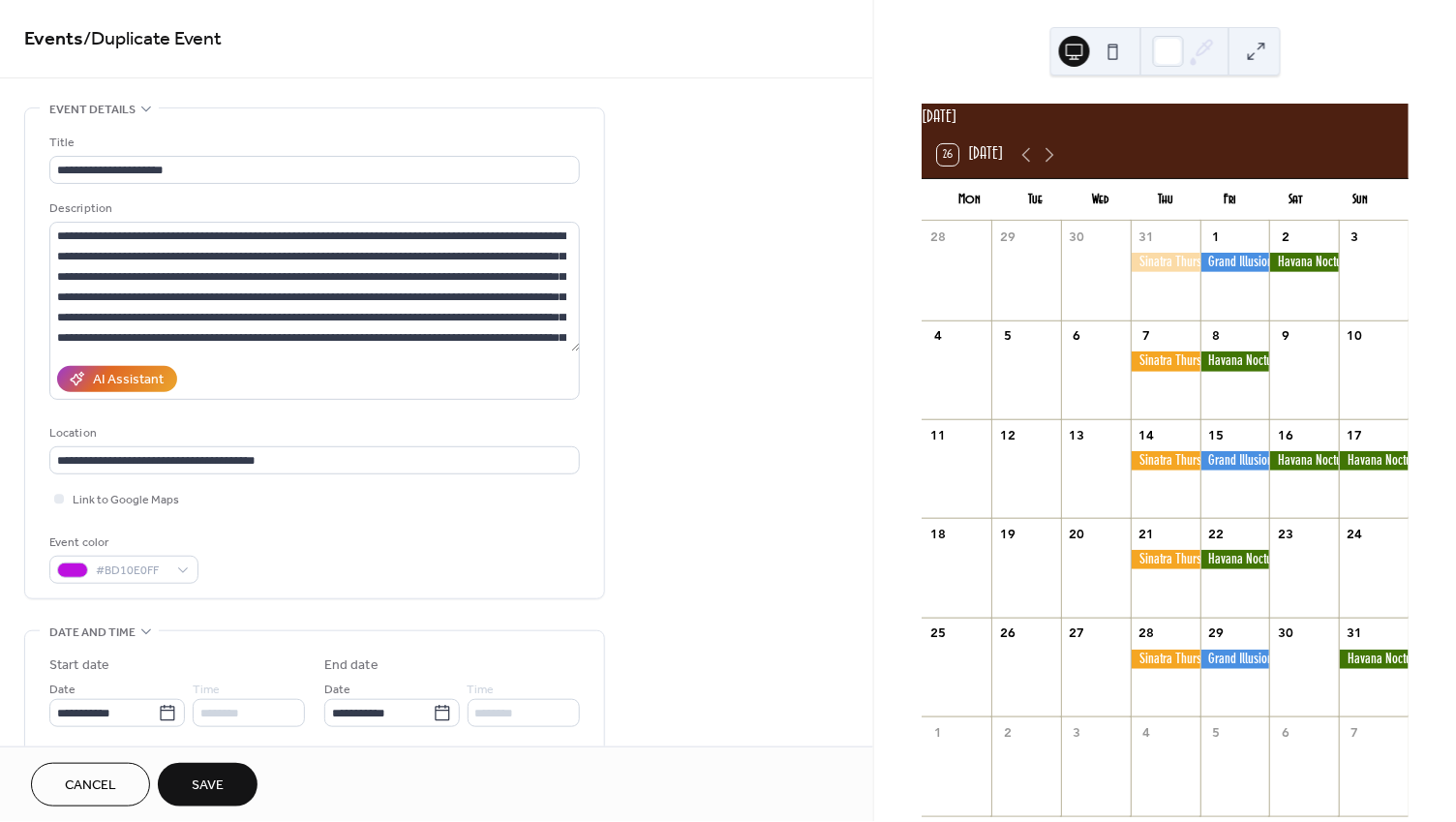 click on "Save" at bounding box center (207, 784) 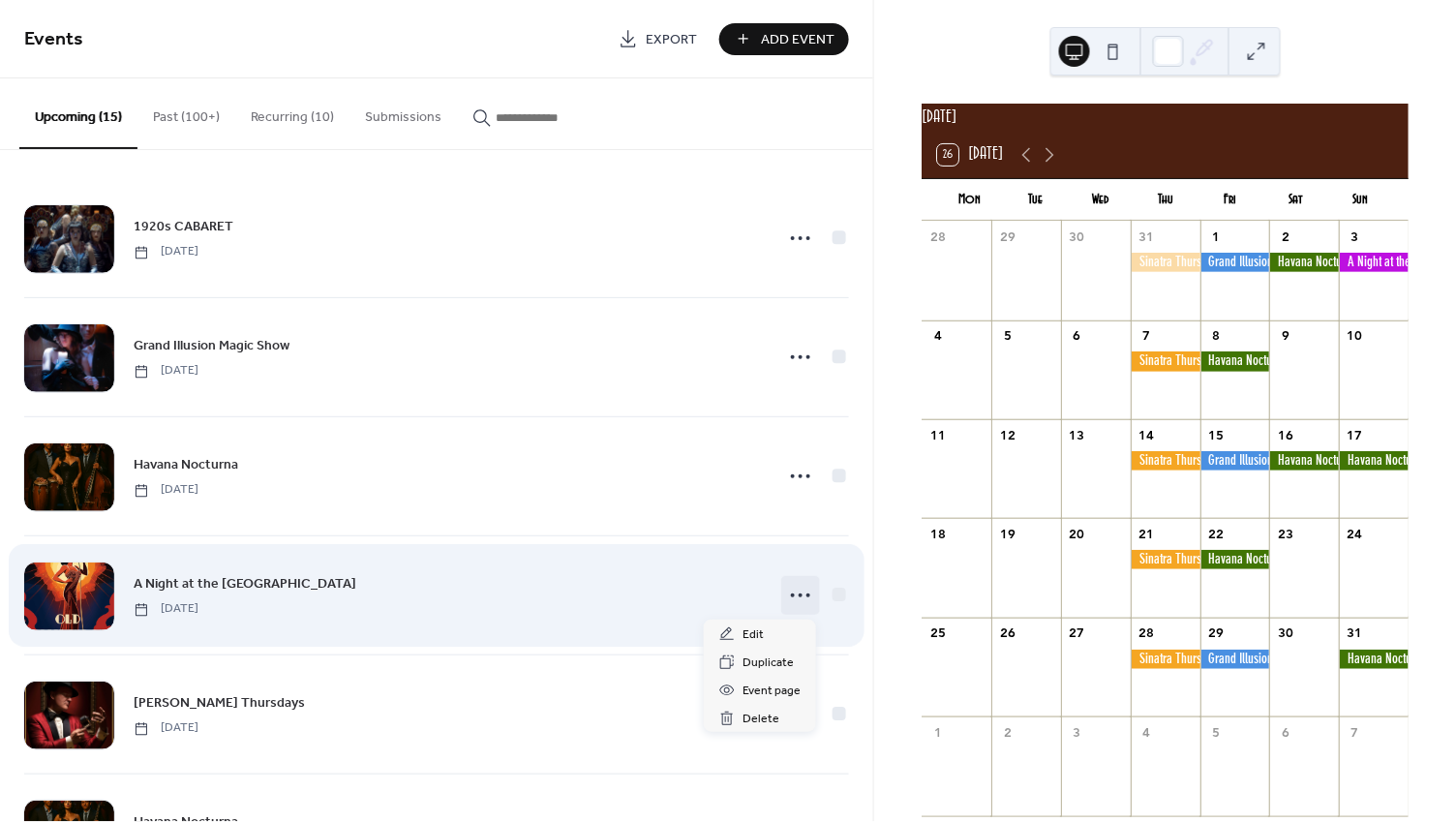 click 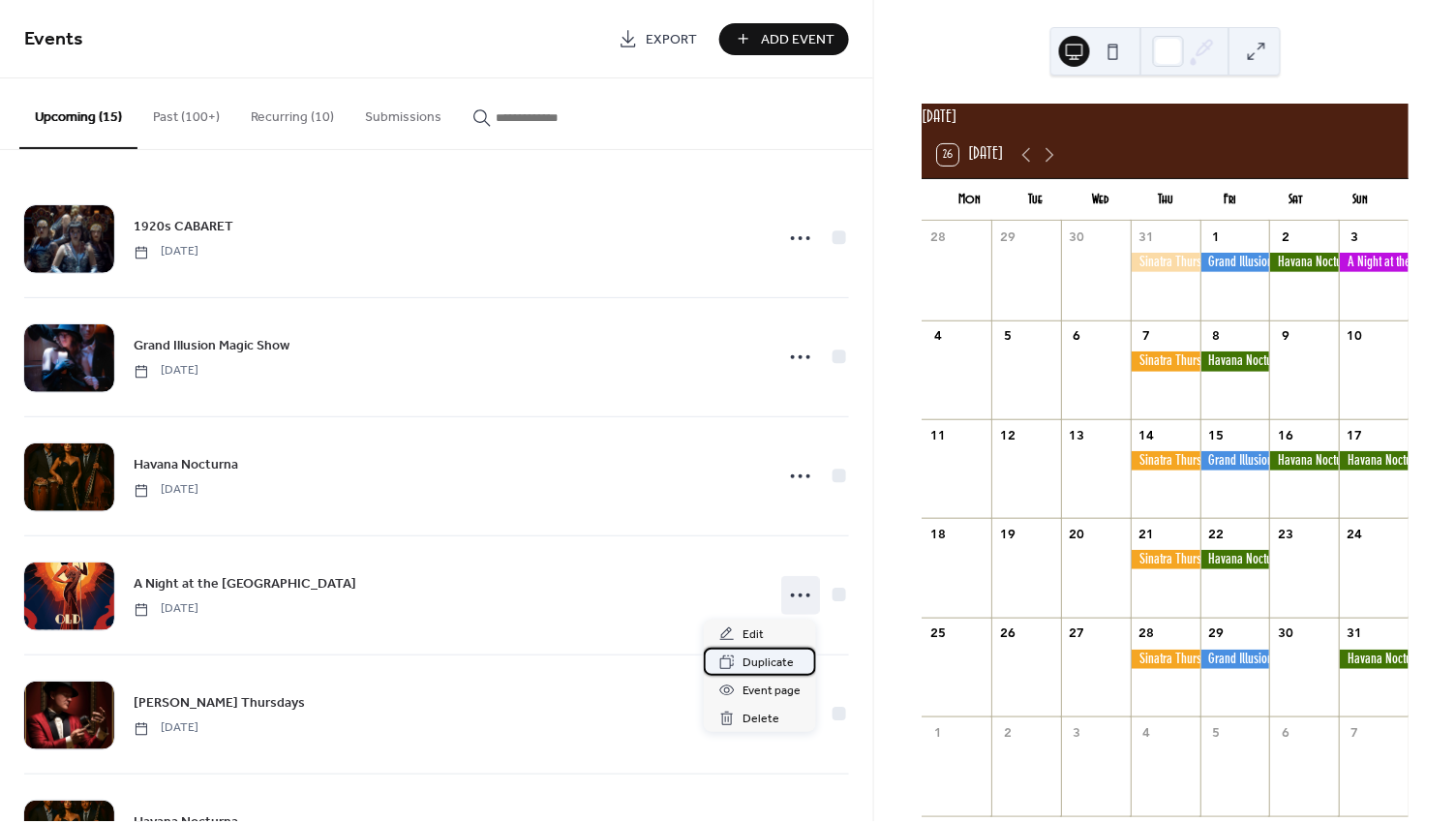 click on "Duplicate" at bounding box center [768, 663] 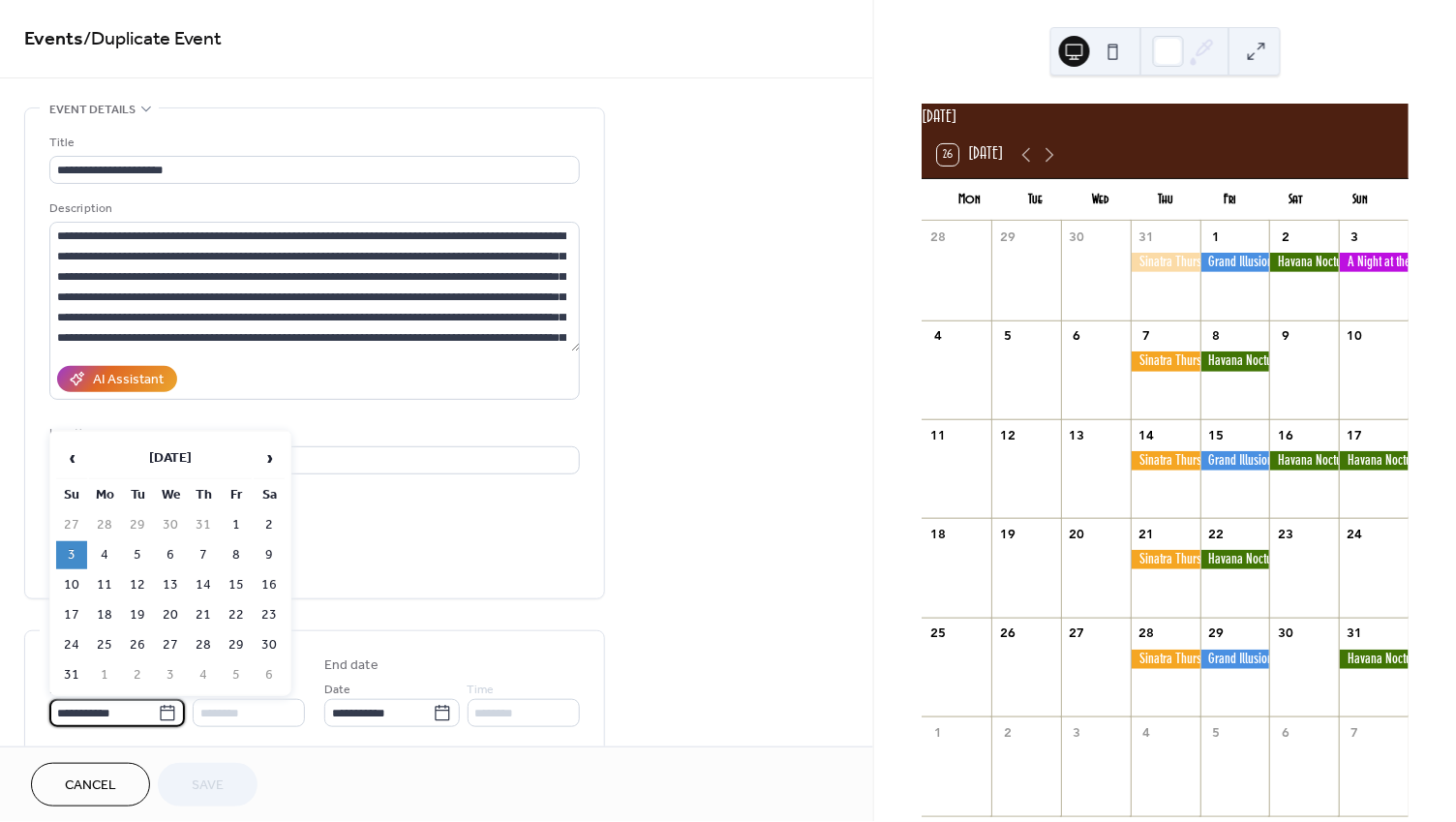 click on "**********" at bounding box center [104, 713] 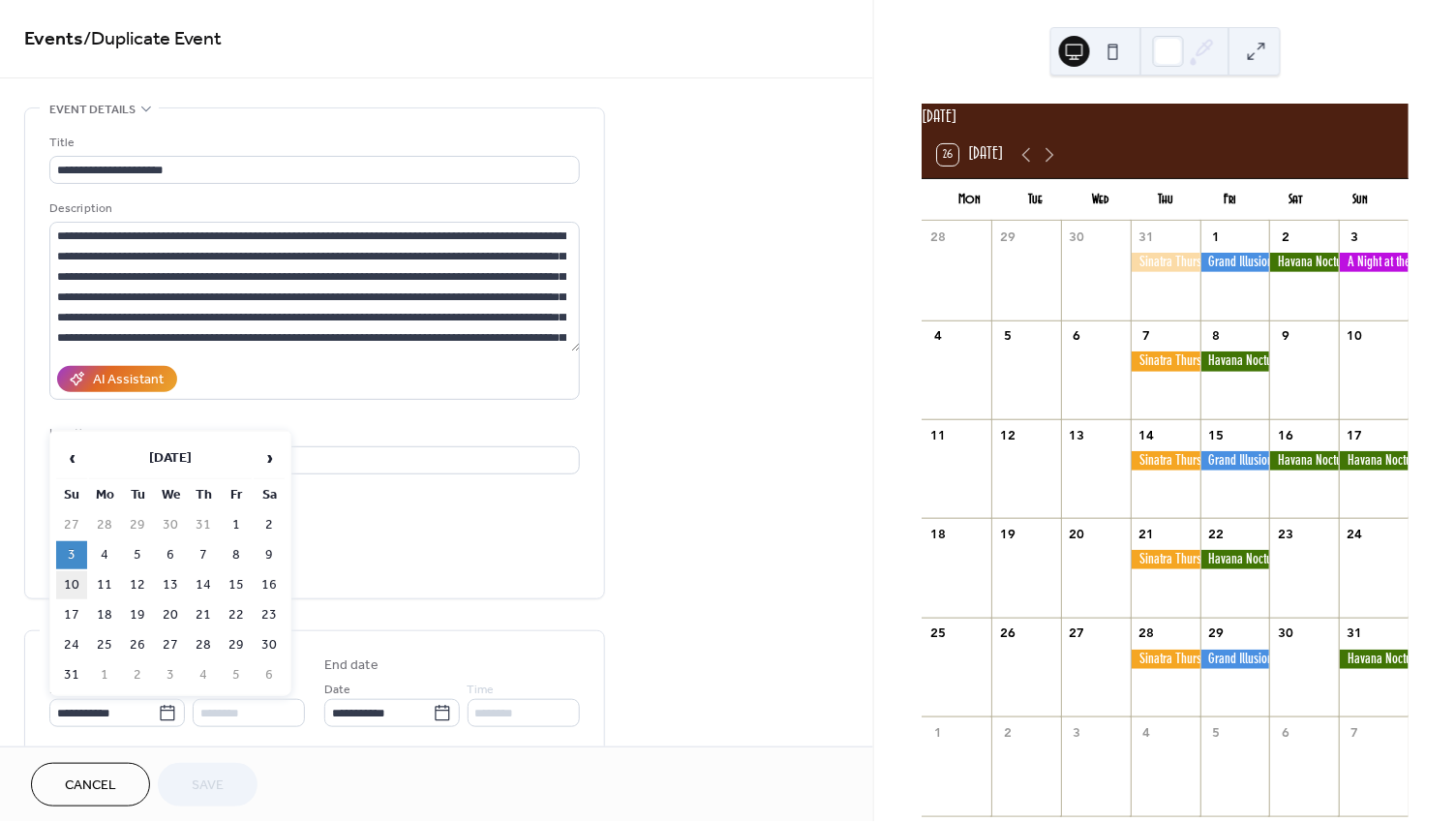 click on "10" at bounding box center [72, 585] 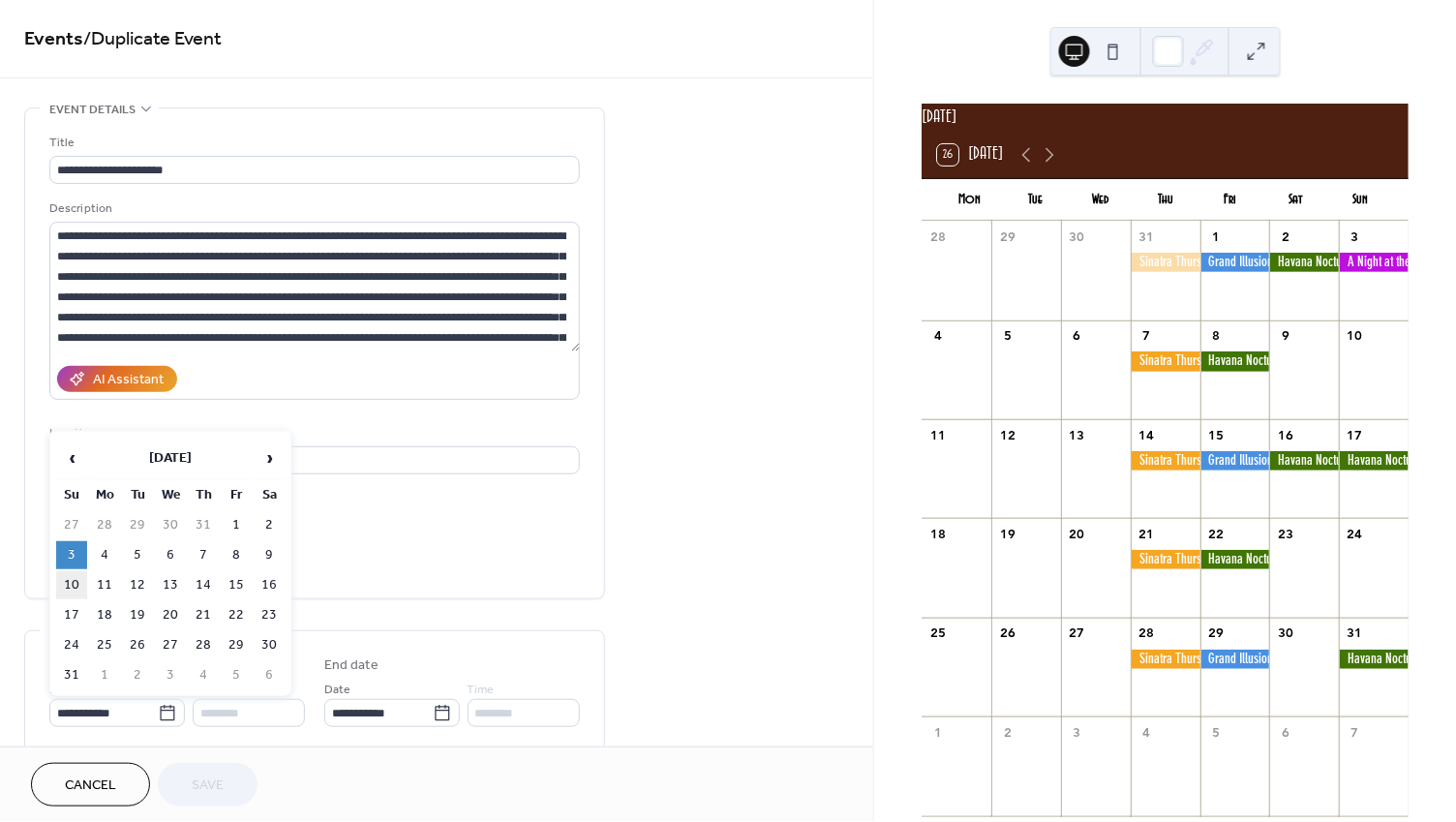 type on "**********" 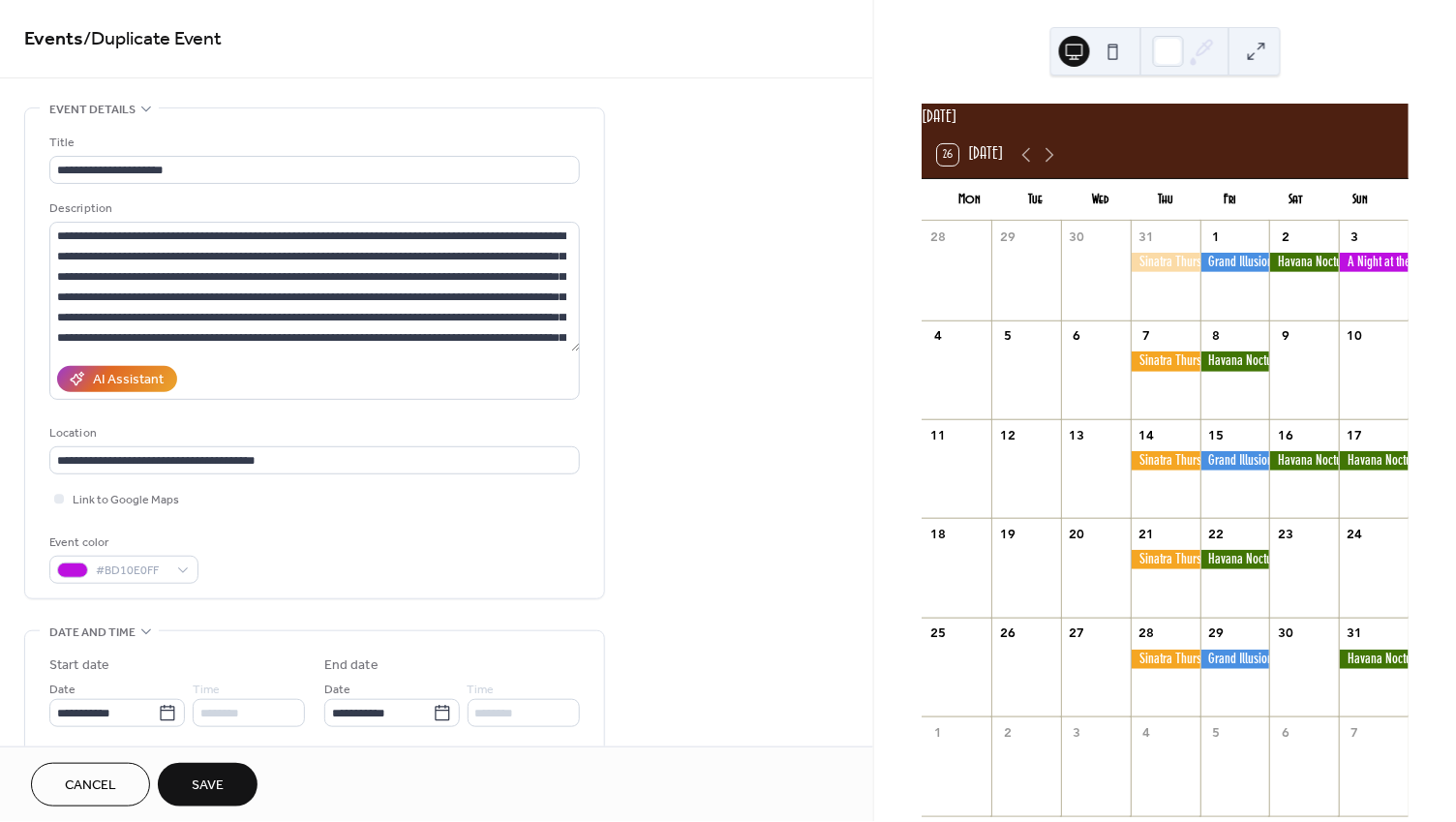 click on "Save" at bounding box center (207, 784) 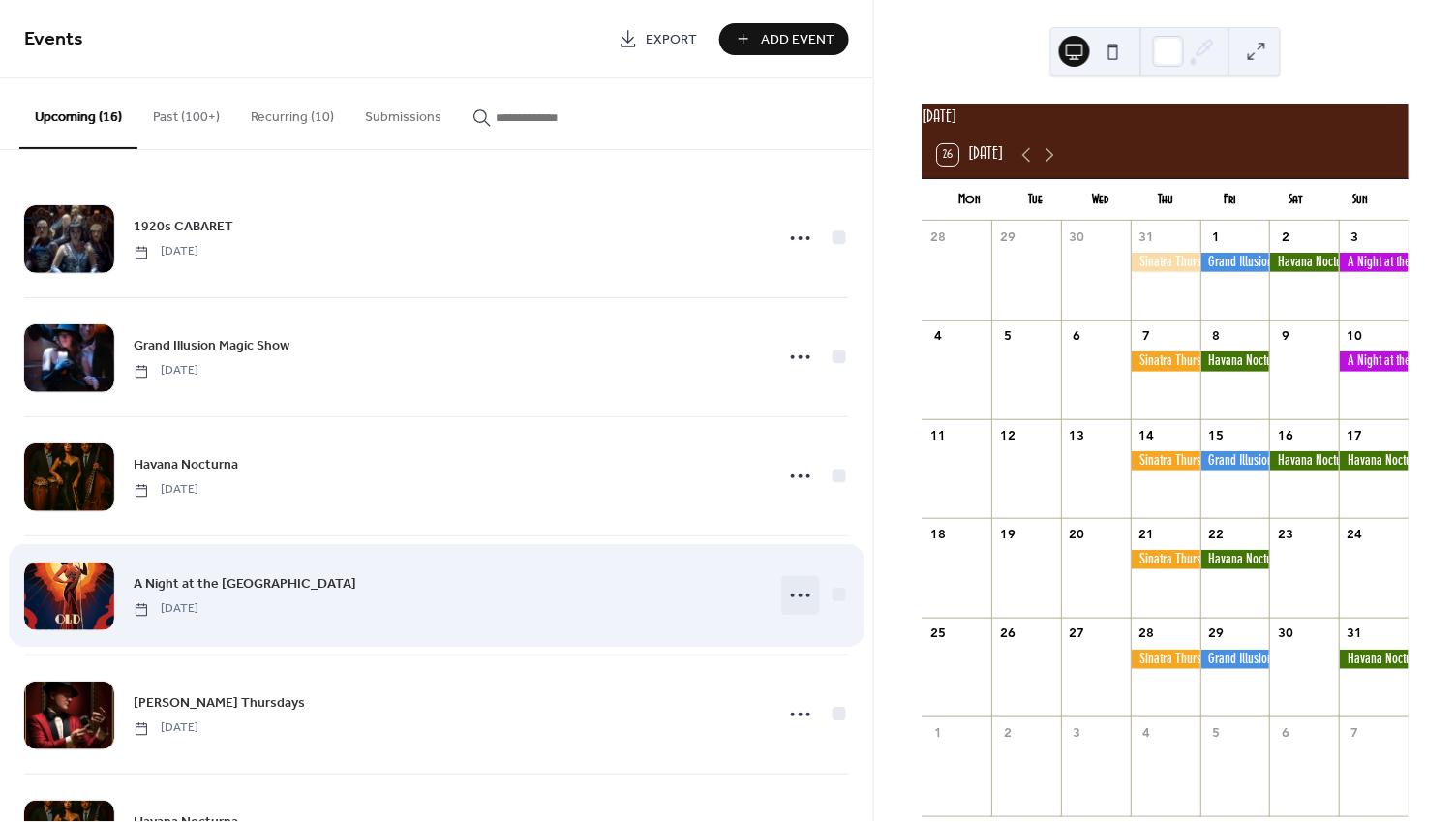 click 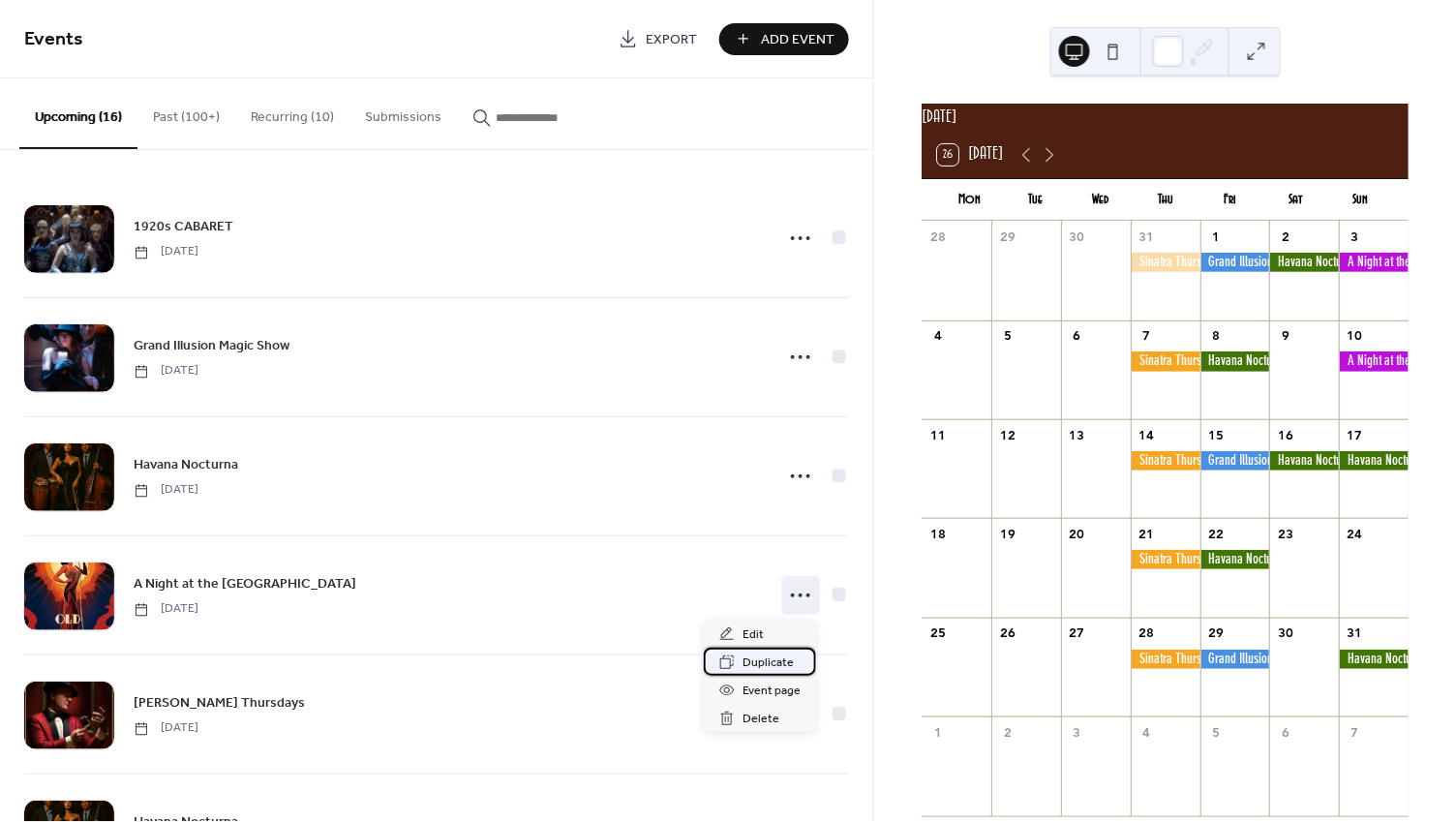 click on "Duplicate" at bounding box center (768, 663) 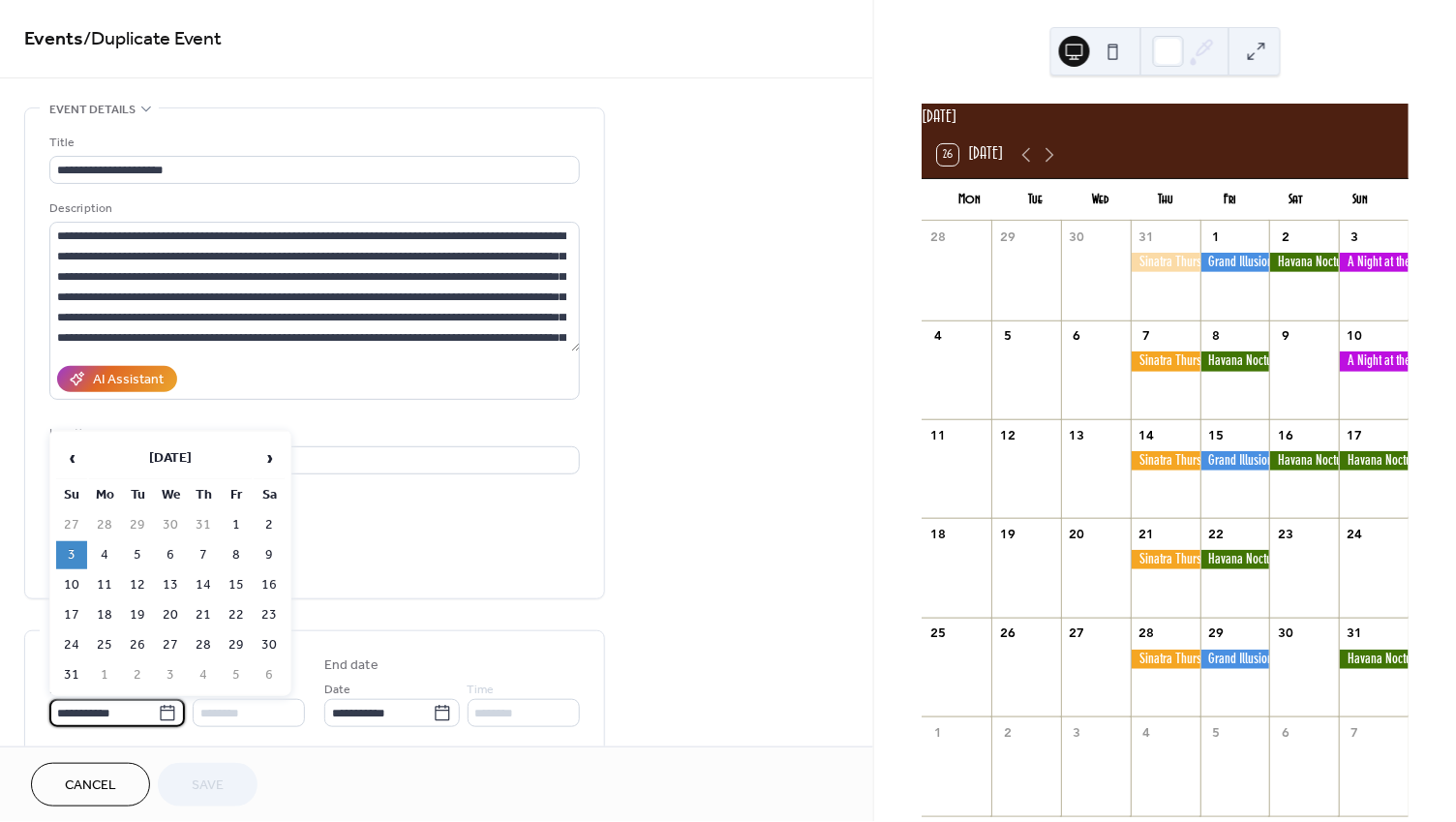 click on "**********" at bounding box center [104, 713] 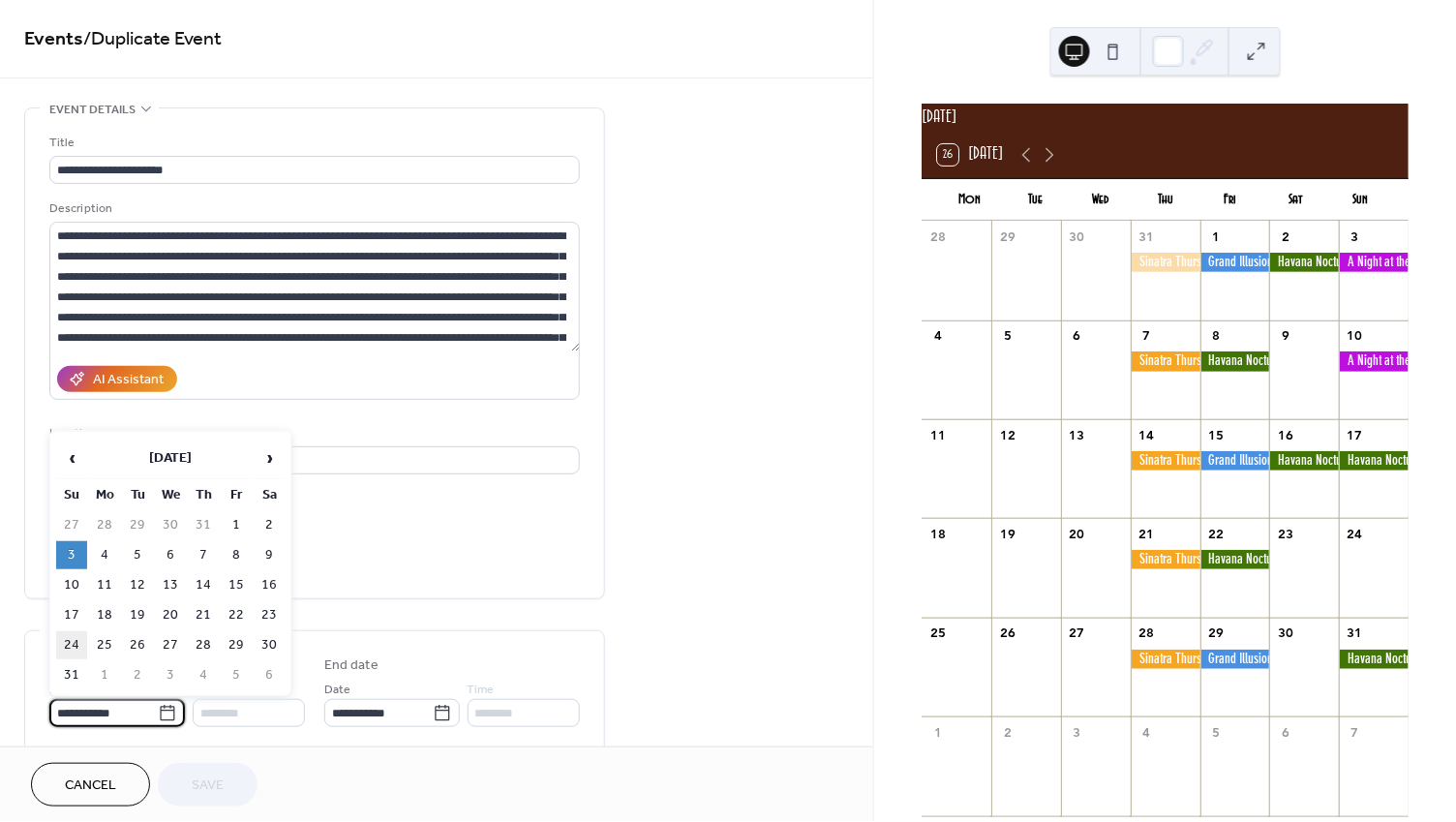 click on "24" at bounding box center (72, 645) 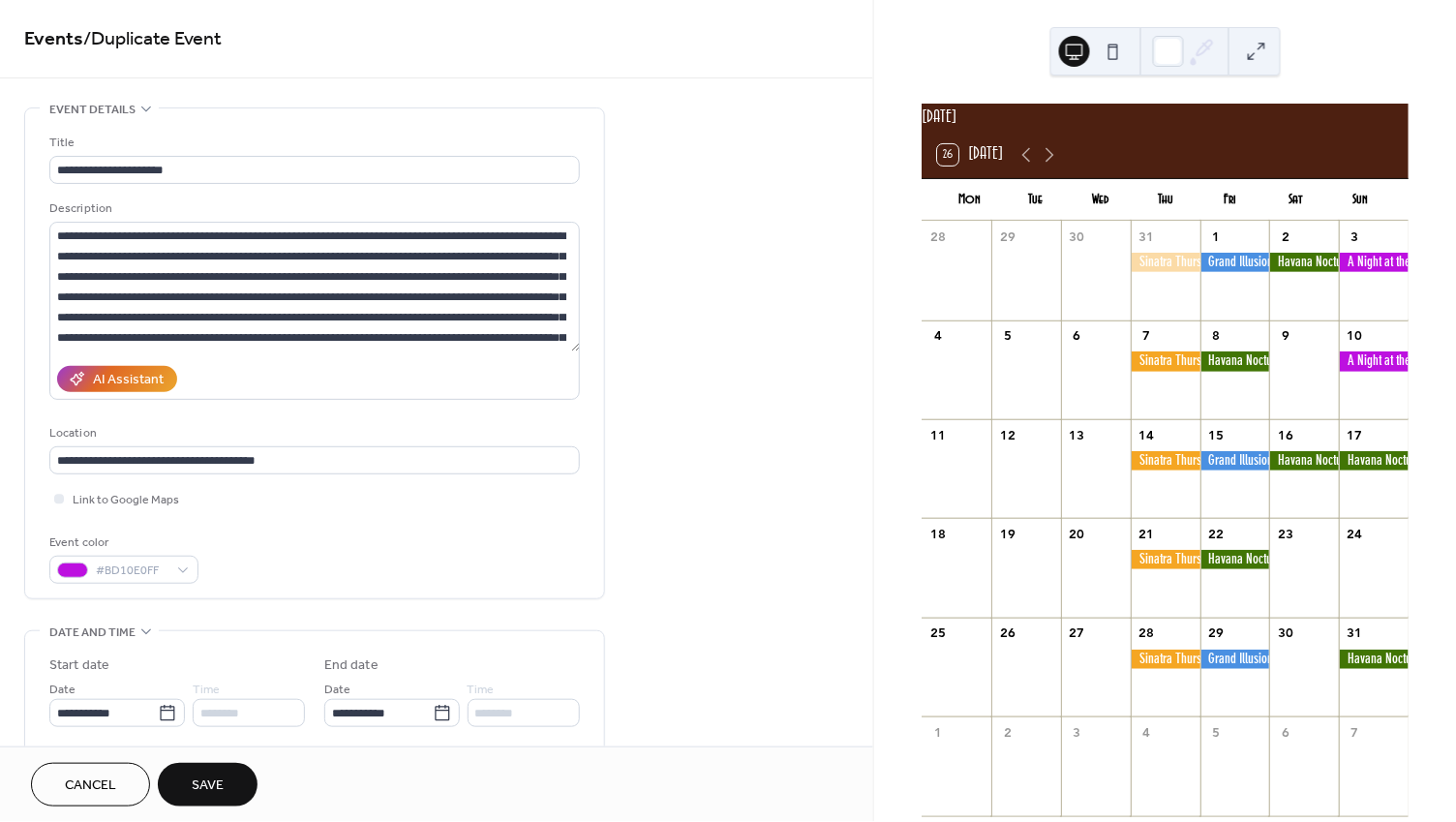 click on "Save" at bounding box center (207, 784) 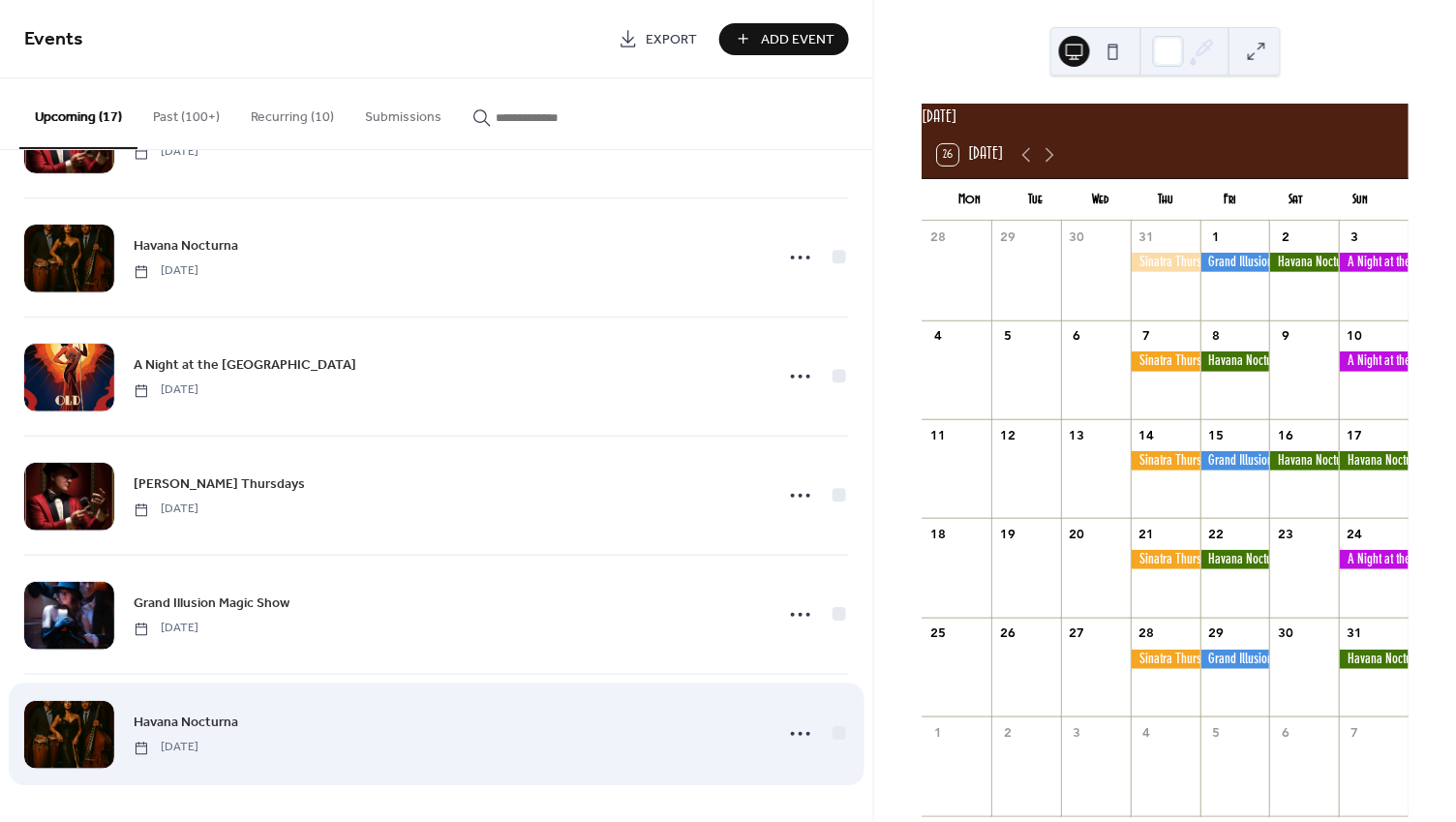 scroll, scrollTop: 1412, scrollLeft: 0, axis: vertical 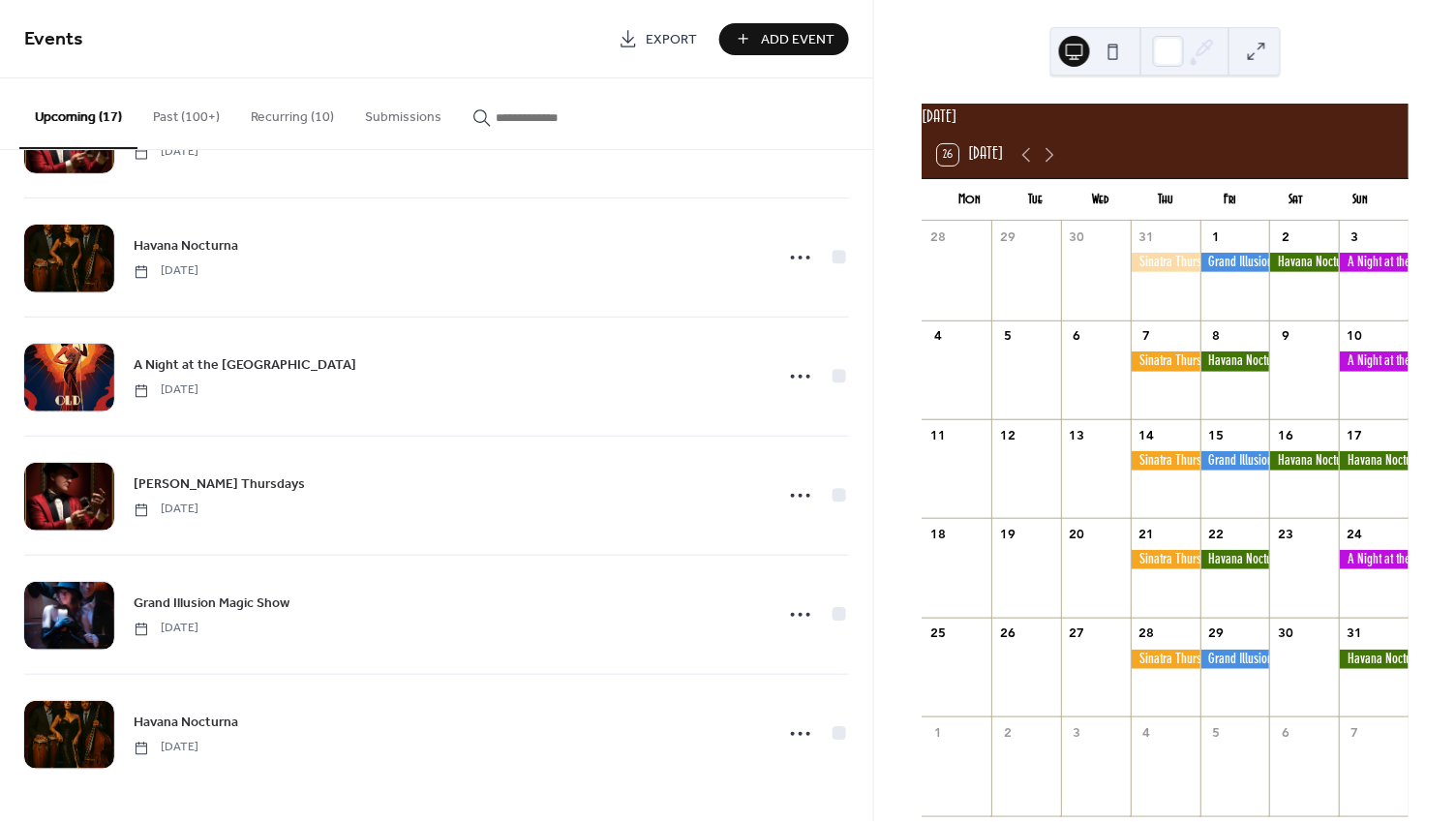 click on "Past (100+)" at bounding box center (186, 112) 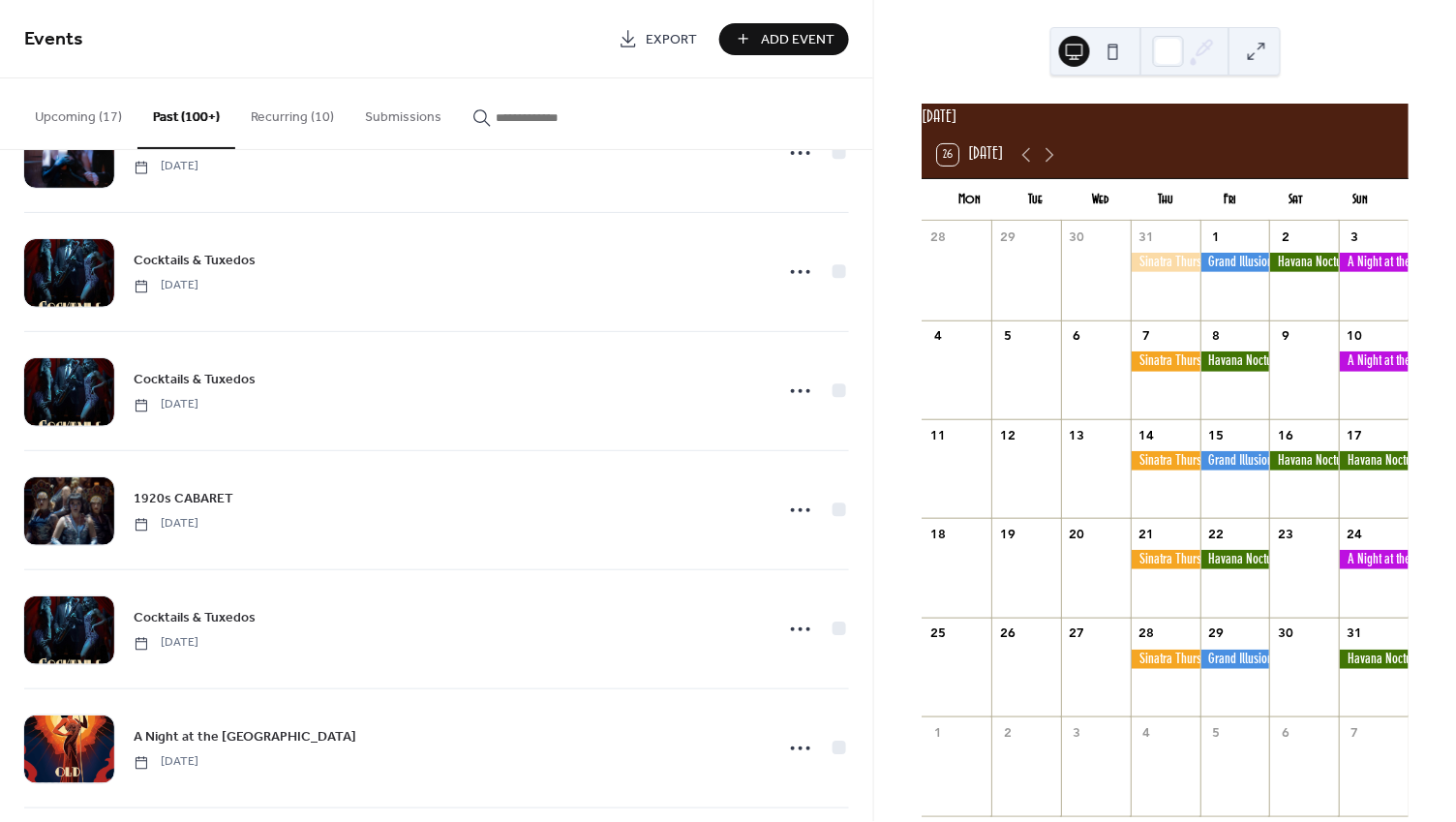 scroll, scrollTop: 3903, scrollLeft: 0, axis: vertical 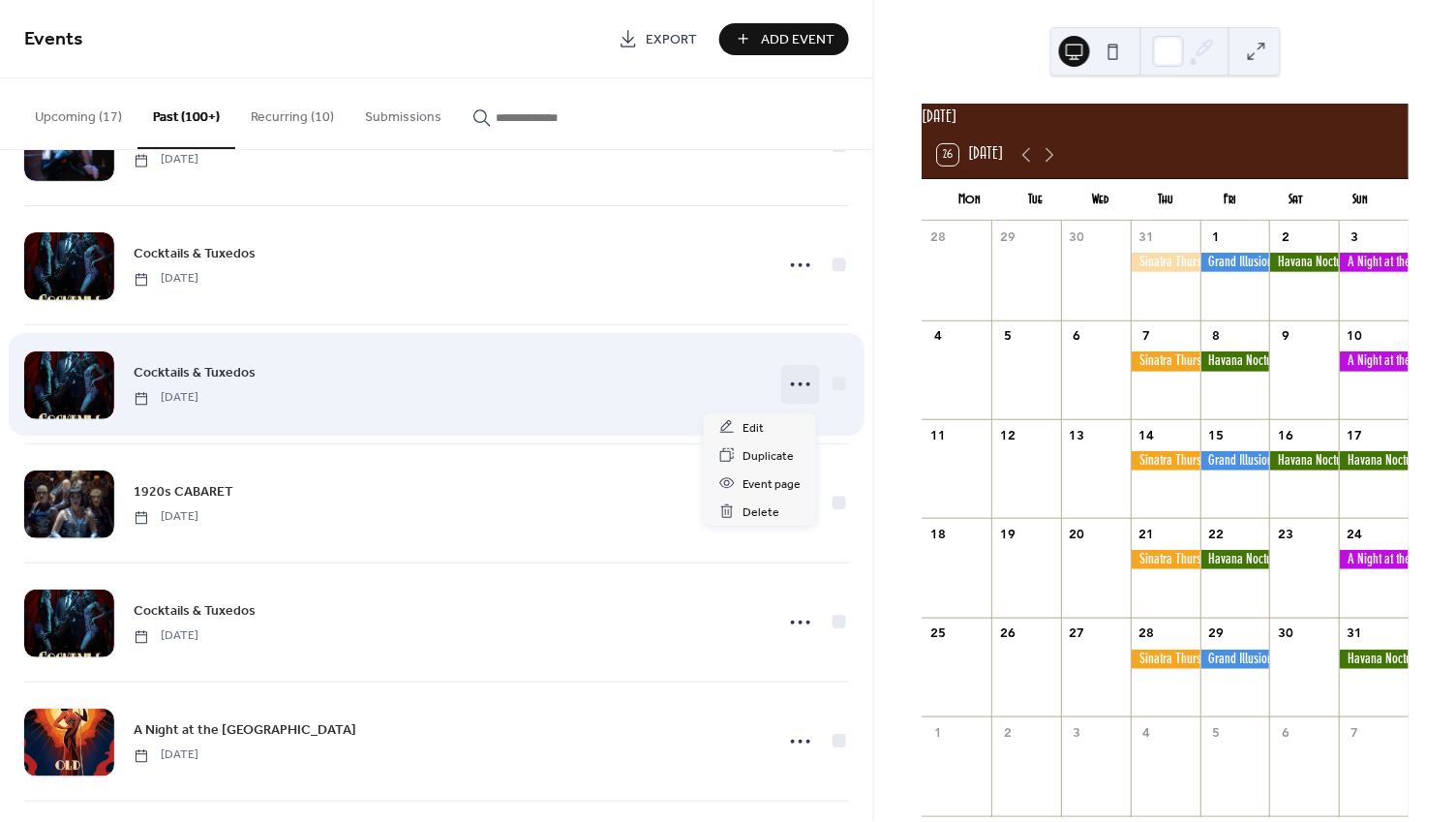 click 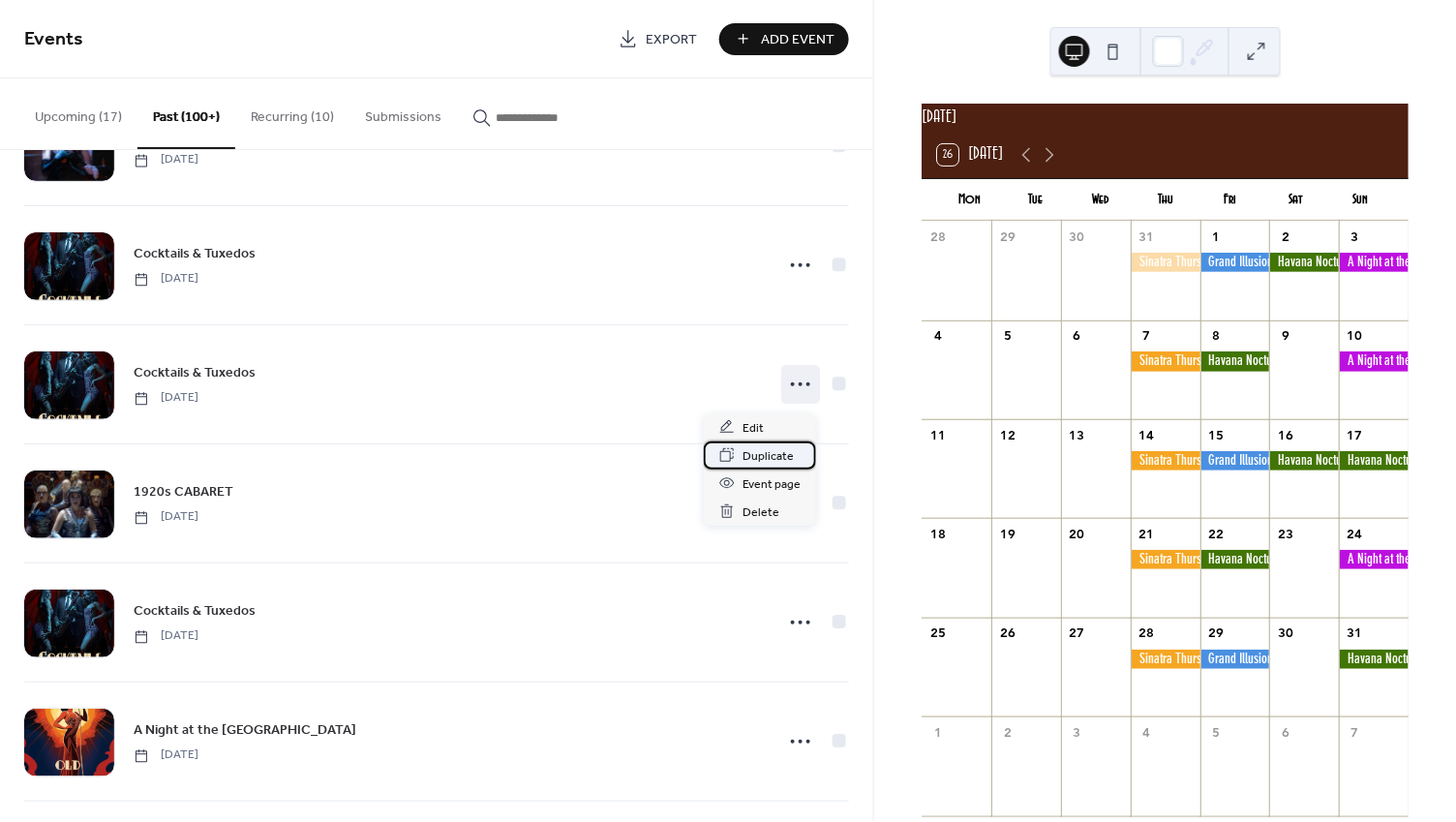 click on "Duplicate" at bounding box center [768, 456] 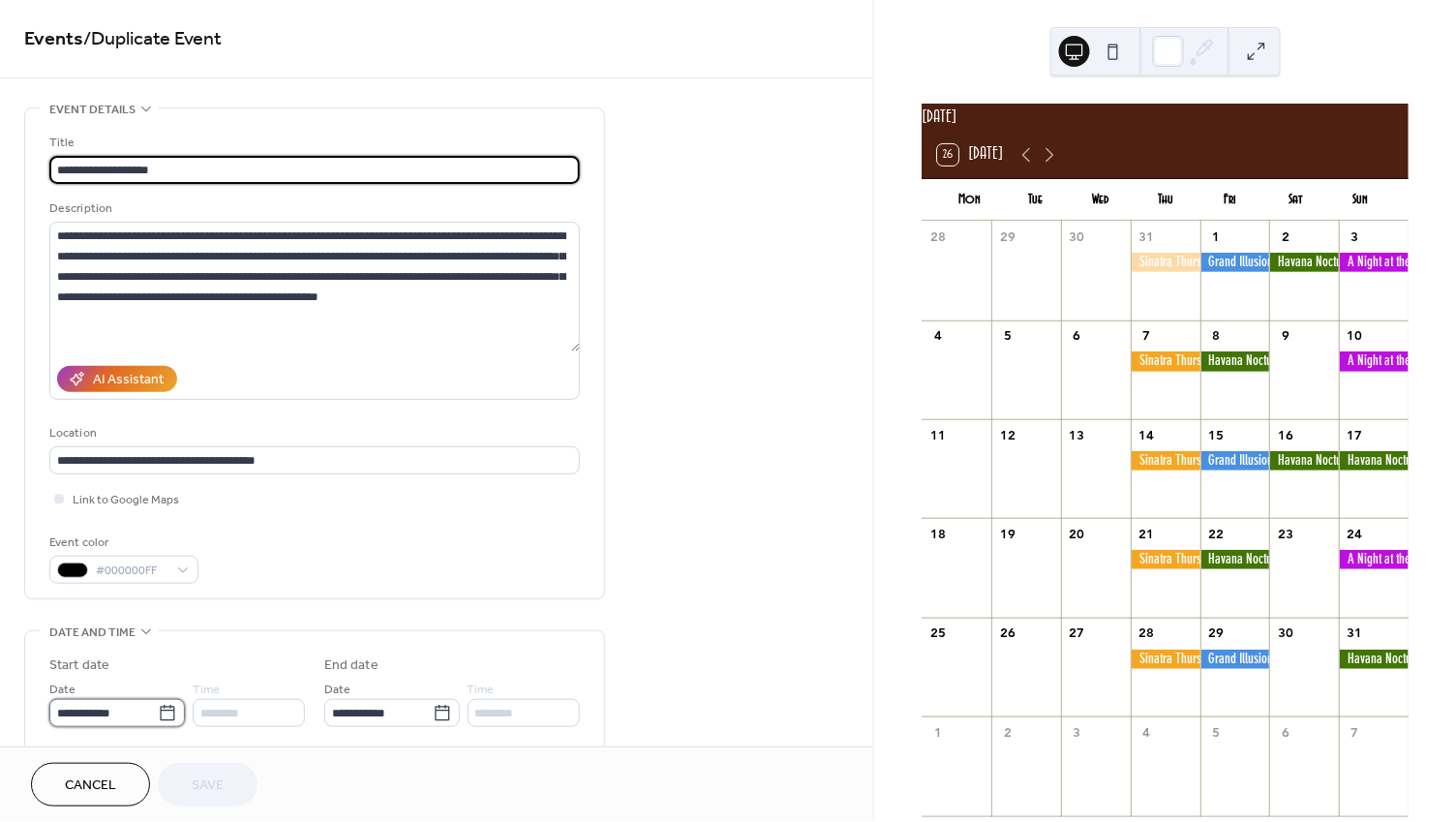 click on "**********" at bounding box center (104, 713) 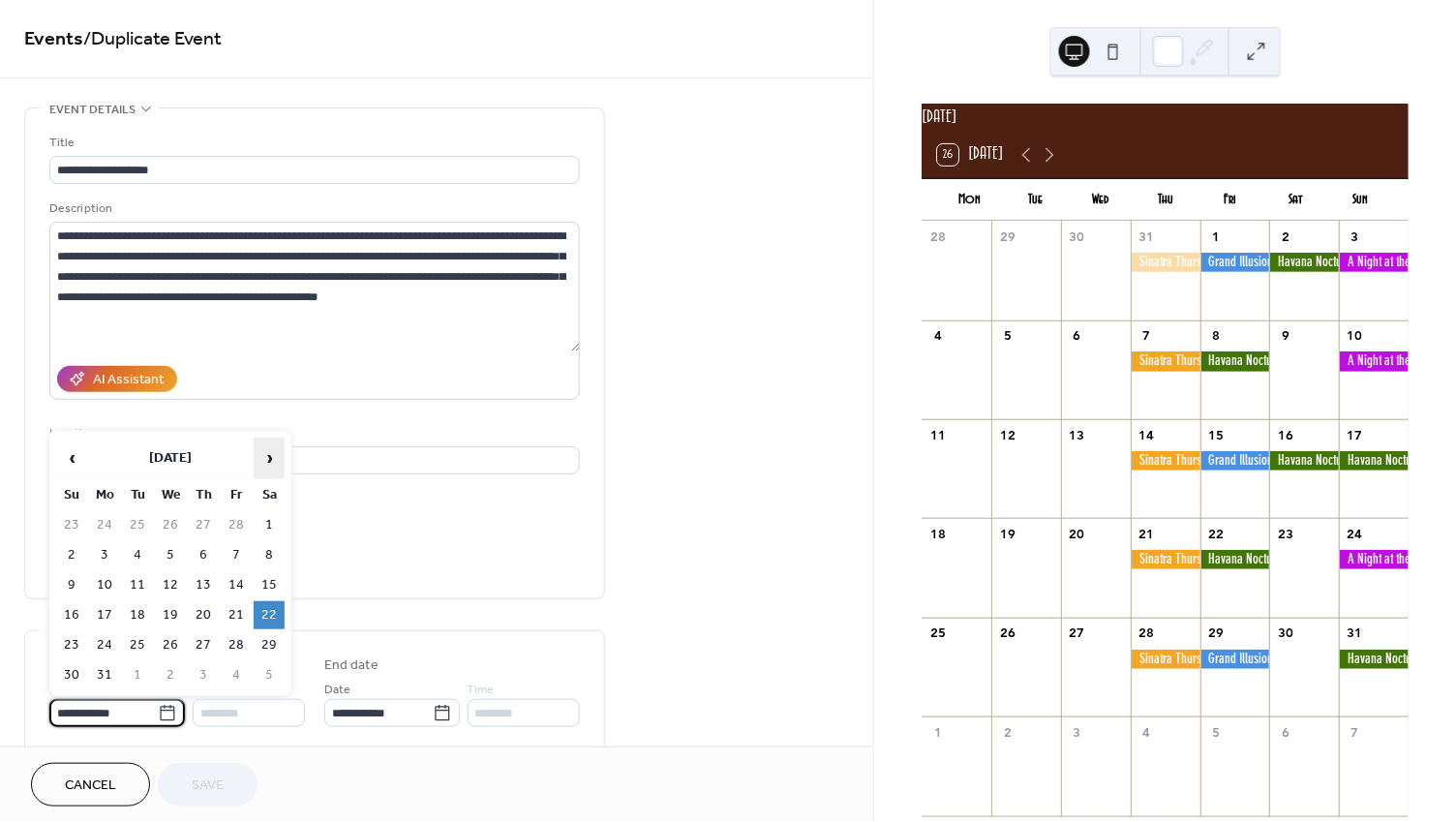 click on "›" at bounding box center (269, 458) 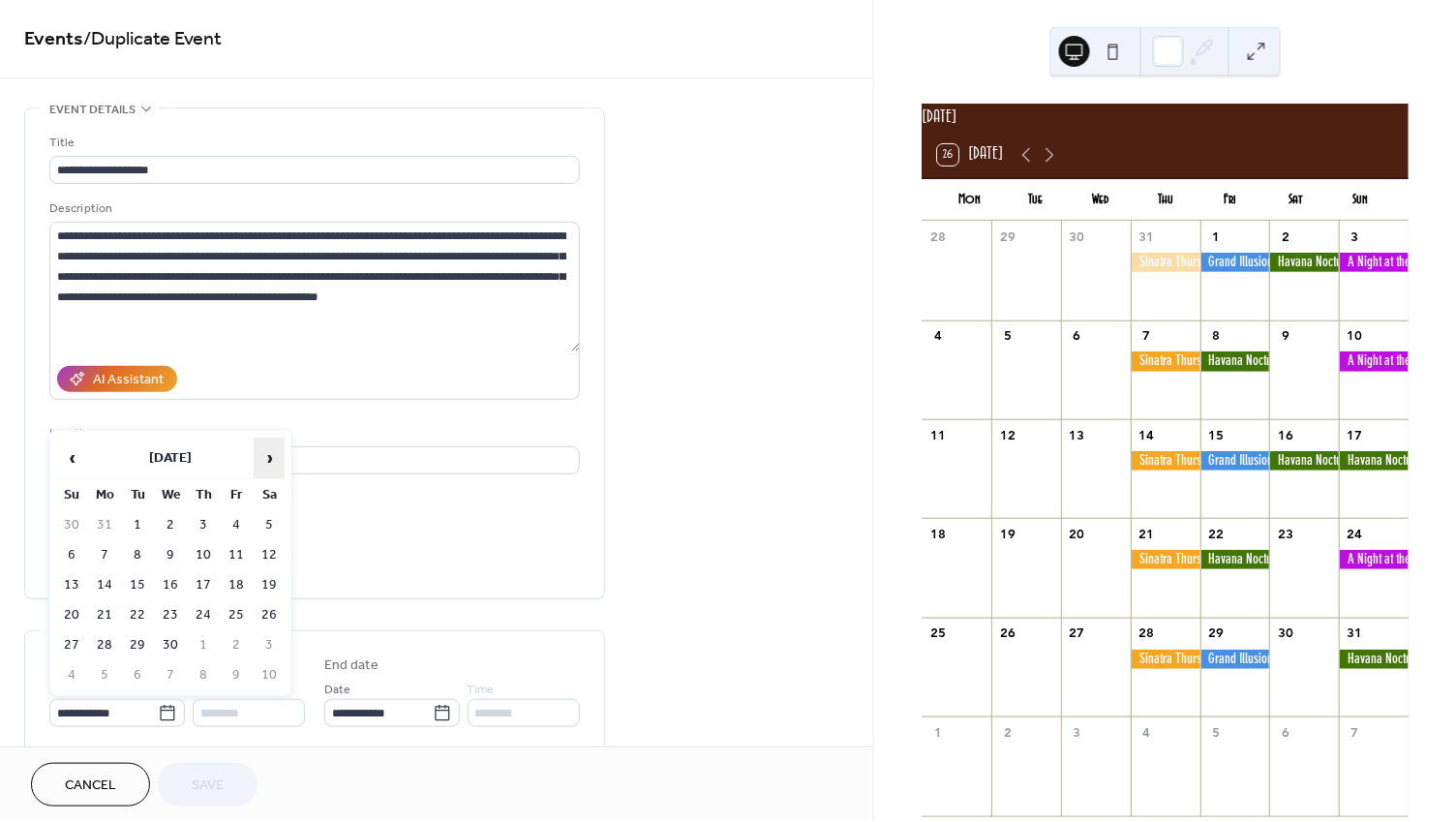 click on "›" at bounding box center (269, 458) 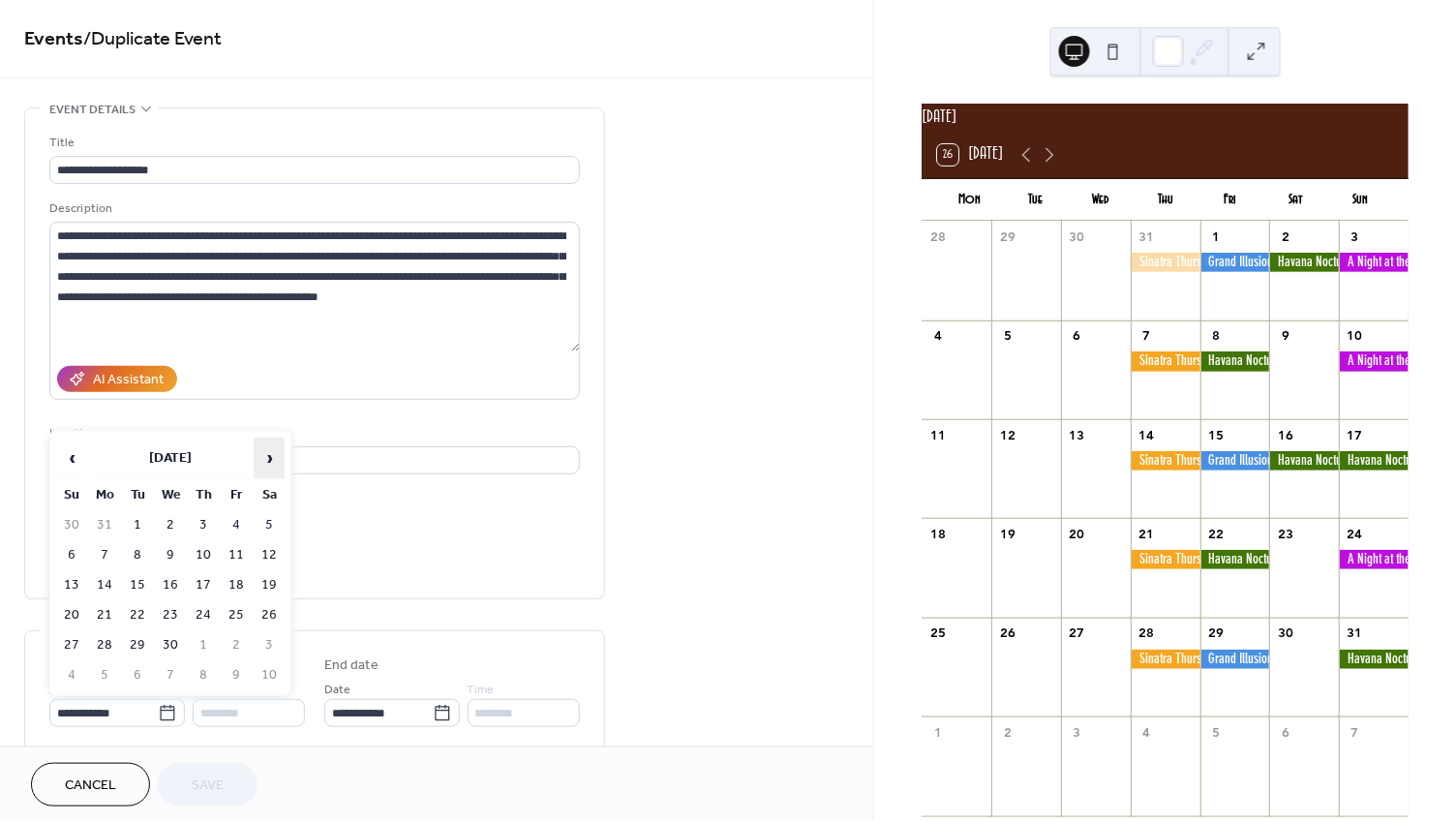 click on "›" at bounding box center [269, 458] 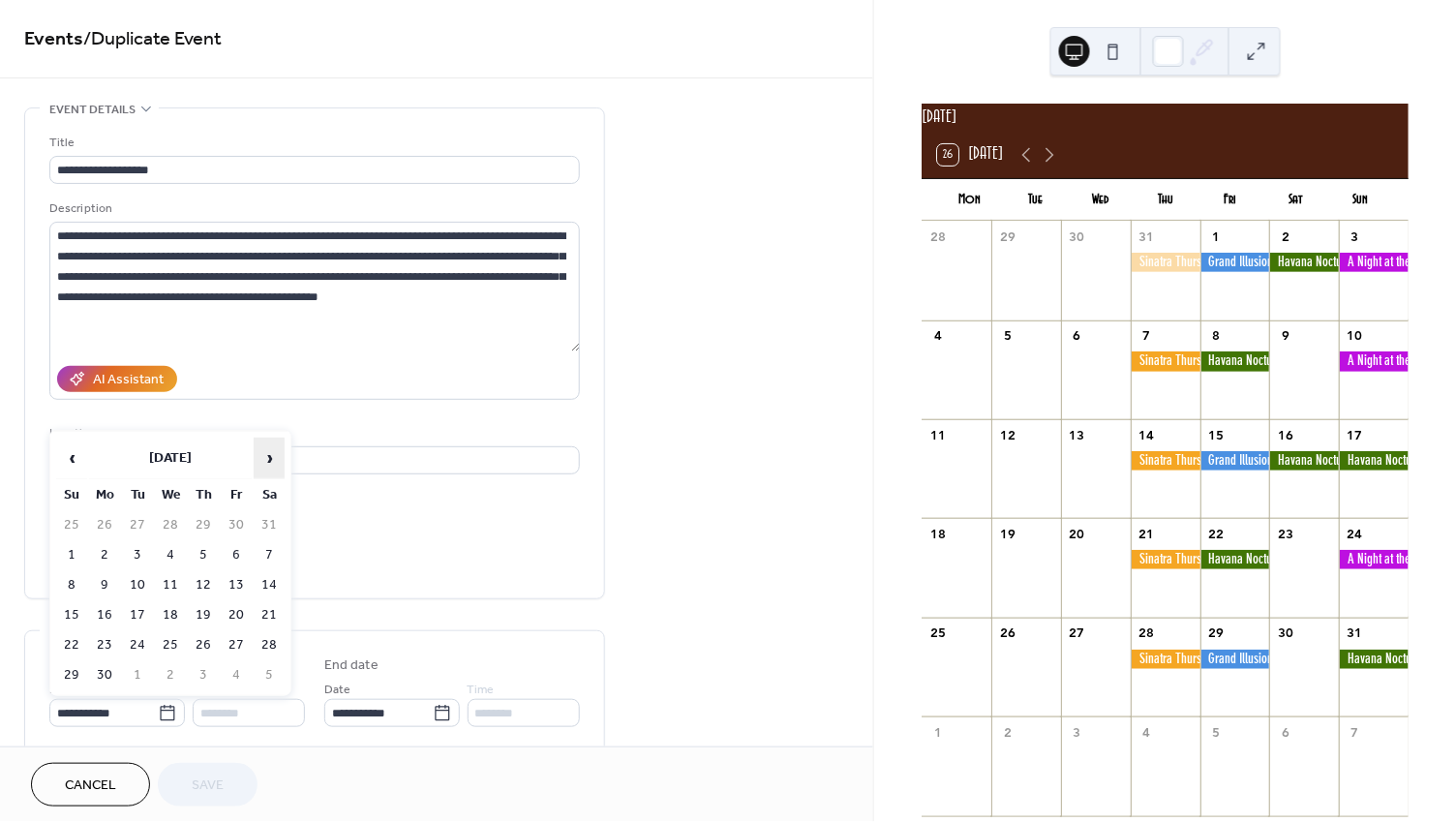 click on "›" at bounding box center [269, 458] 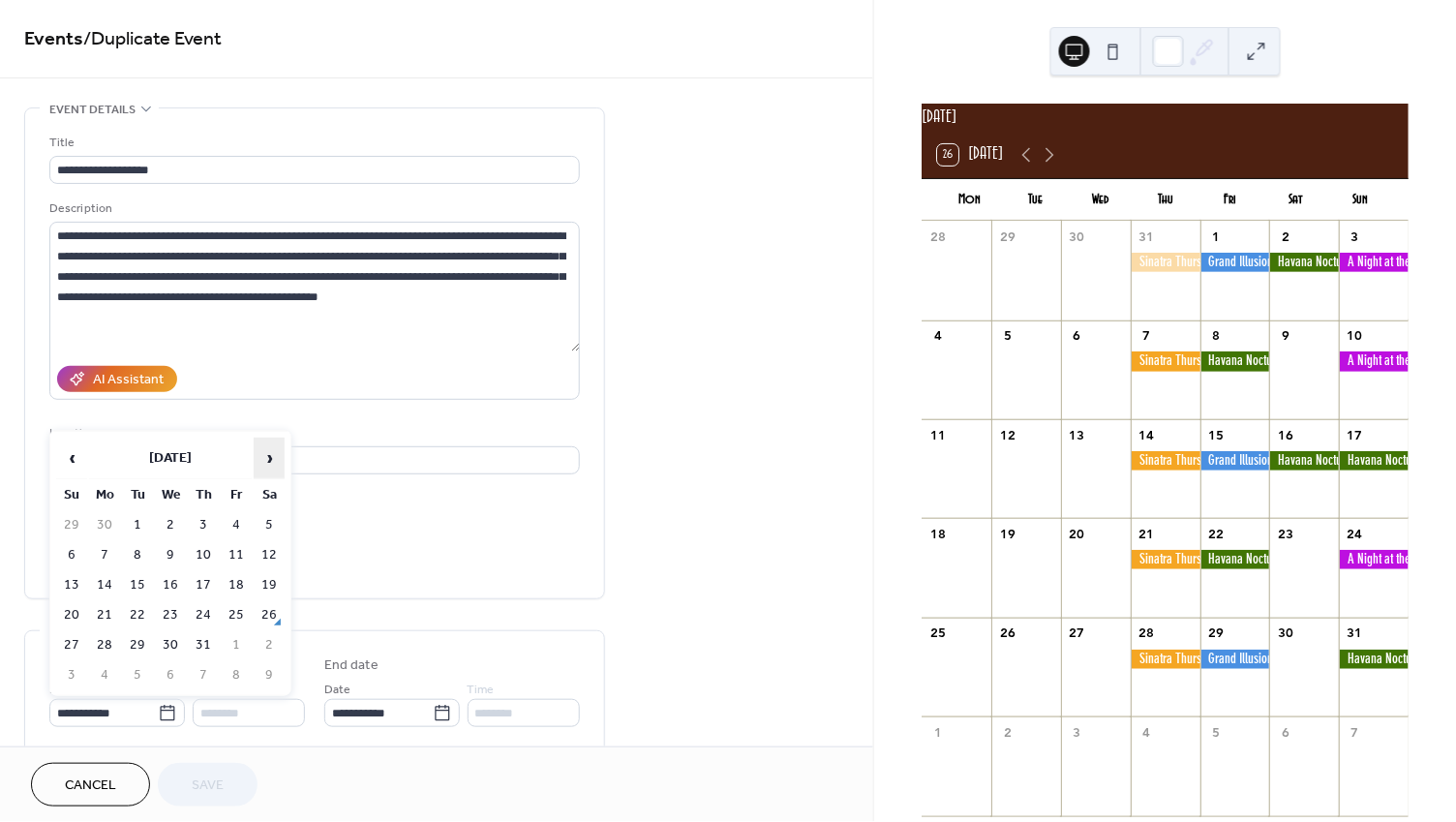 click on "›" at bounding box center (269, 458) 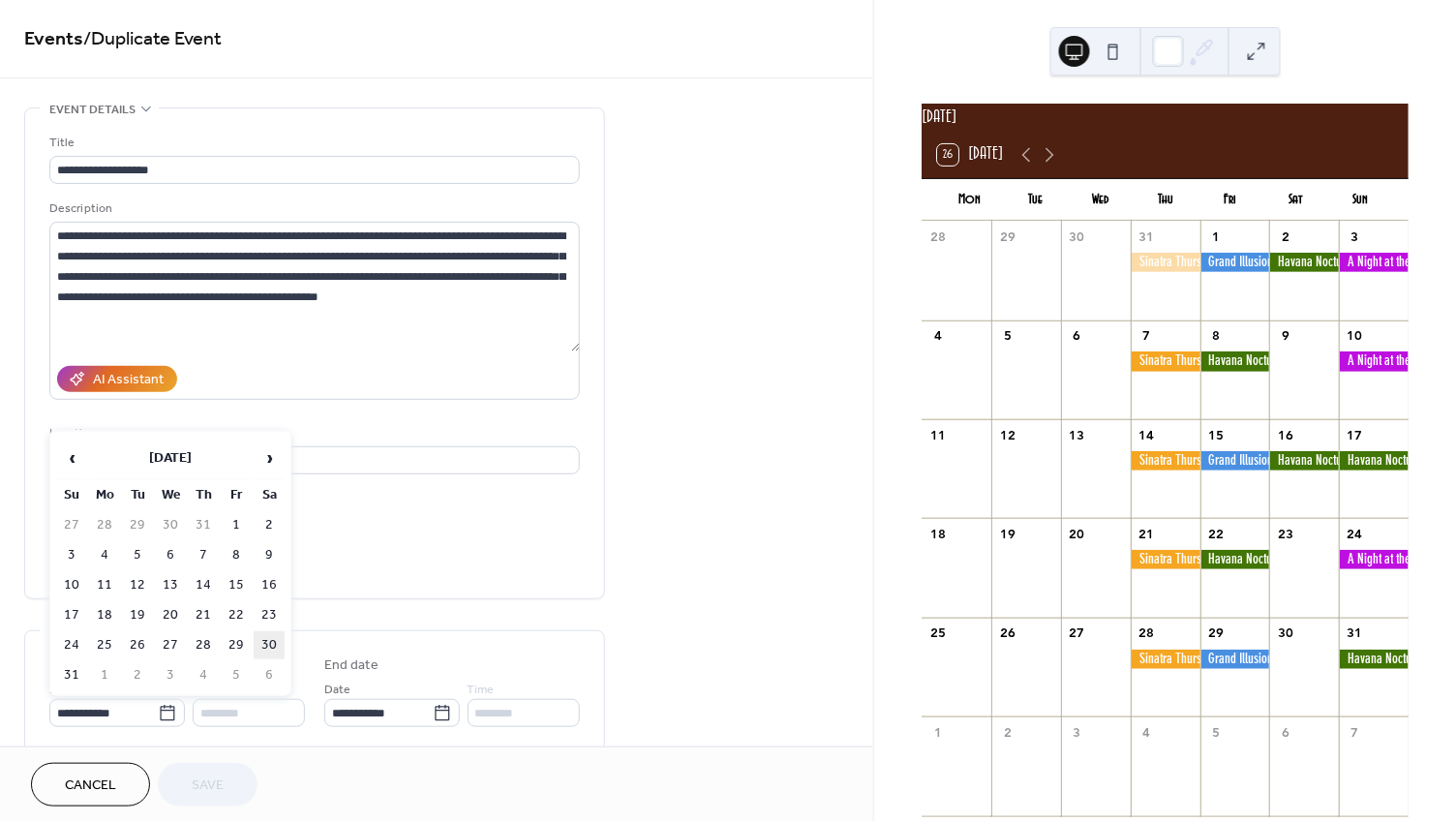 click on "30" at bounding box center (269, 645) 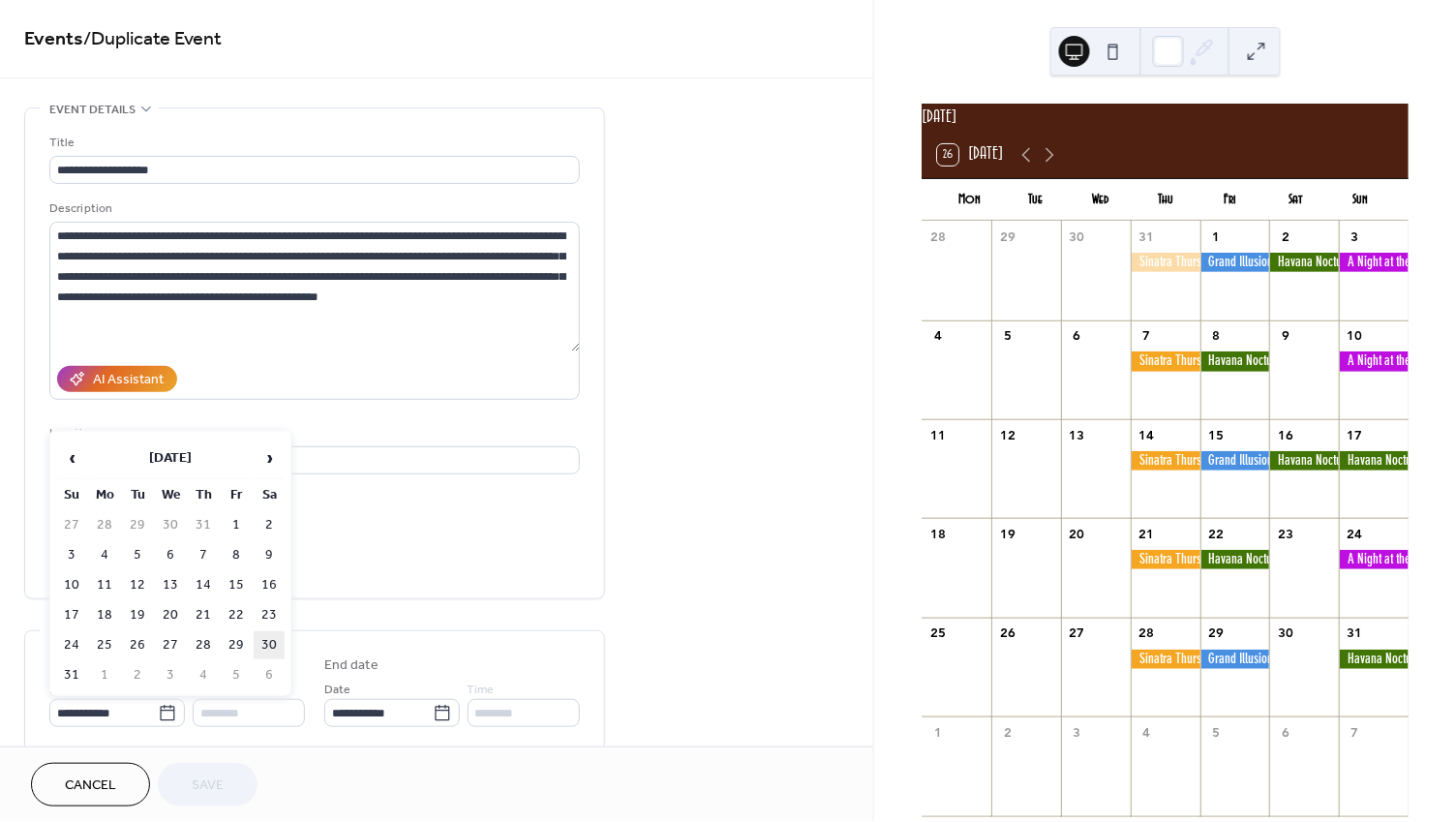 type on "**********" 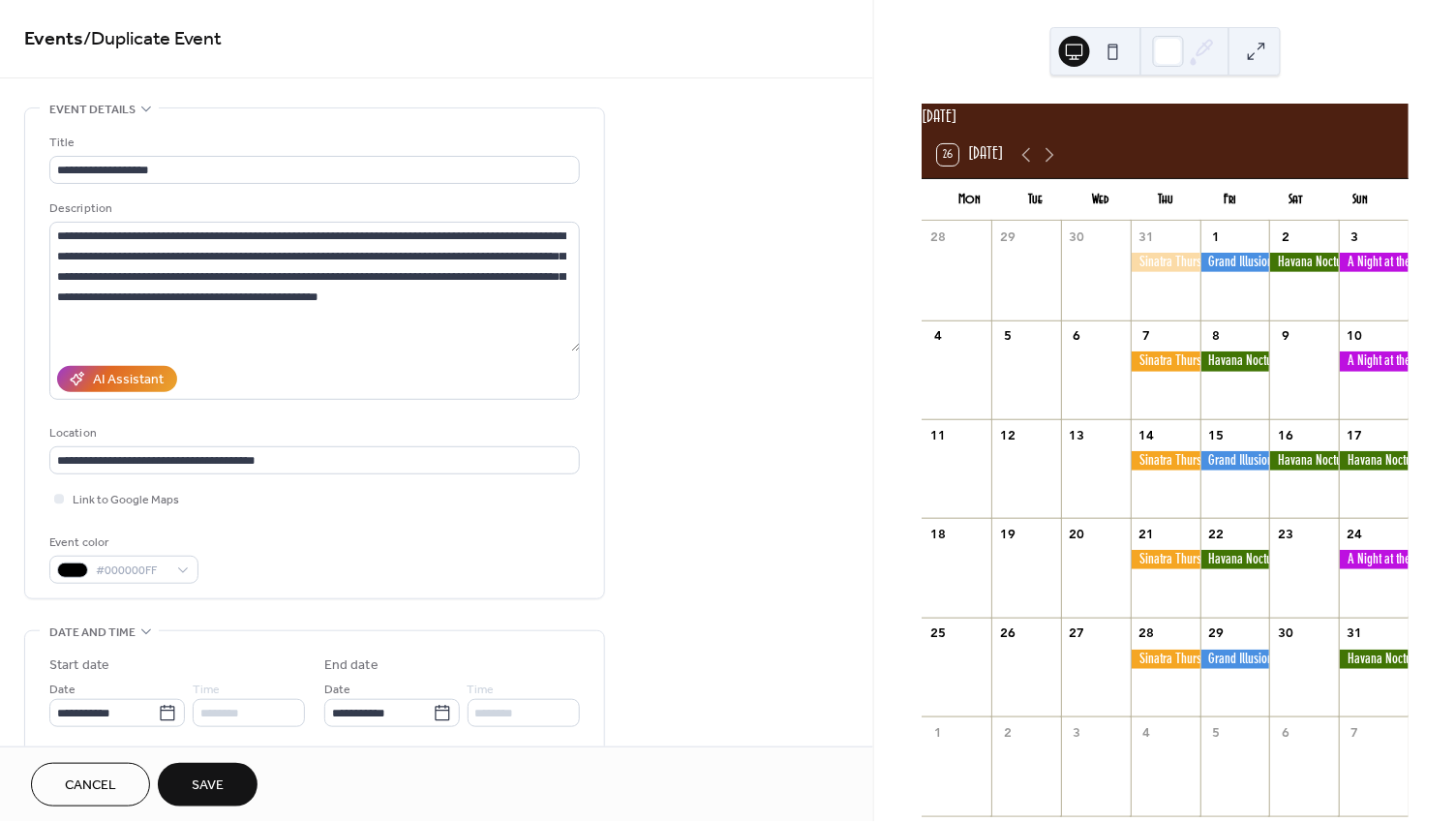 click on "Save" at bounding box center [207, 784] 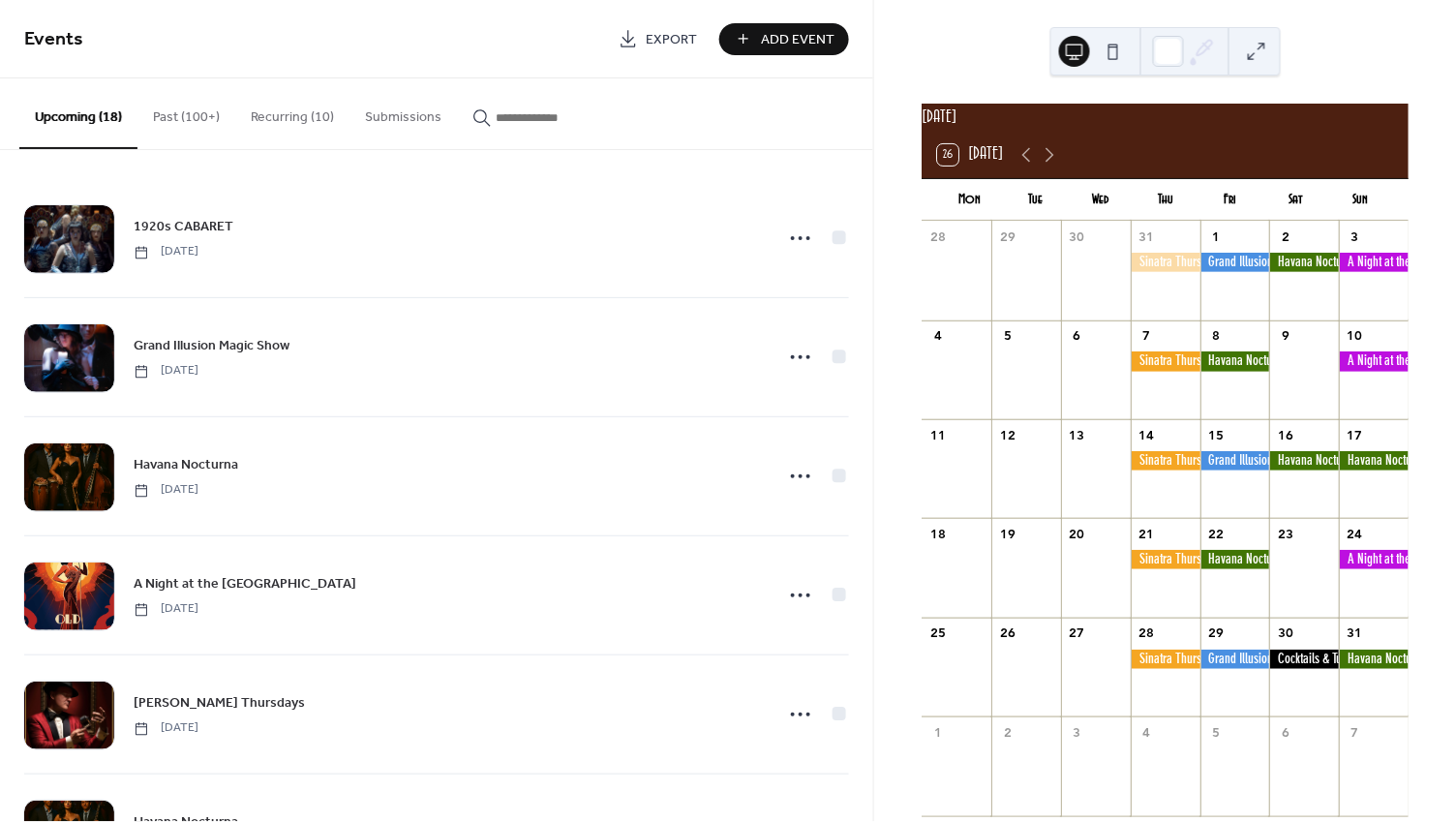 scroll, scrollTop: 0, scrollLeft: 0, axis: both 